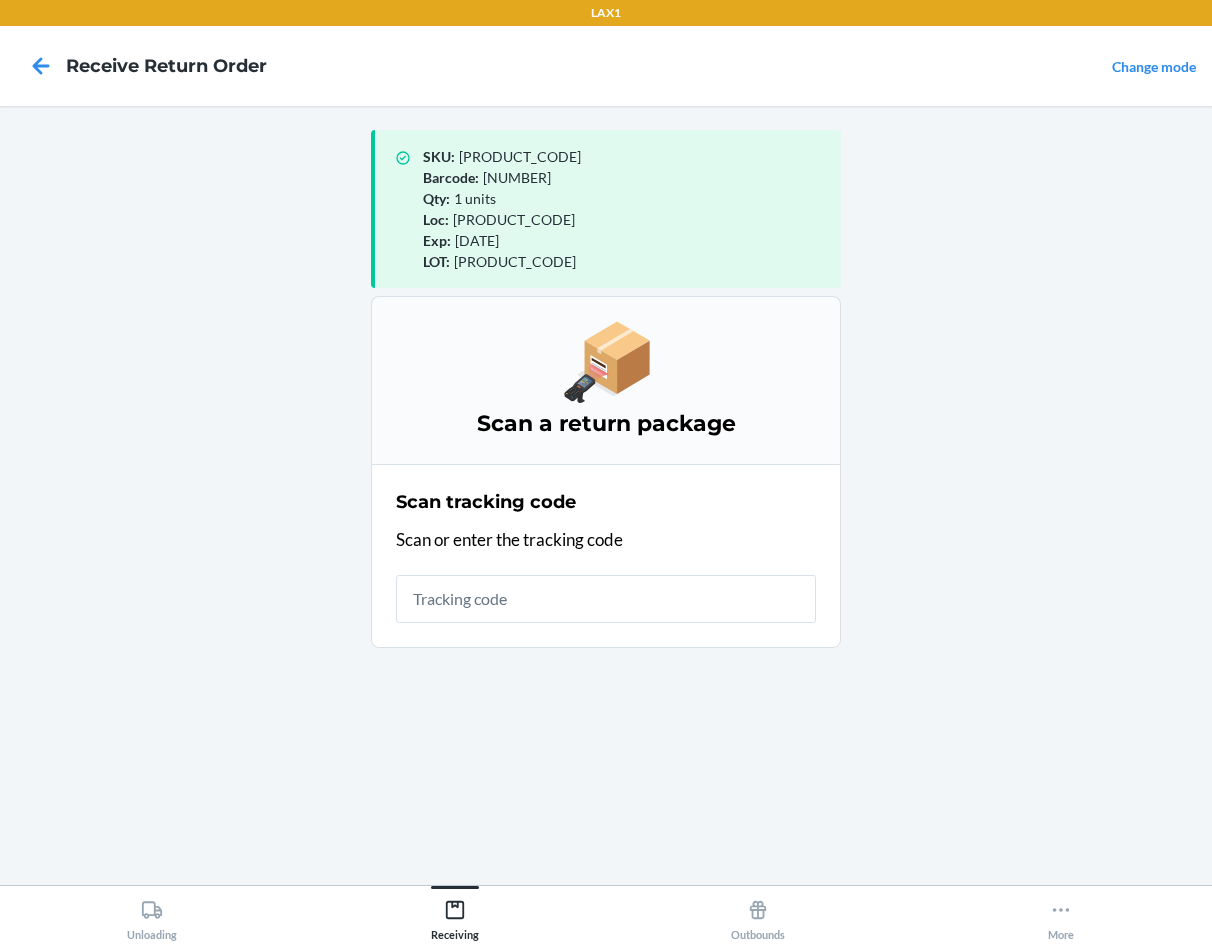 scroll, scrollTop: 0, scrollLeft: 0, axis: both 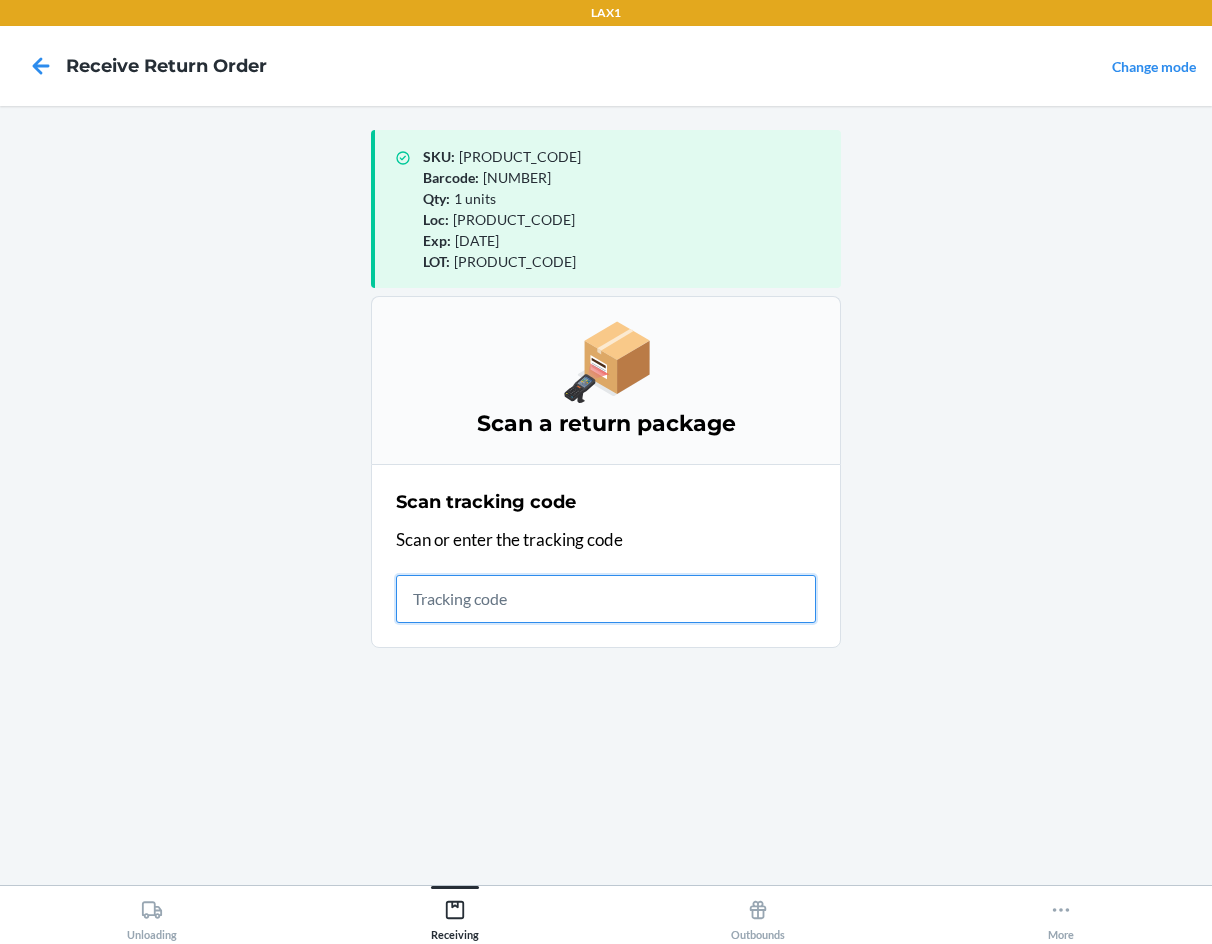 click at bounding box center (606, 599) 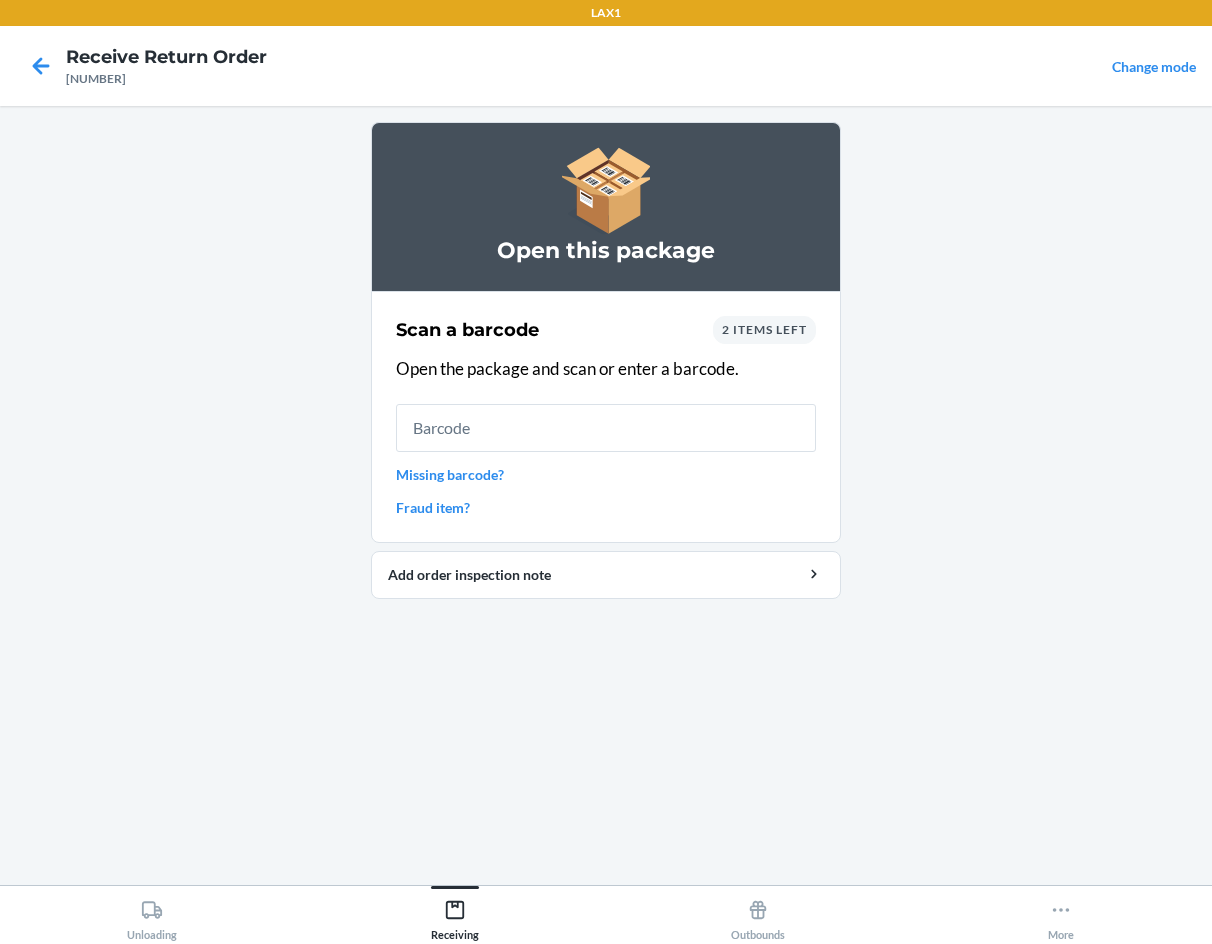 click at bounding box center [606, 428] 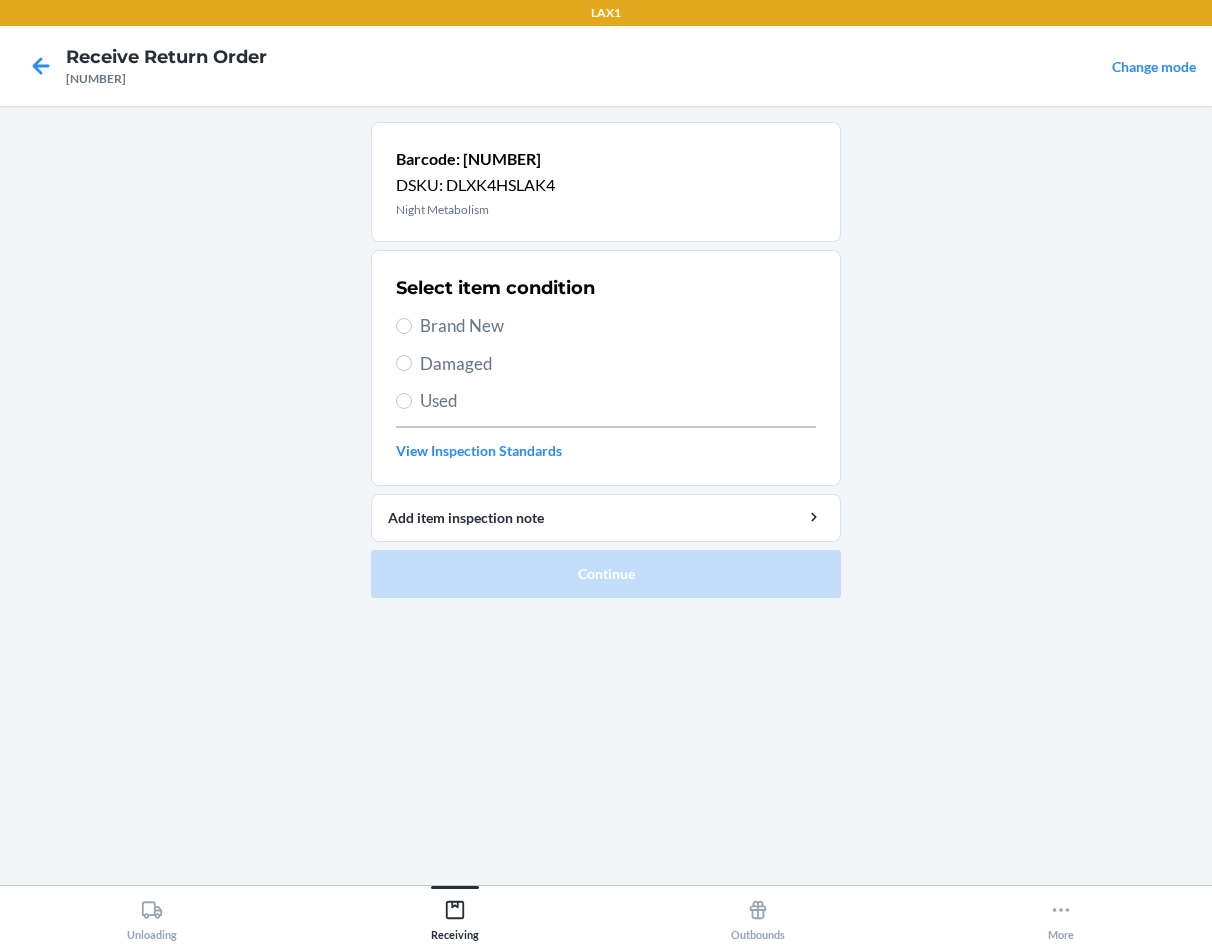 click on "Select item condition Brand New Damaged Used View Inspection Standards" at bounding box center (606, 368) 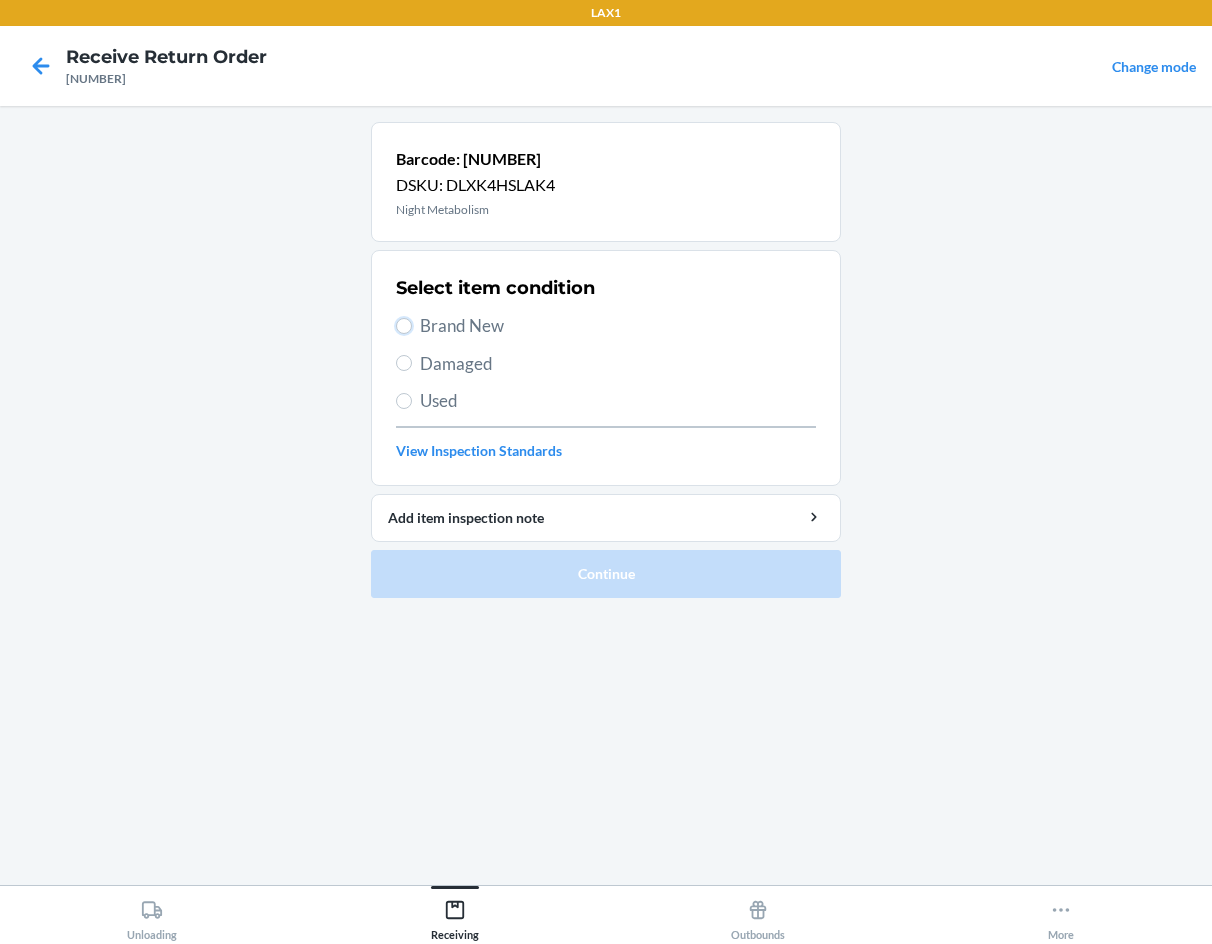 click on "Brand New" at bounding box center [404, 326] 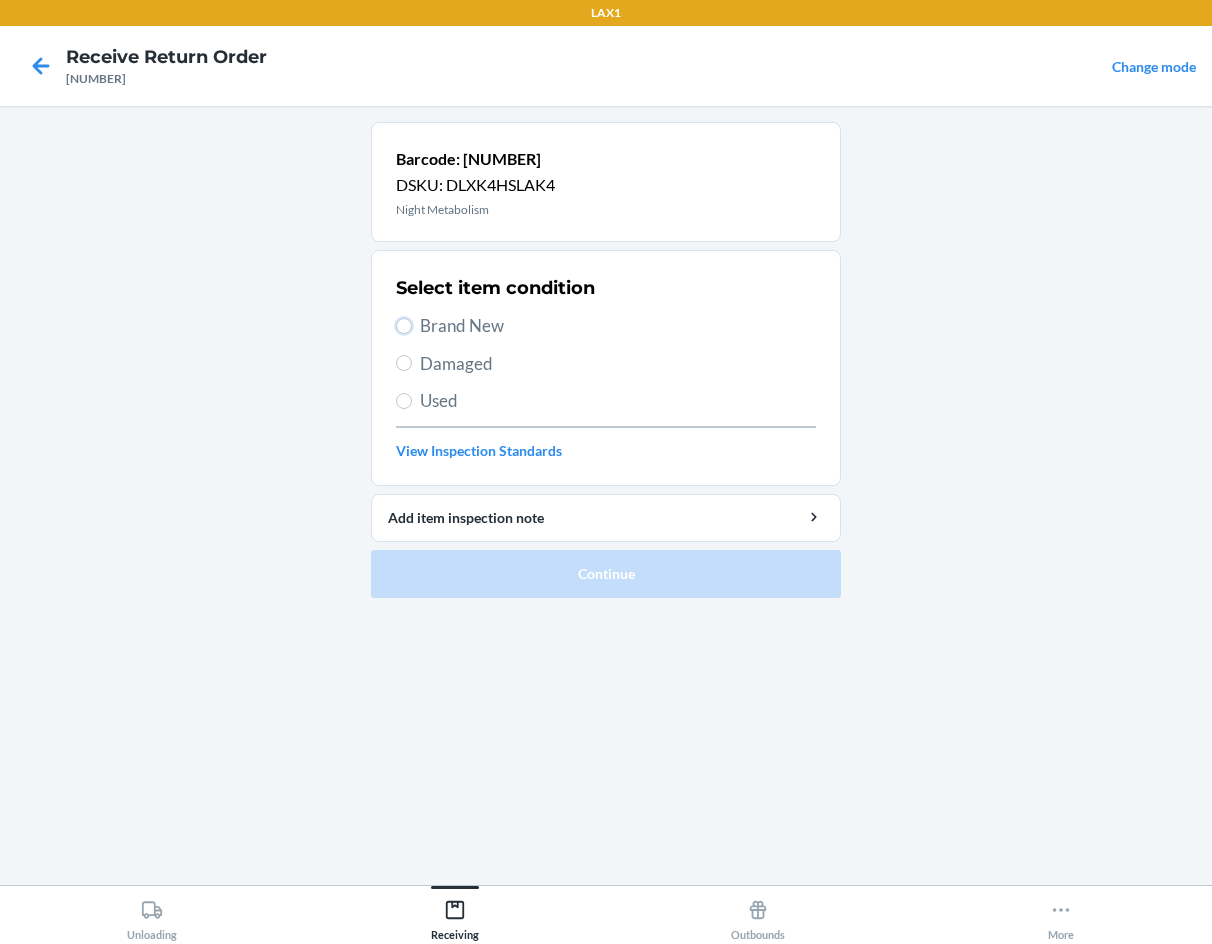 radio on "true" 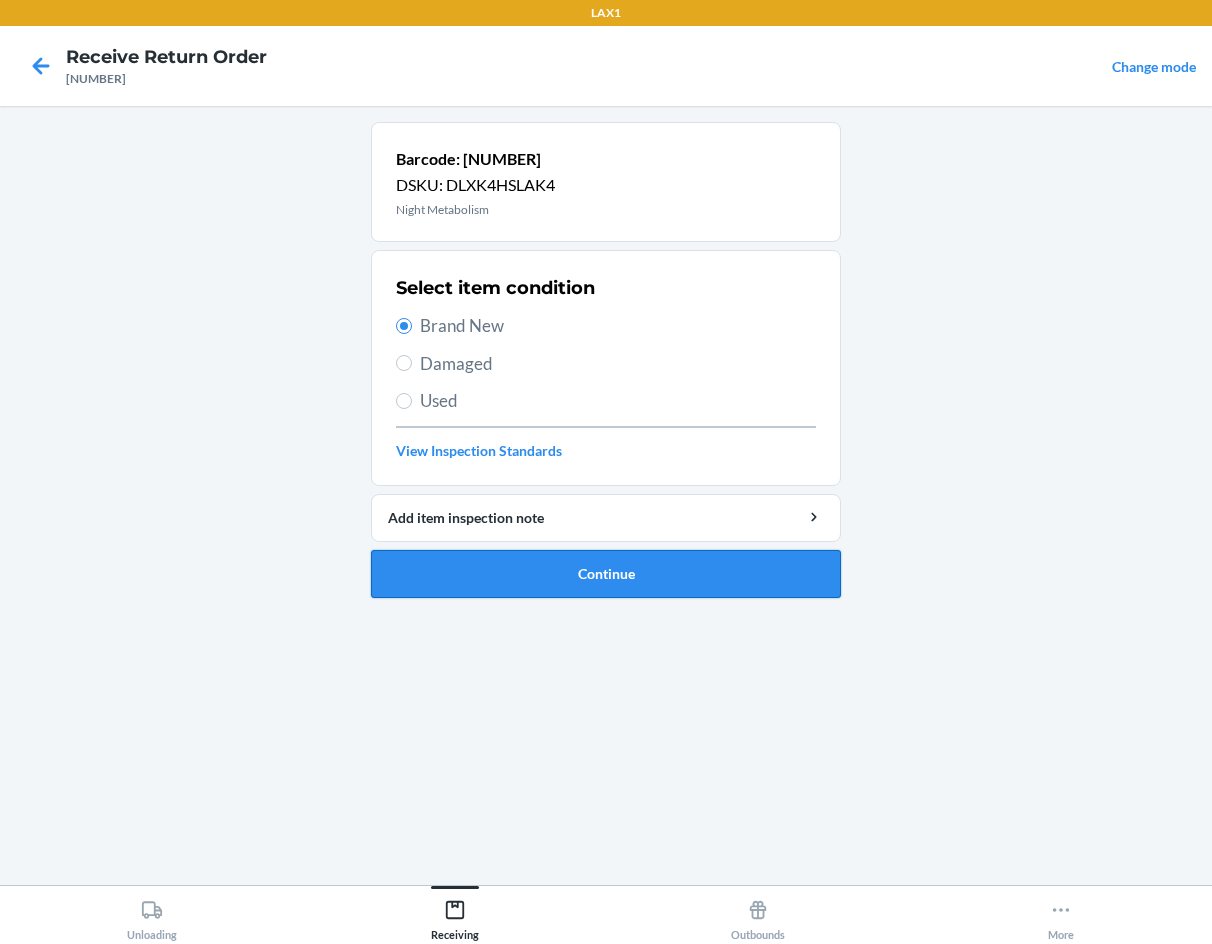 click on "Continue" at bounding box center [606, 574] 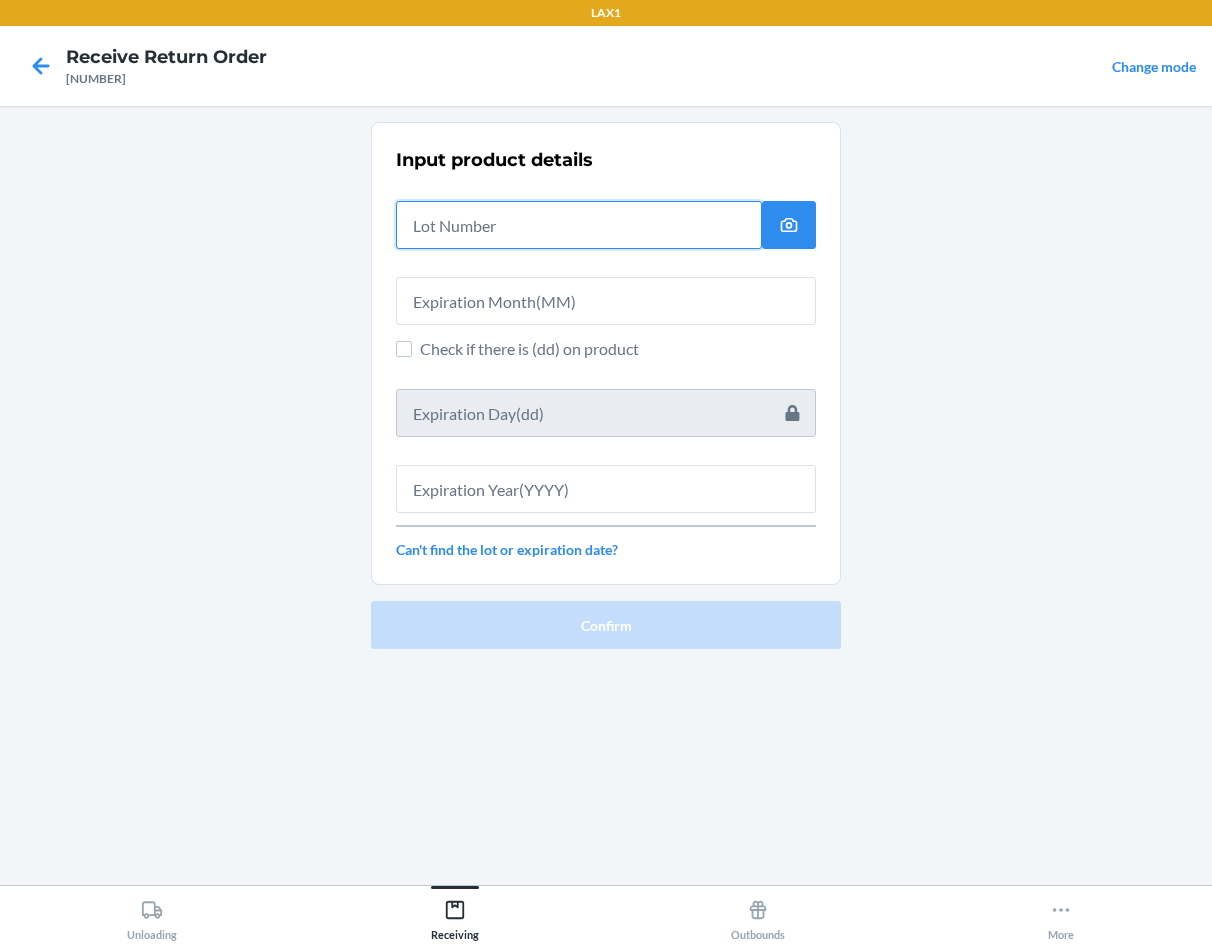 click at bounding box center (579, 225) 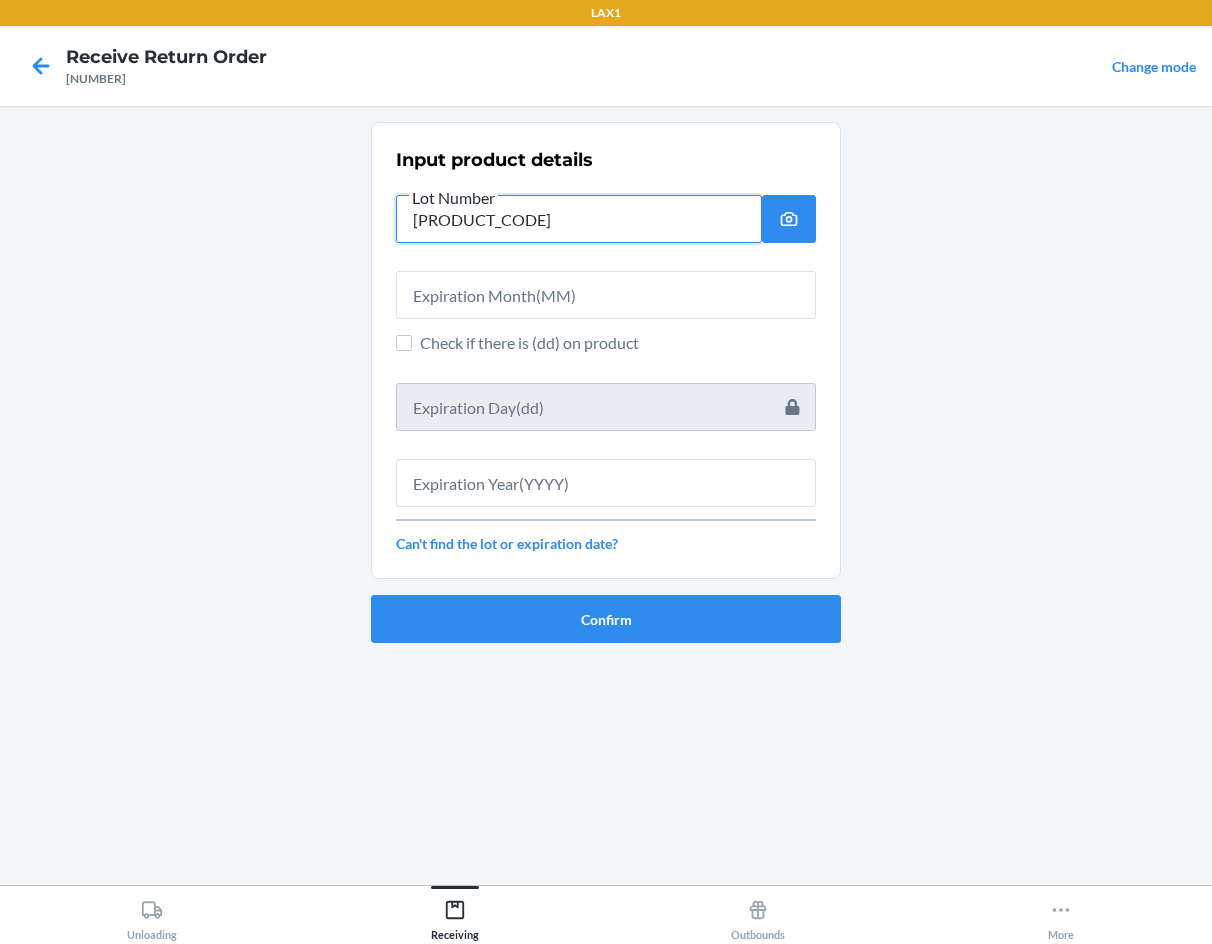 type on "[PRODUCT_CODE]" 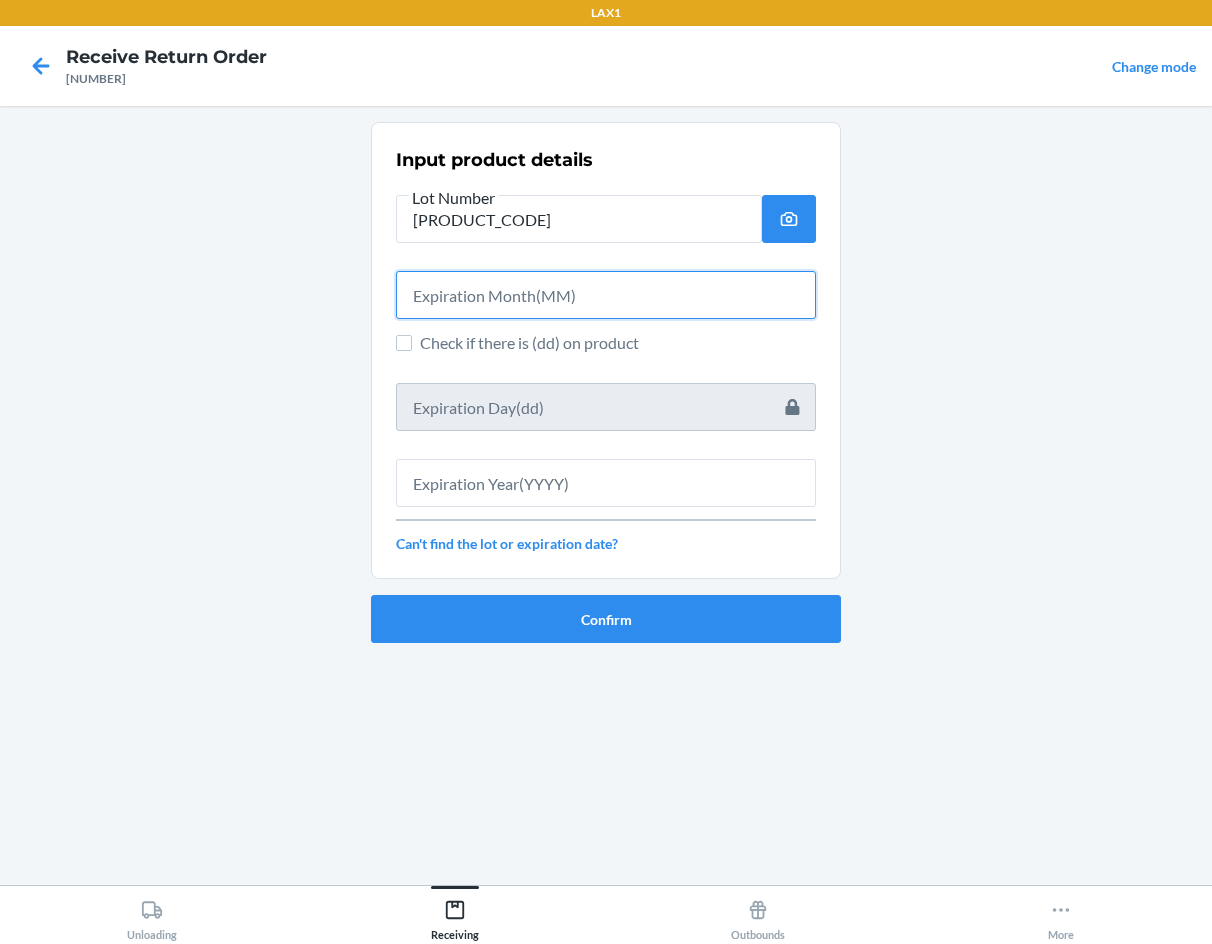 click at bounding box center [606, 295] 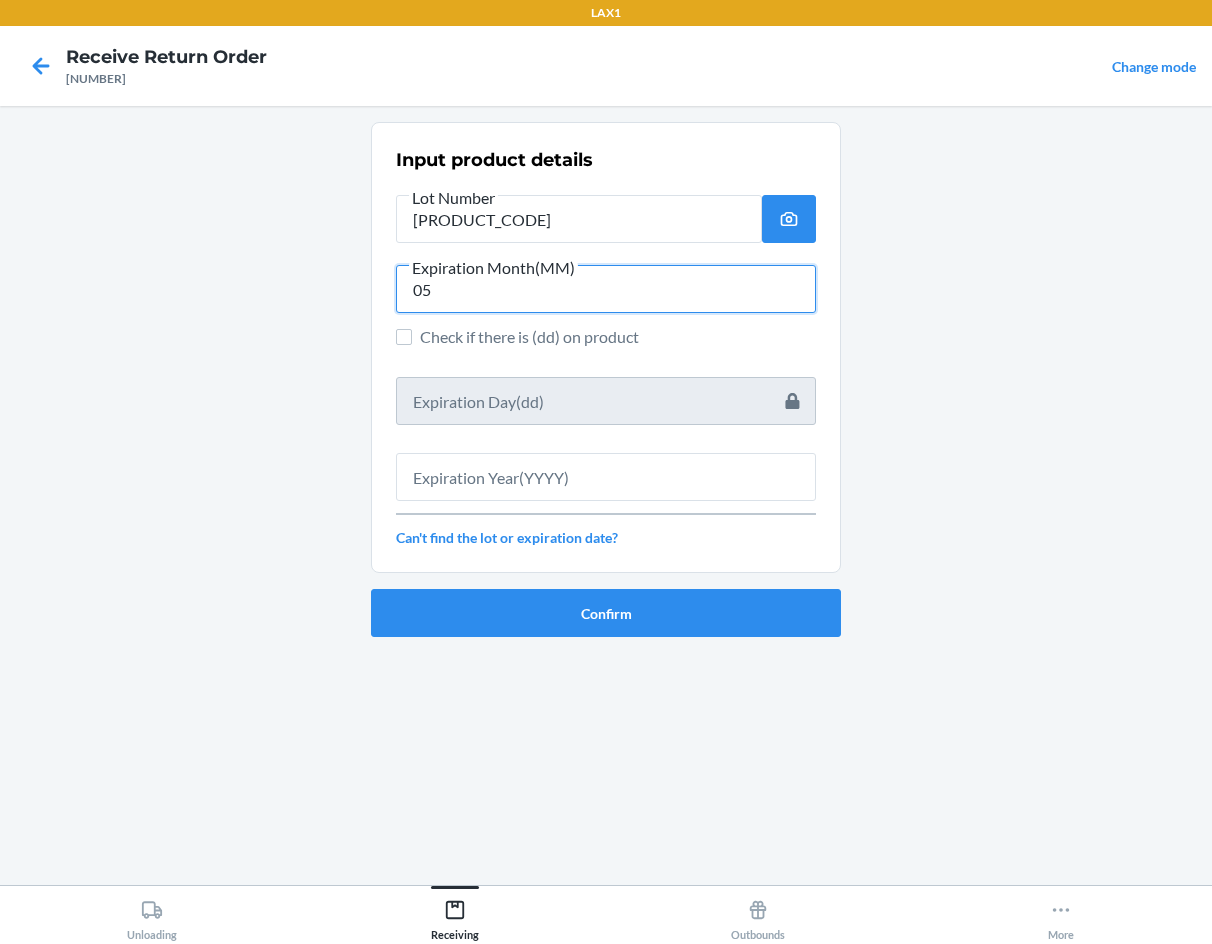 type on "05" 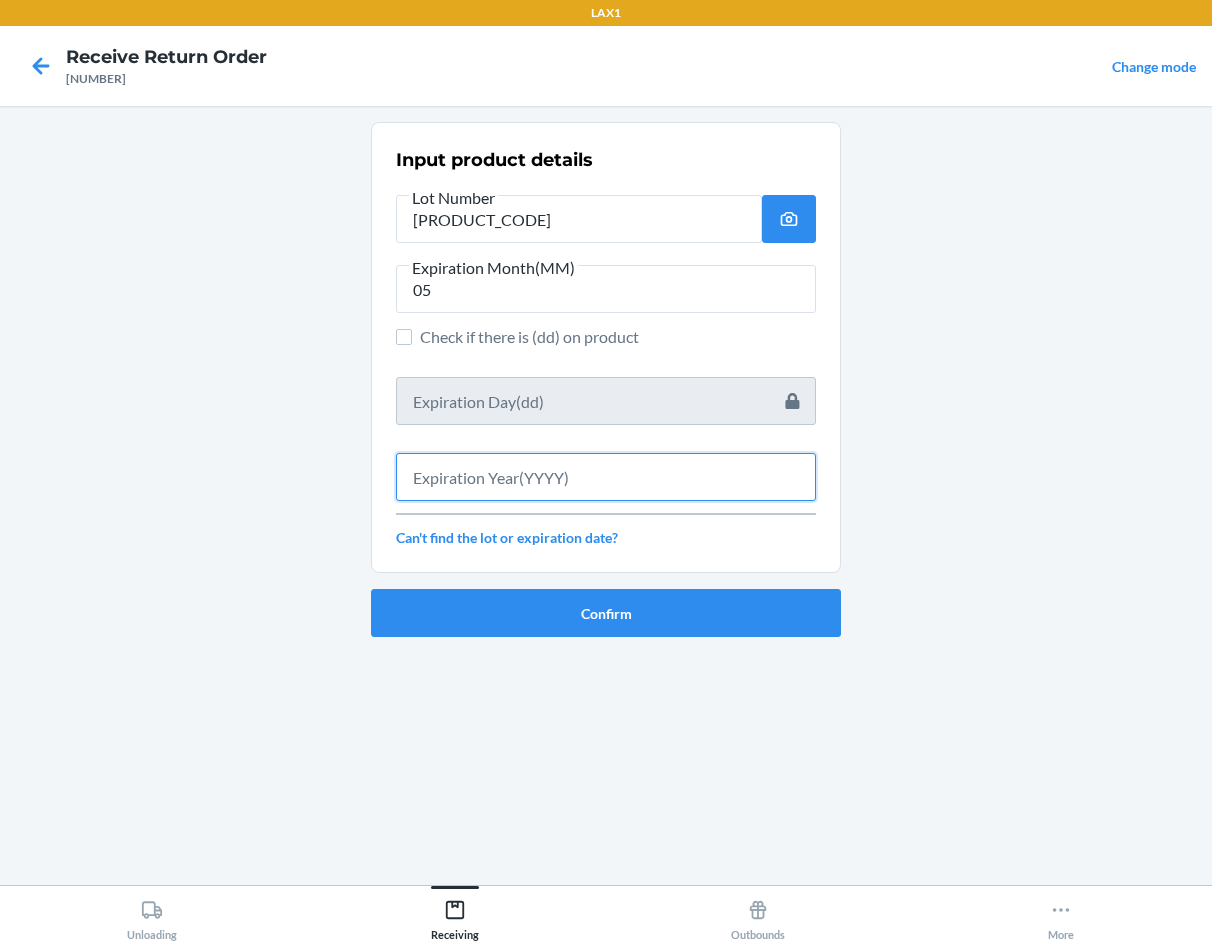 click at bounding box center (606, 477) 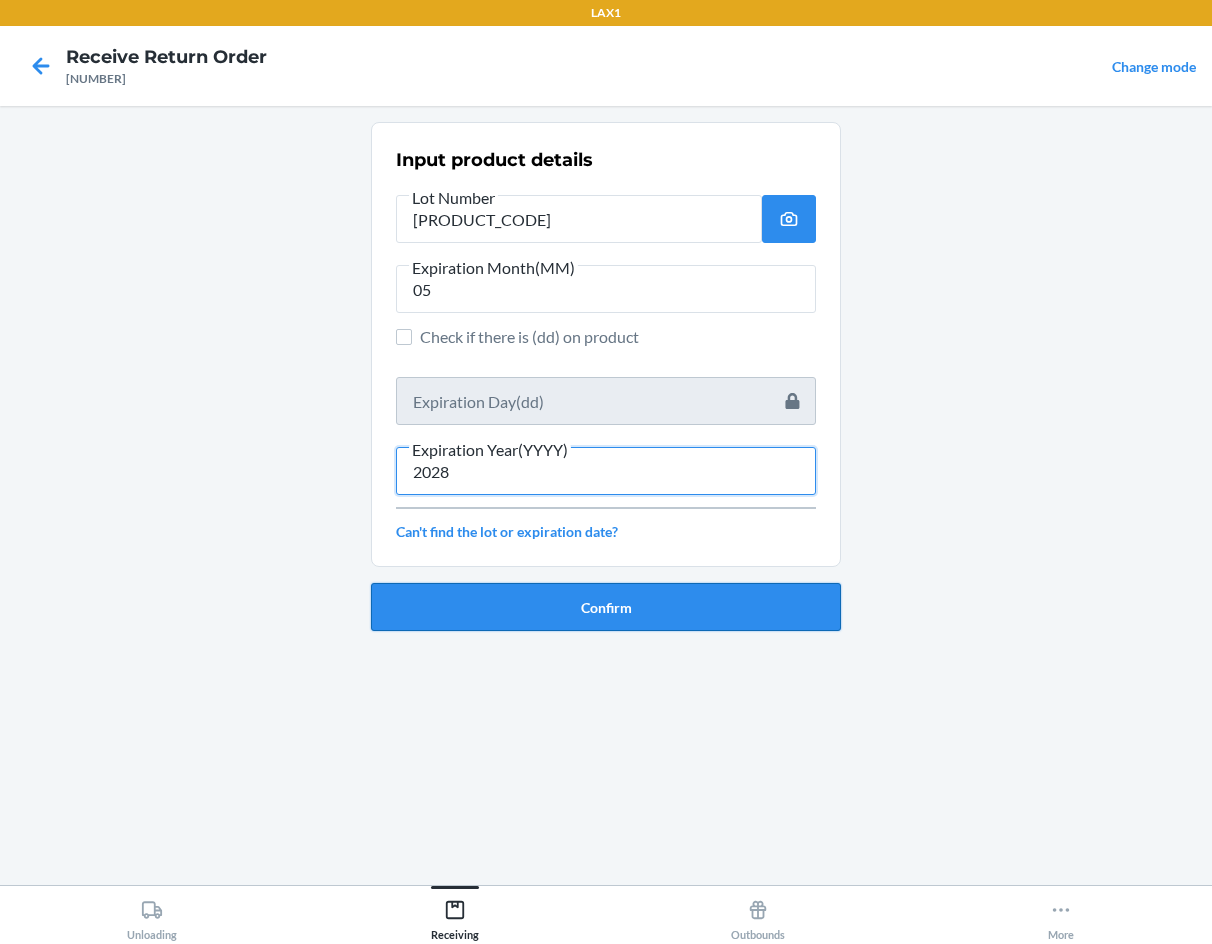 type on "2028" 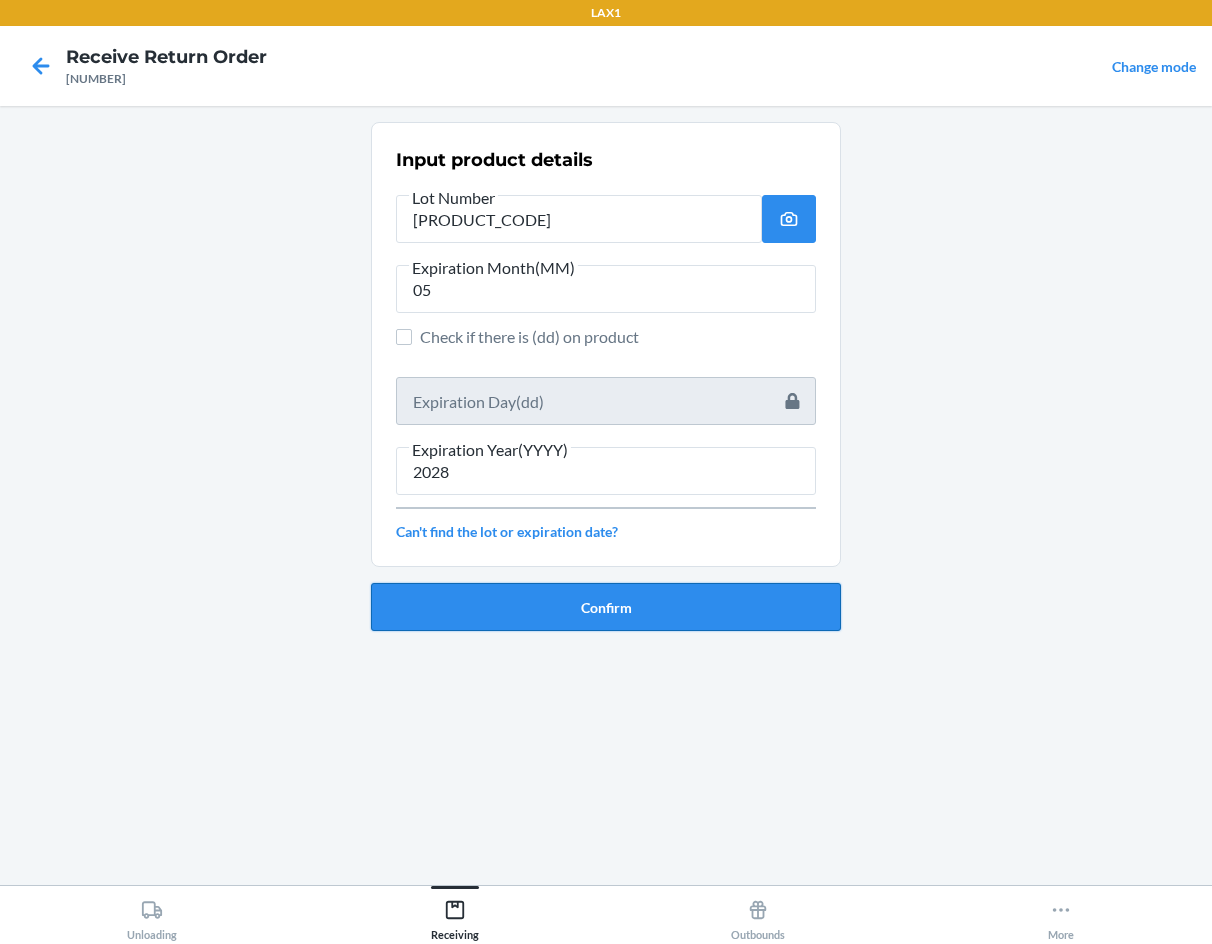 click on "Confirm" at bounding box center (606, 607) 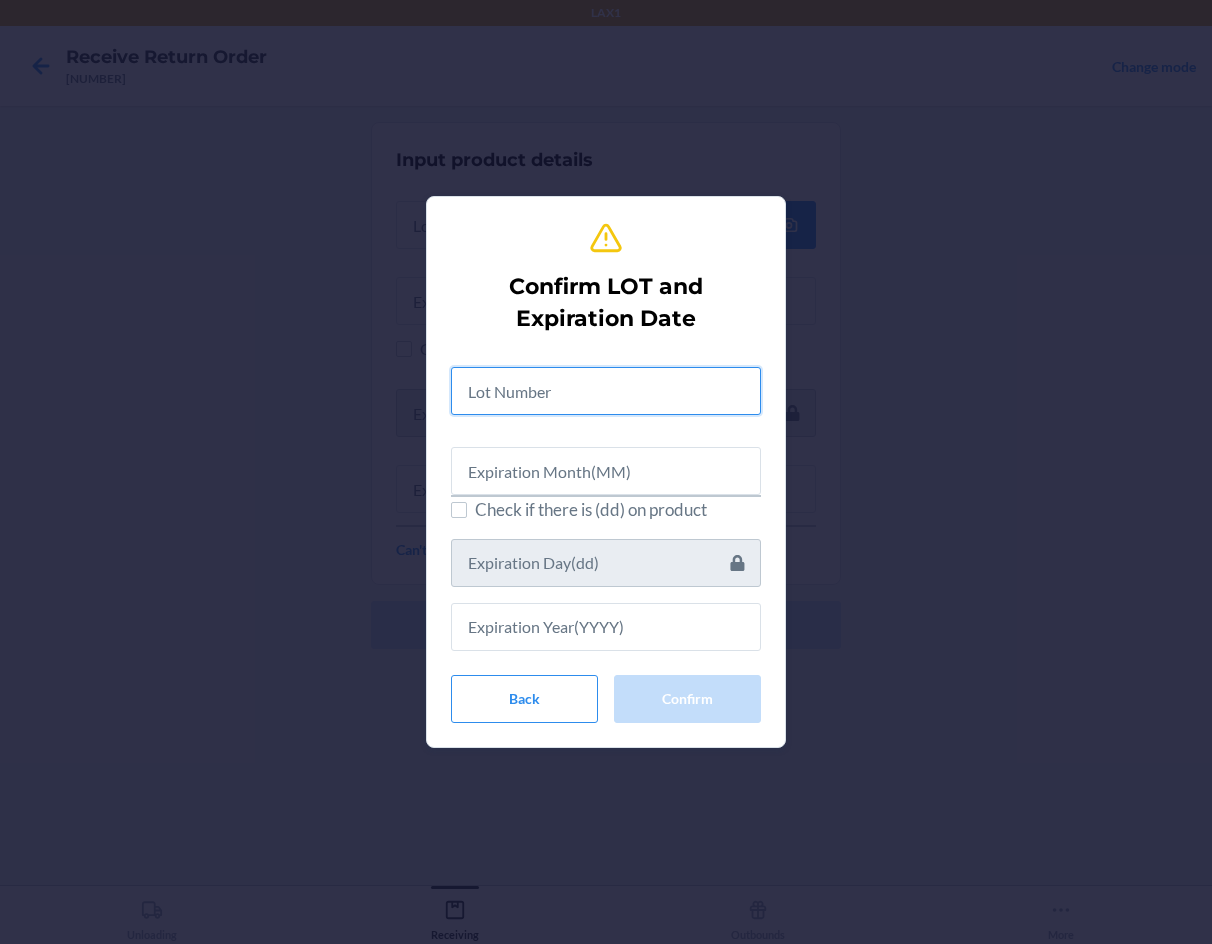 click at bounding box center [606, 391] 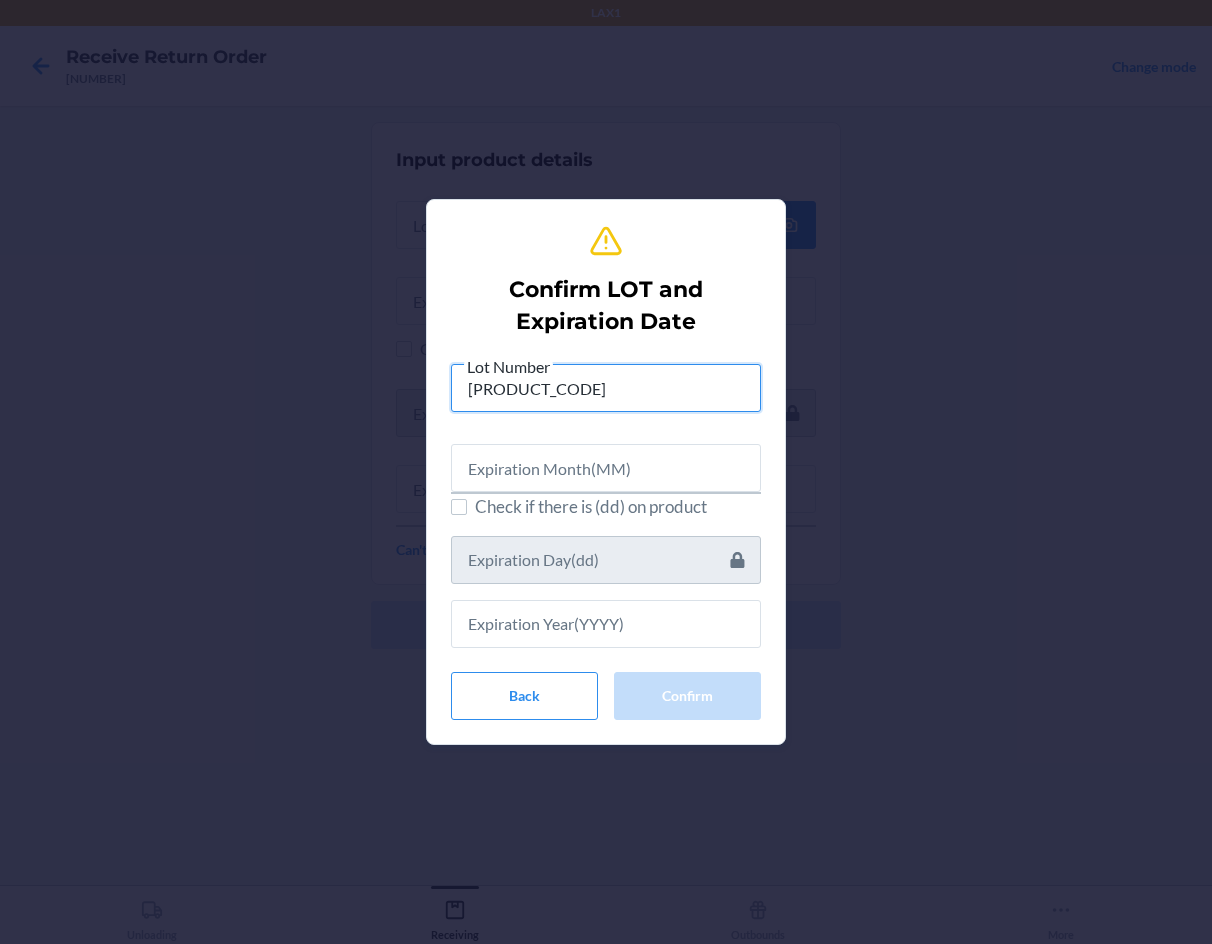 type on "n" 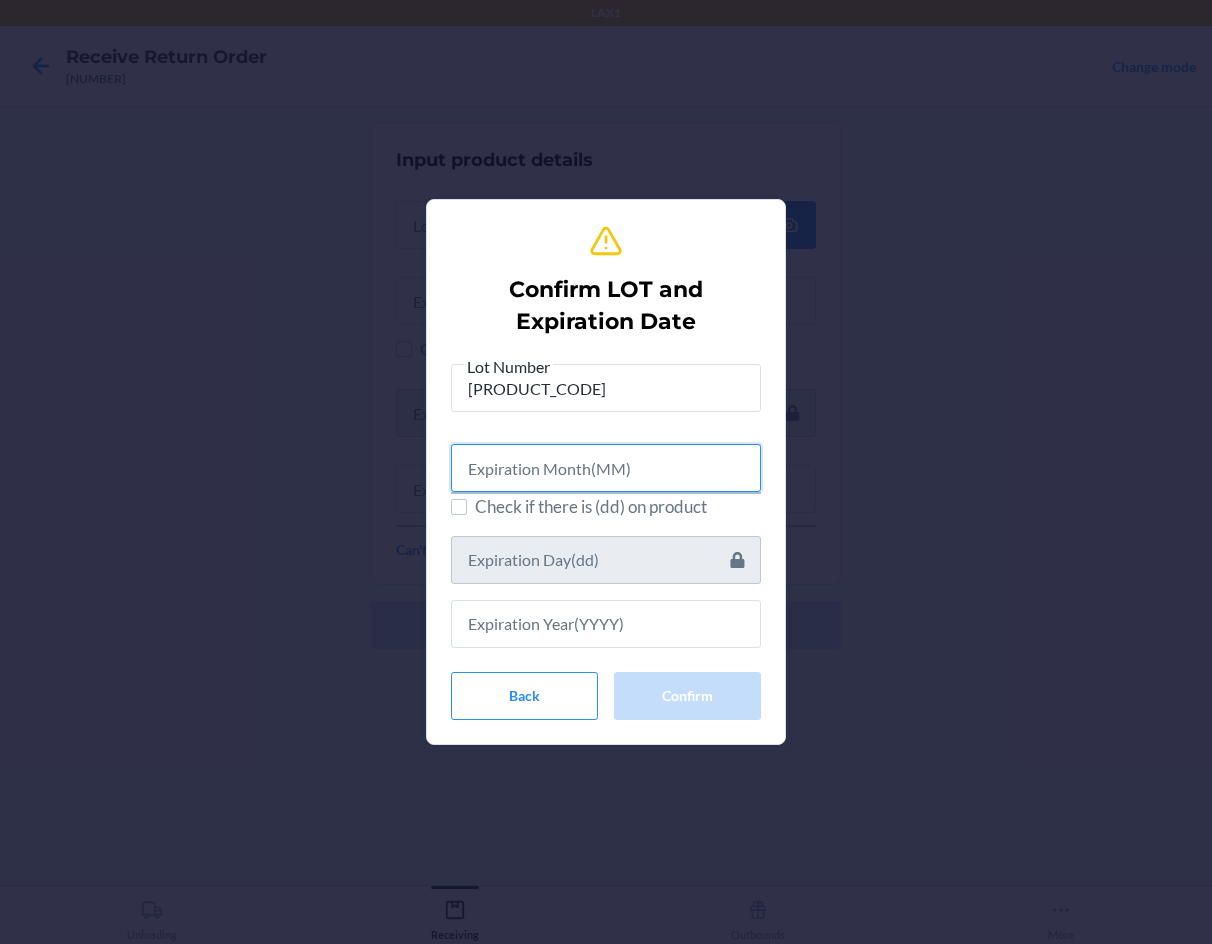 click at bounding box center [606, 468] 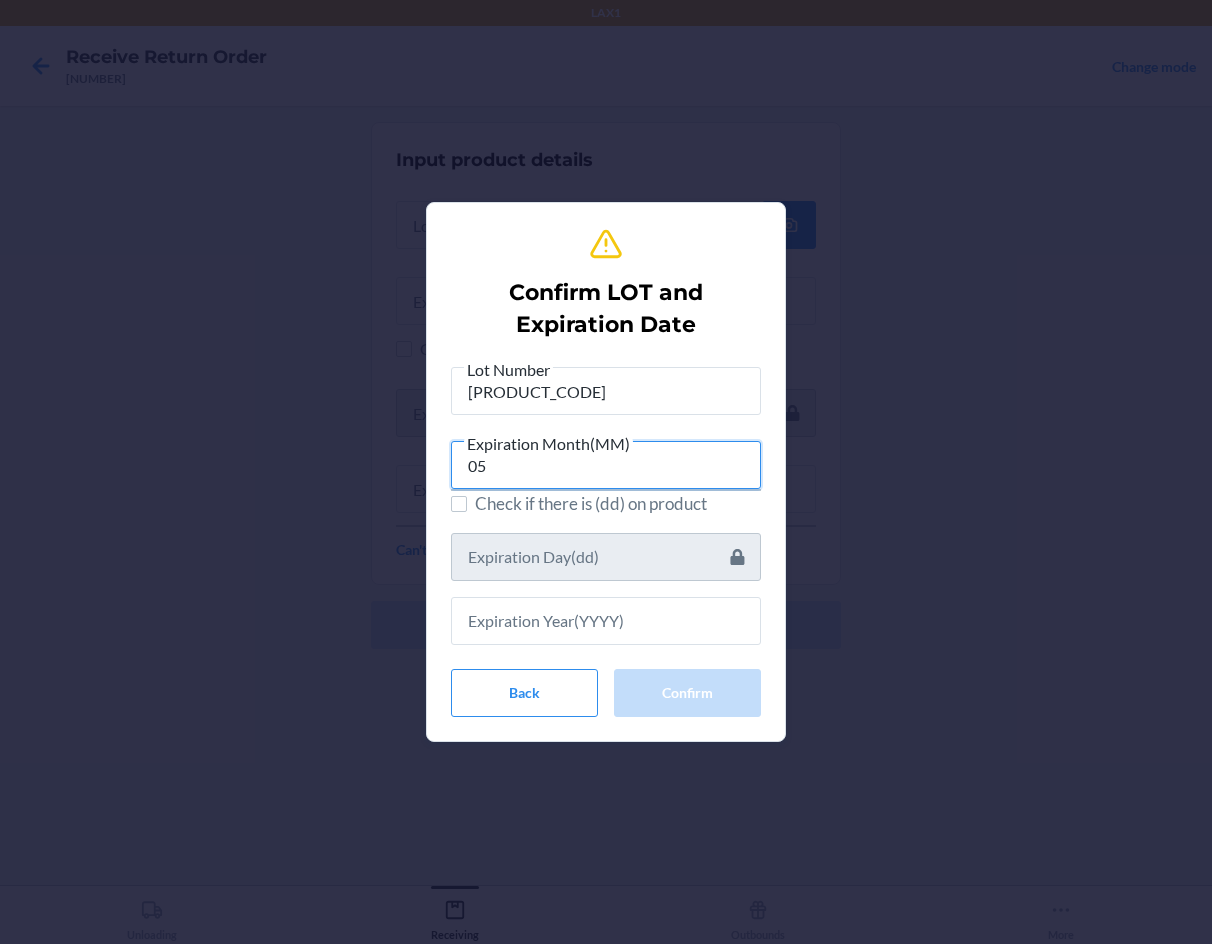 type on "05" 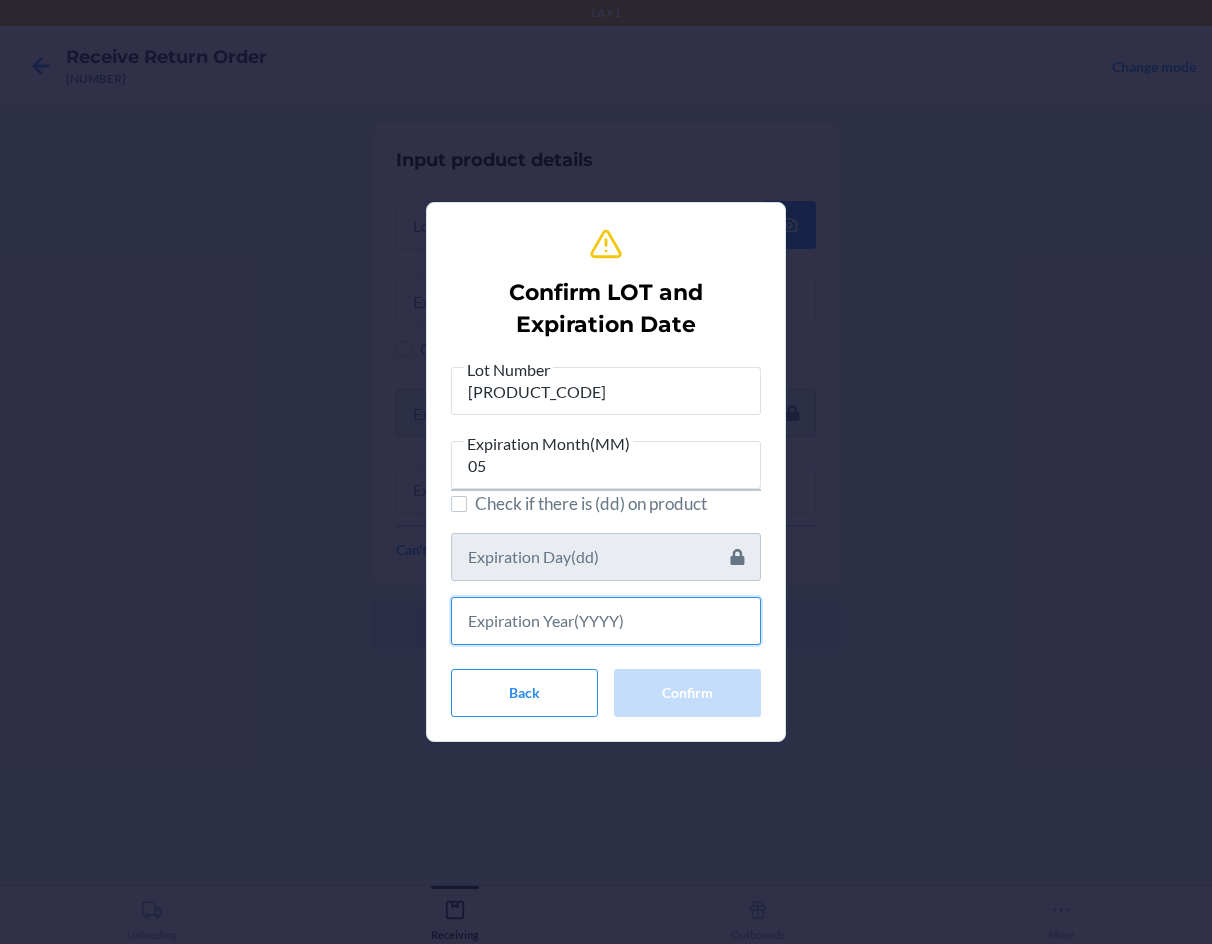 drag, startPoint x: 570, startPoint y: 617, endPoint x: 574, endPoint y: 534, distance: 83.09633 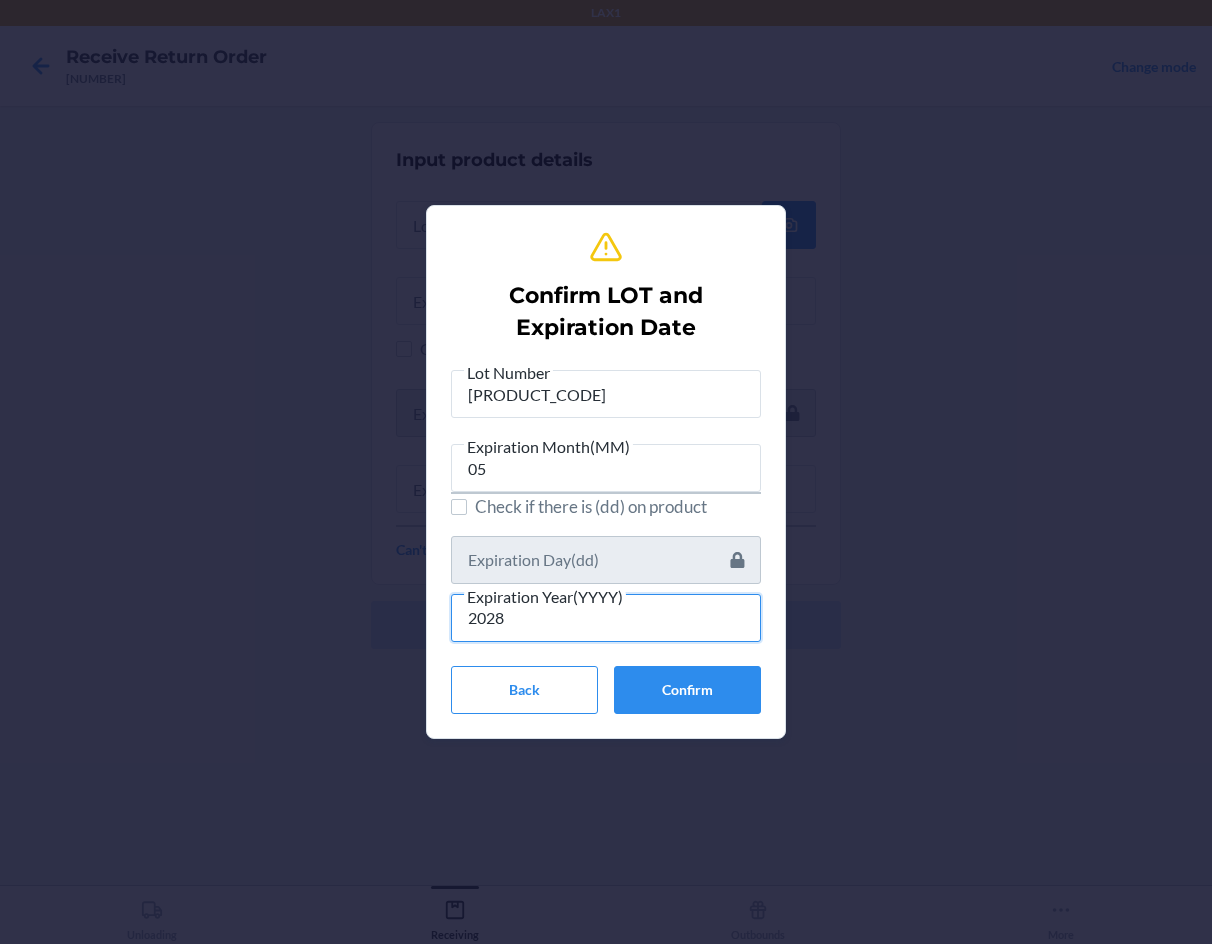 type on "2028" 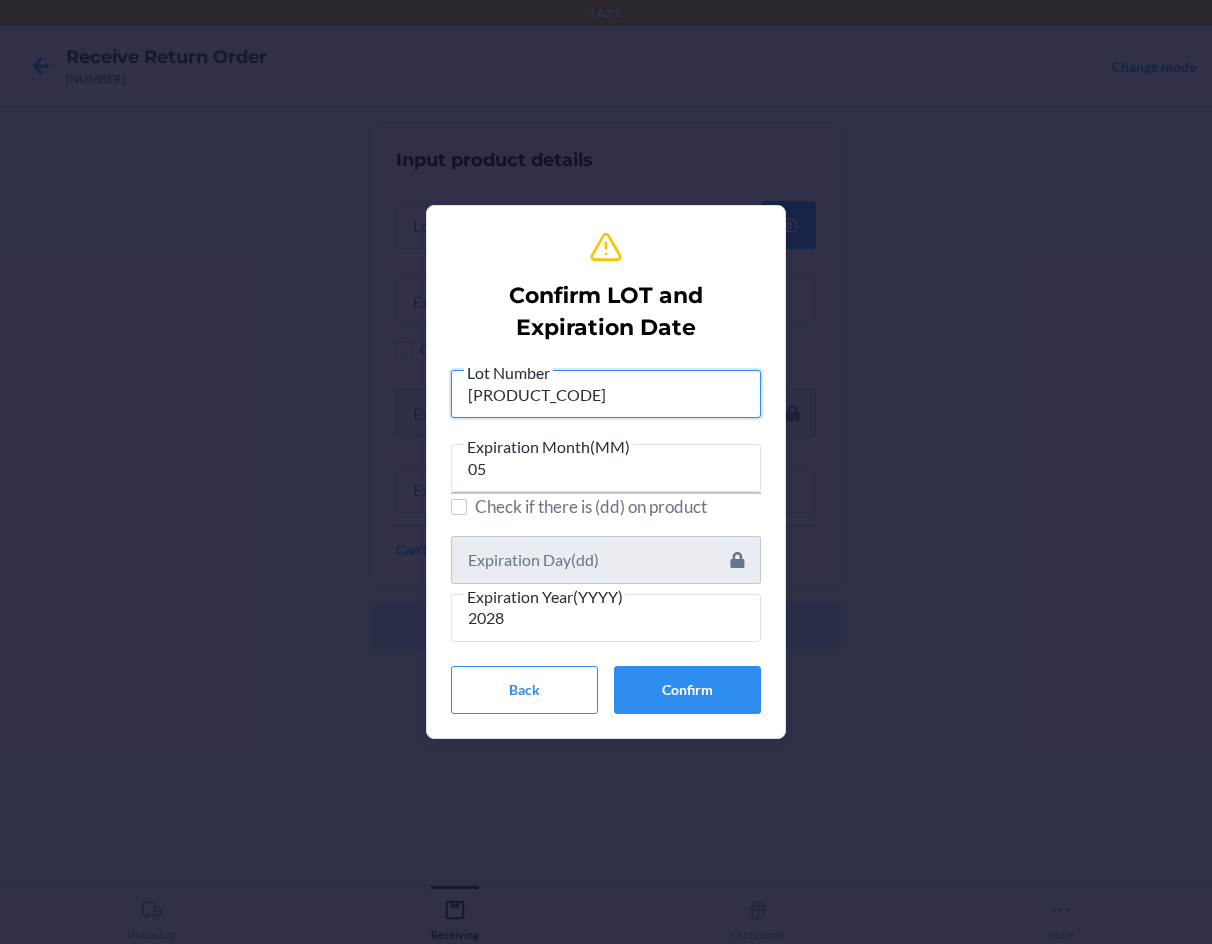 click on "[PRODUCT_CODE]" at bounding box center (606, 394) 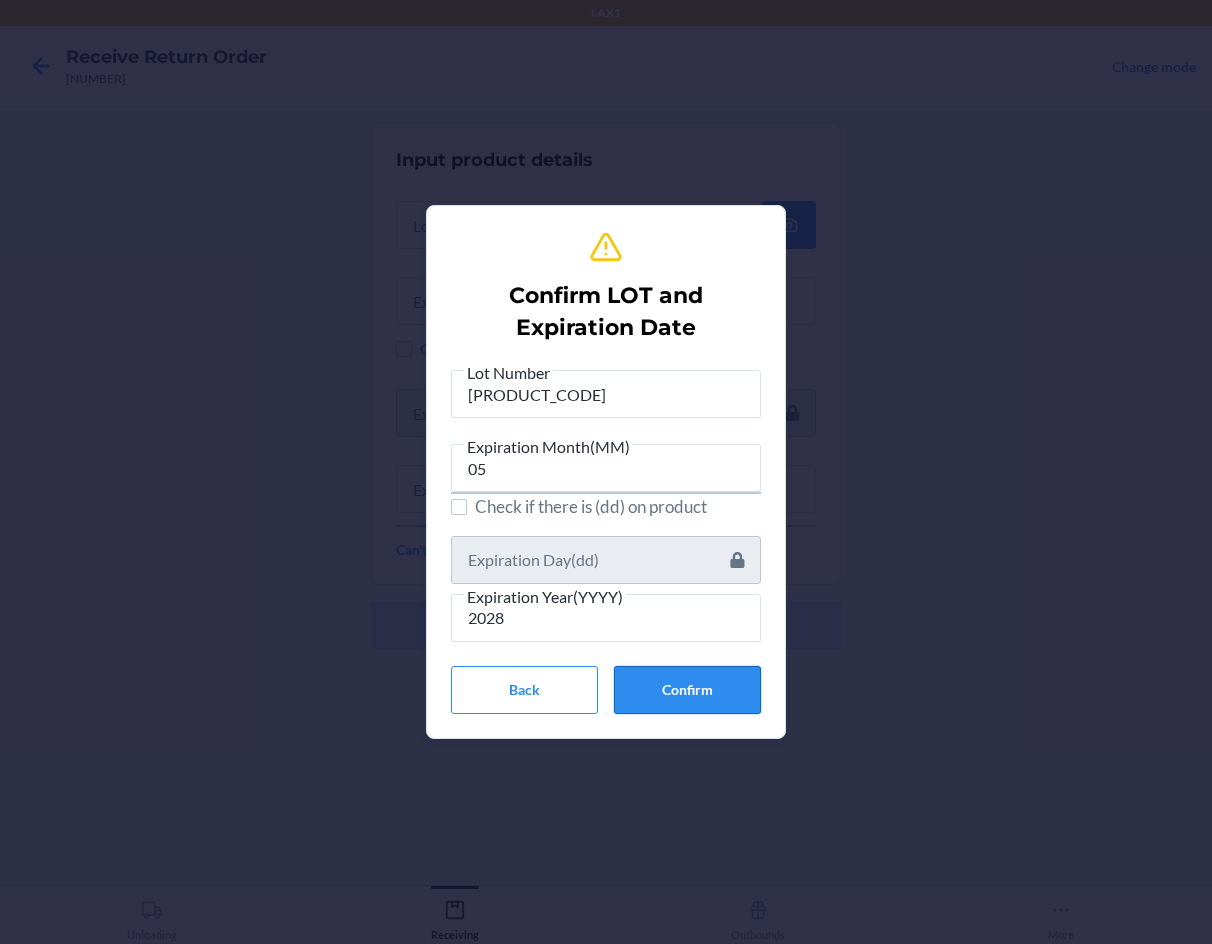 click on "Confirm" at bounding box center [687, 690] 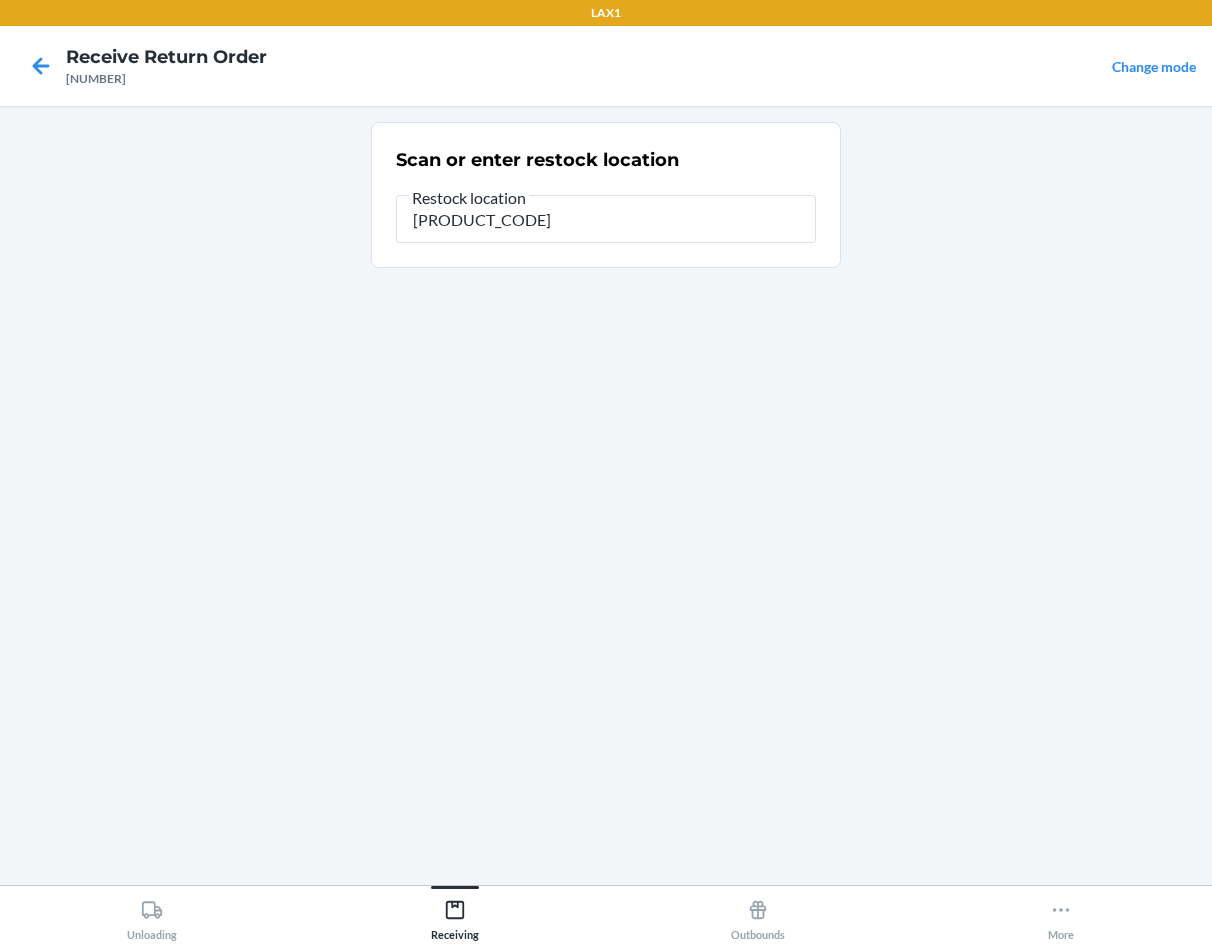type on "[PRODUCT_CODE]" 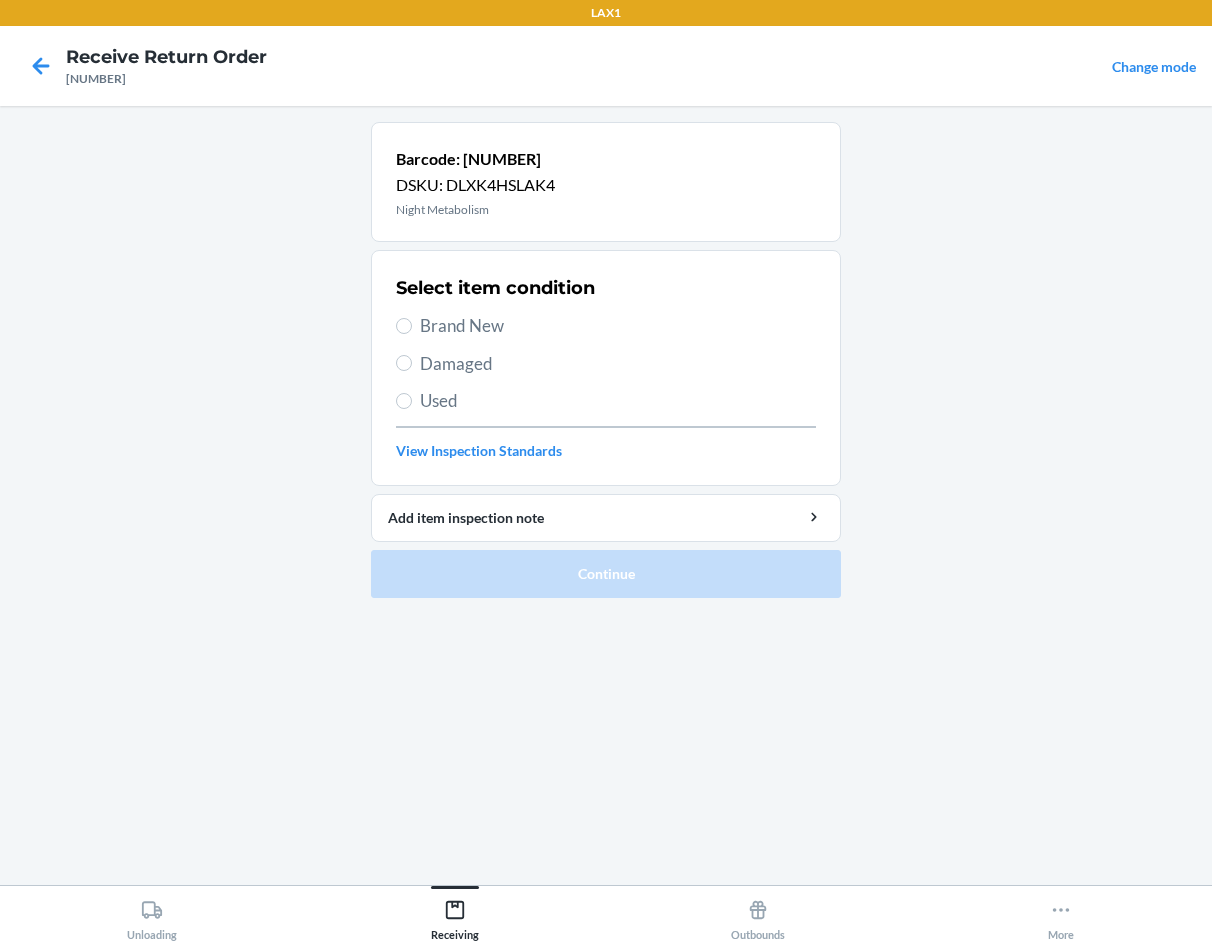 click on "Brand New" at bounding box center (618, 326) 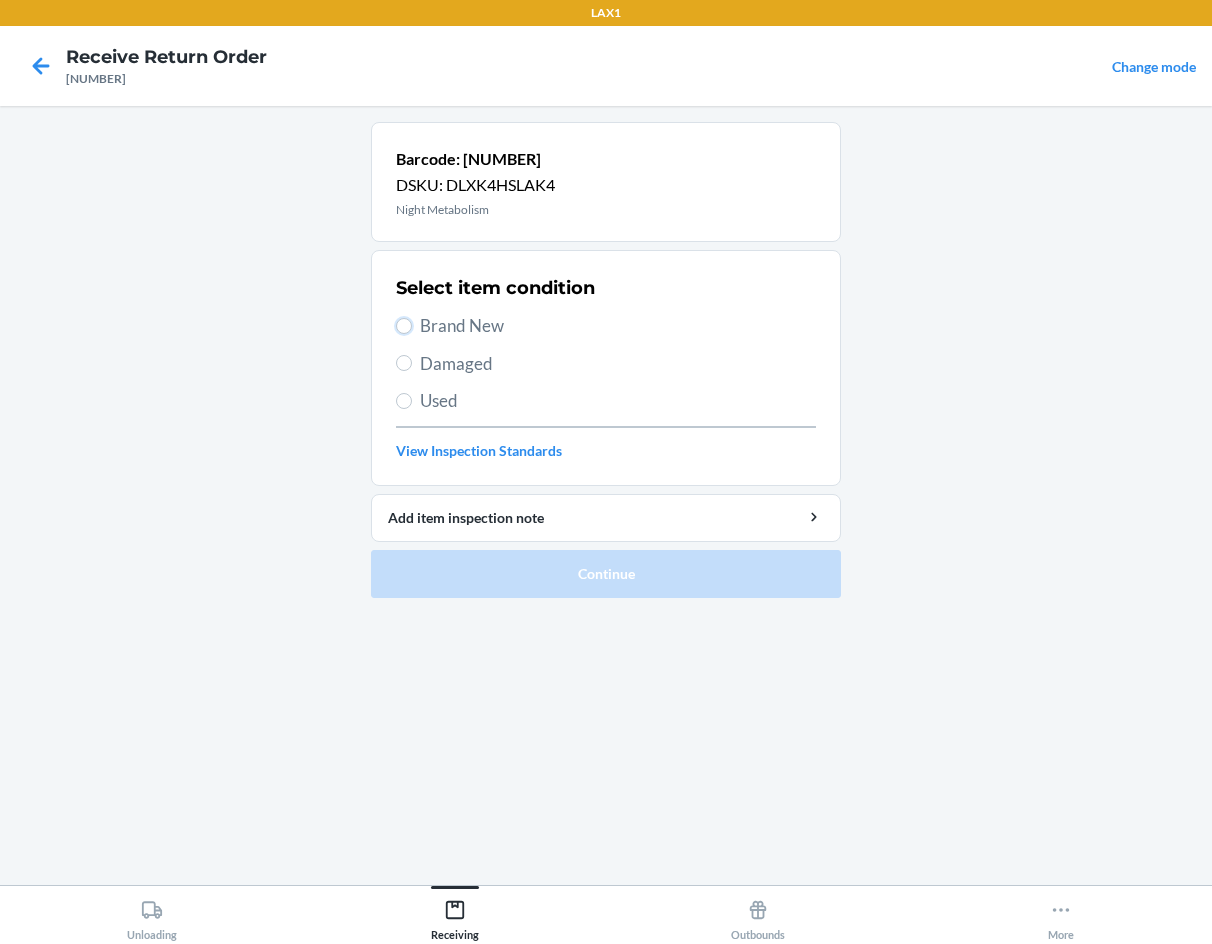 click on "Brand New" at bounding box center [404, 326] 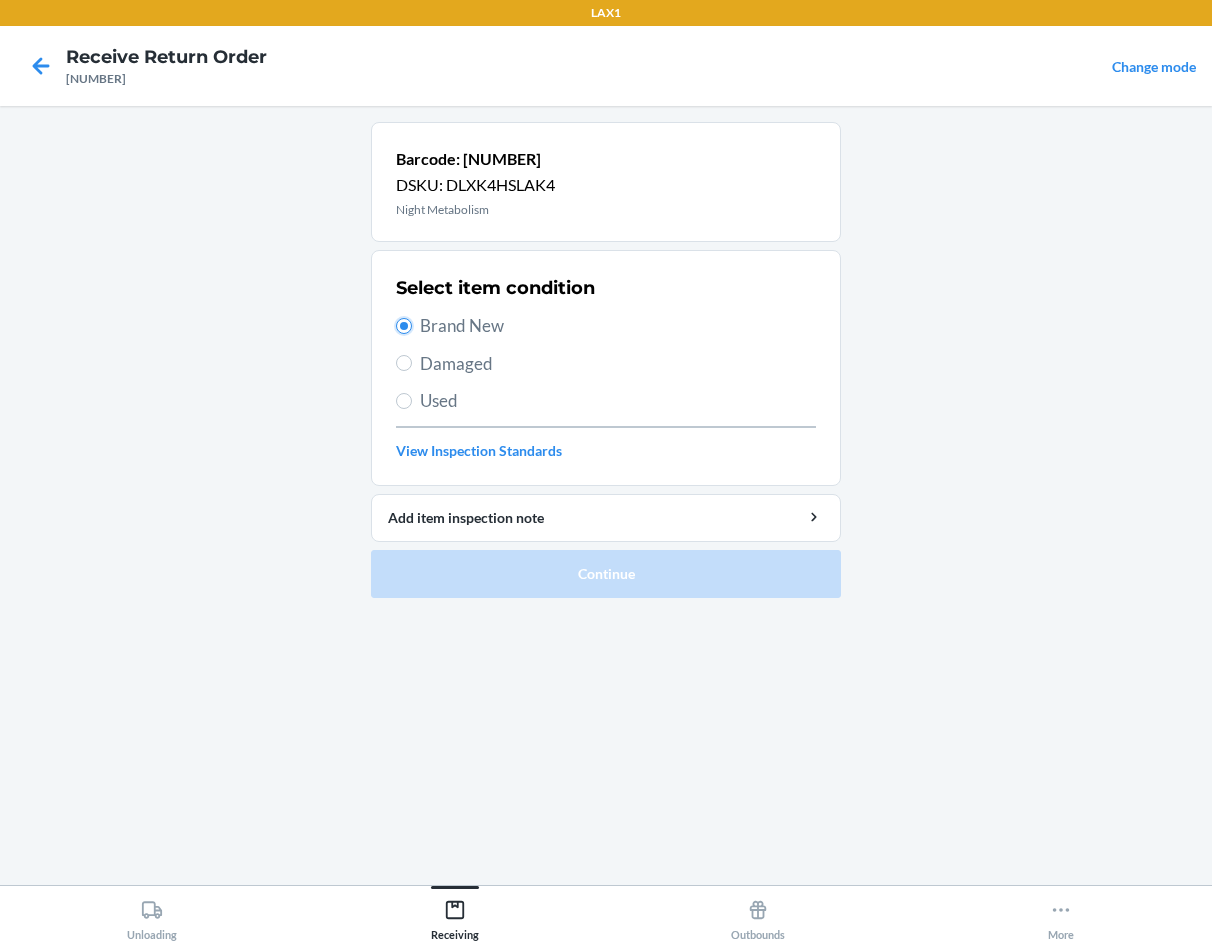 radio on "true" 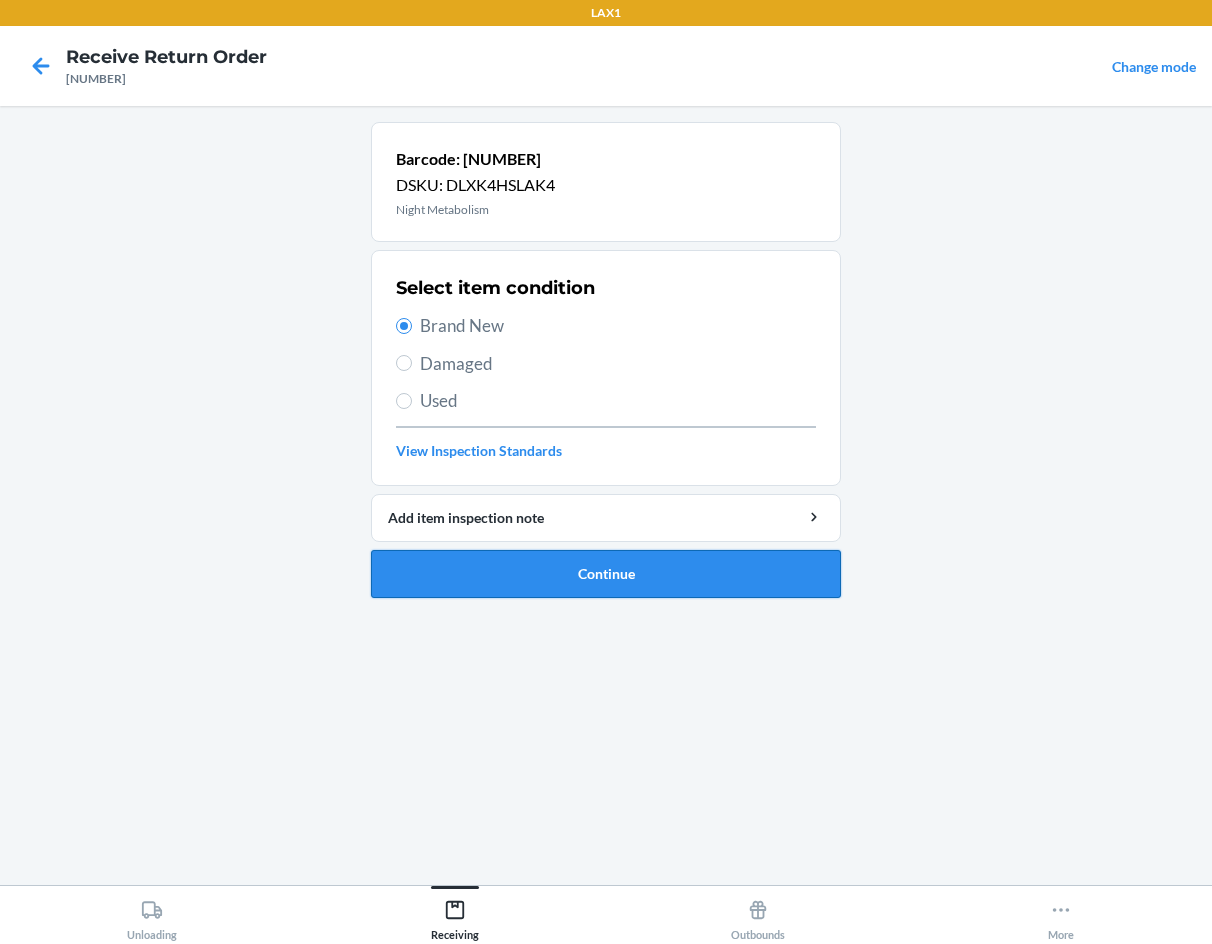 click on "Continue" at bounding box center [606, 574] 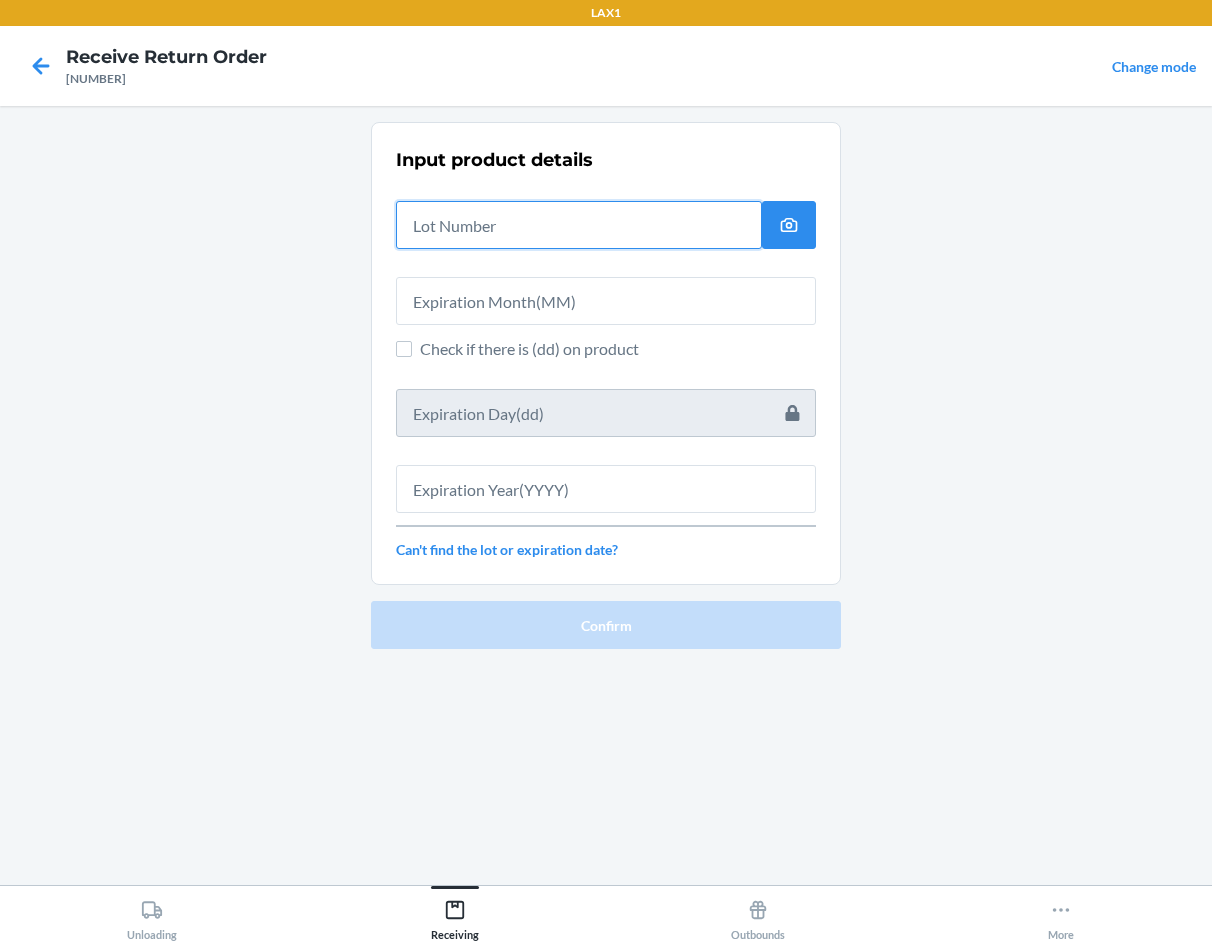 paste on "[PRODUCT_CODE]" 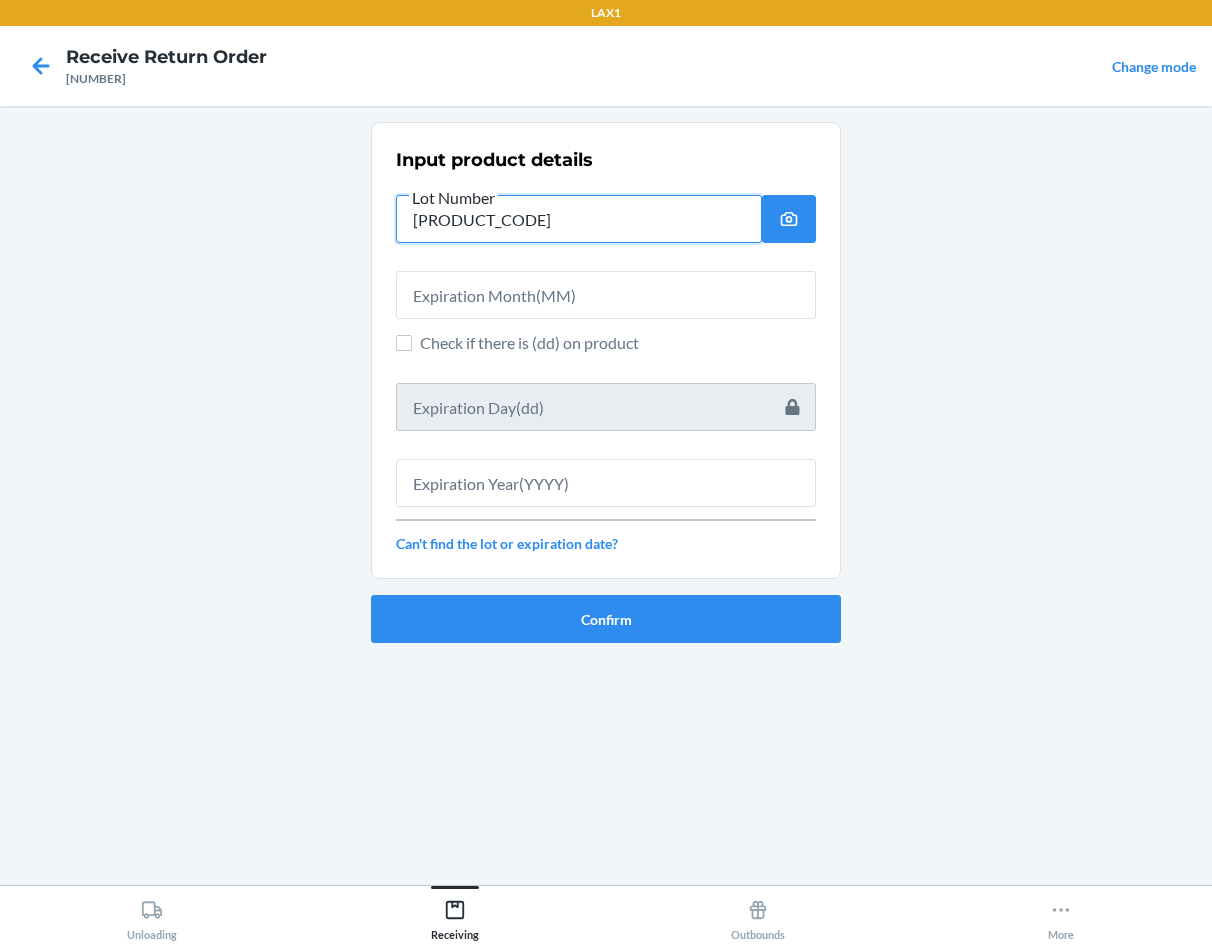 type on "[PRODUCT_CODE]" 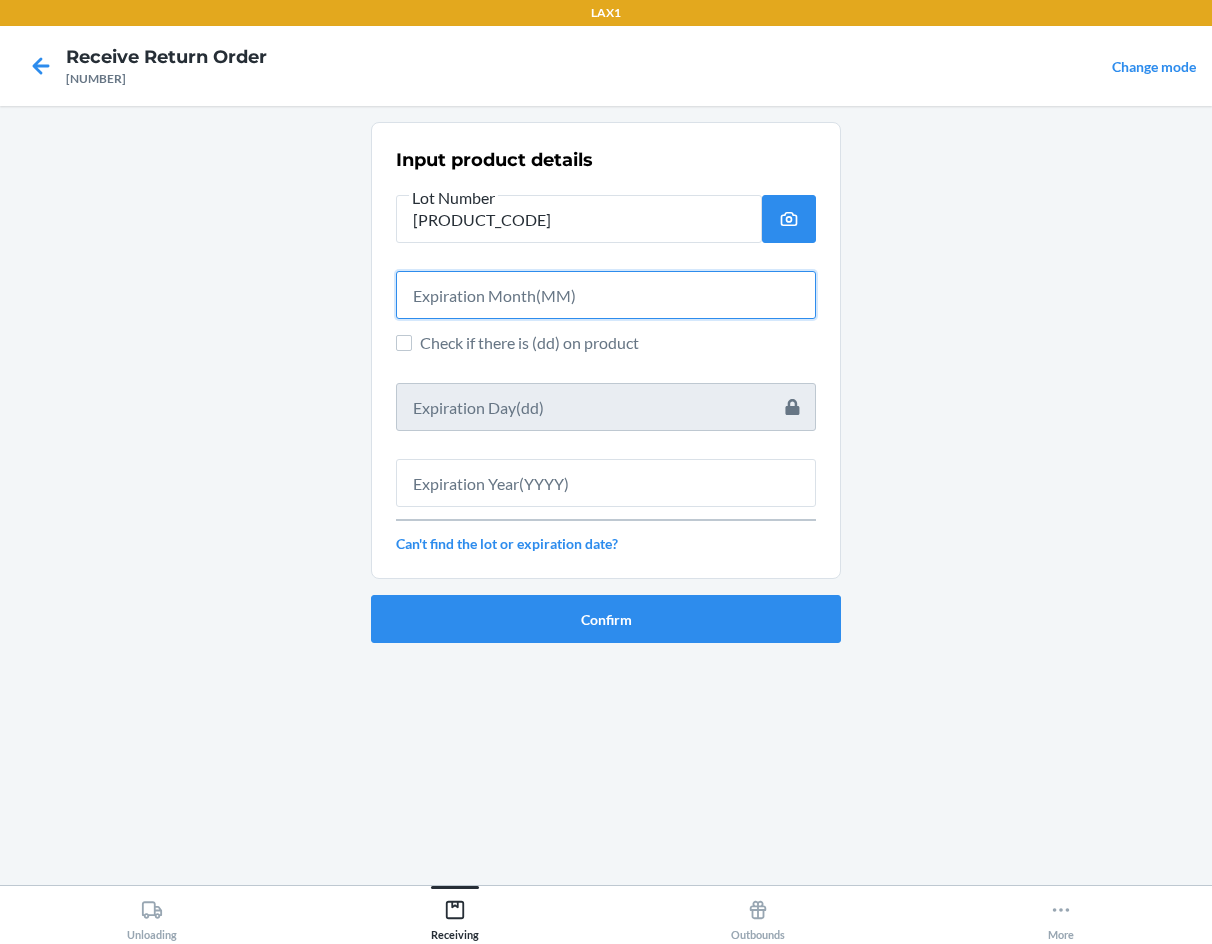 click at bounding box center [606, 295] 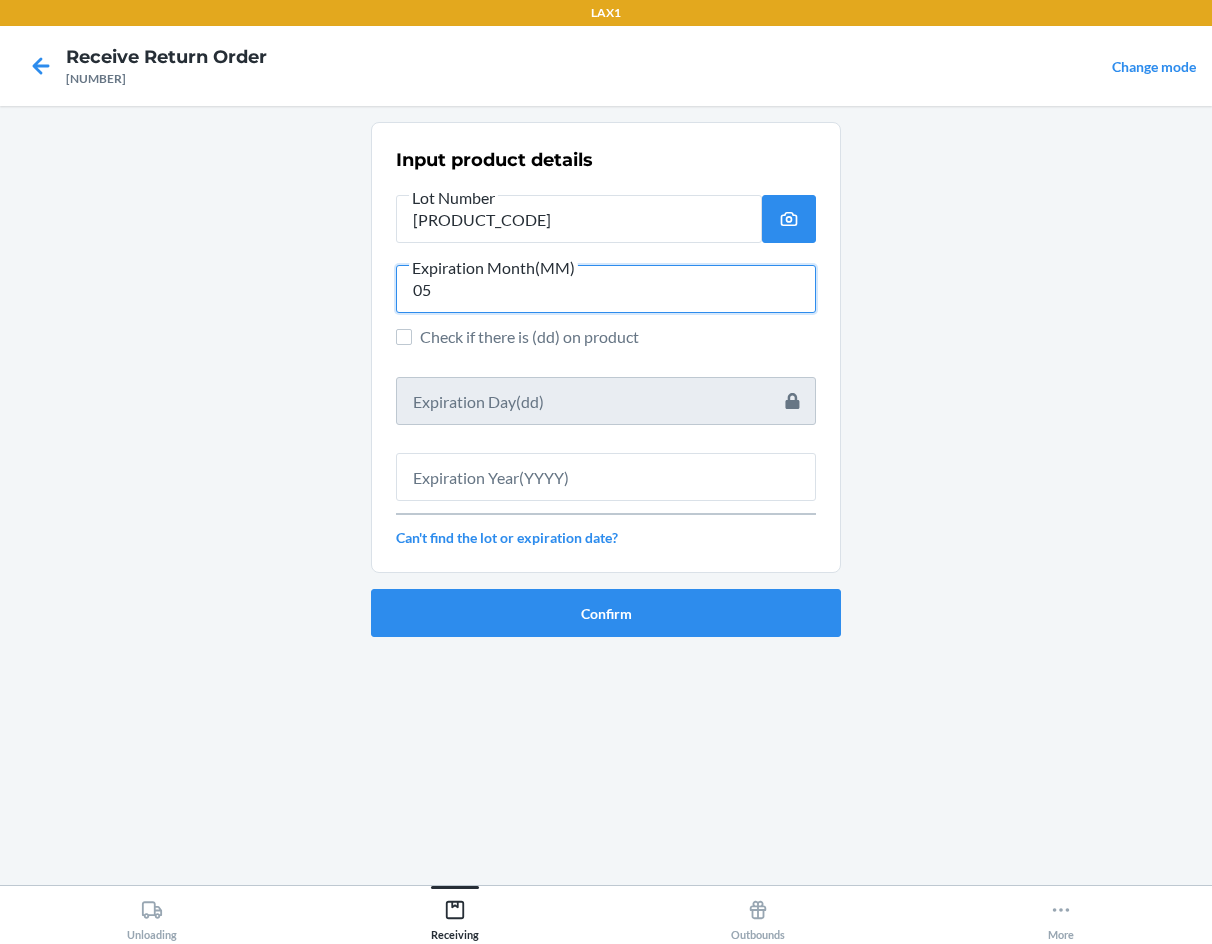 type on "05" 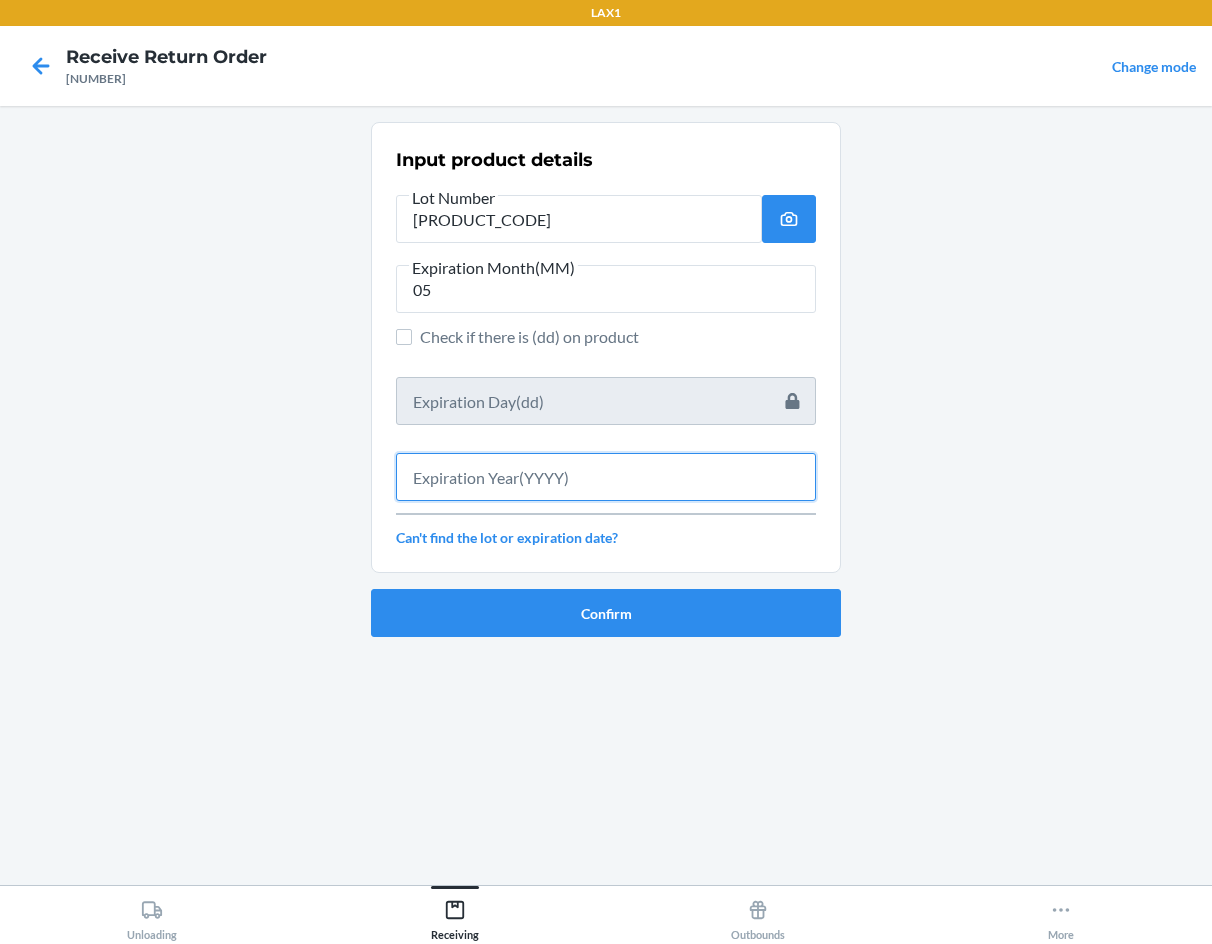 click at bounding box center (606, 477) 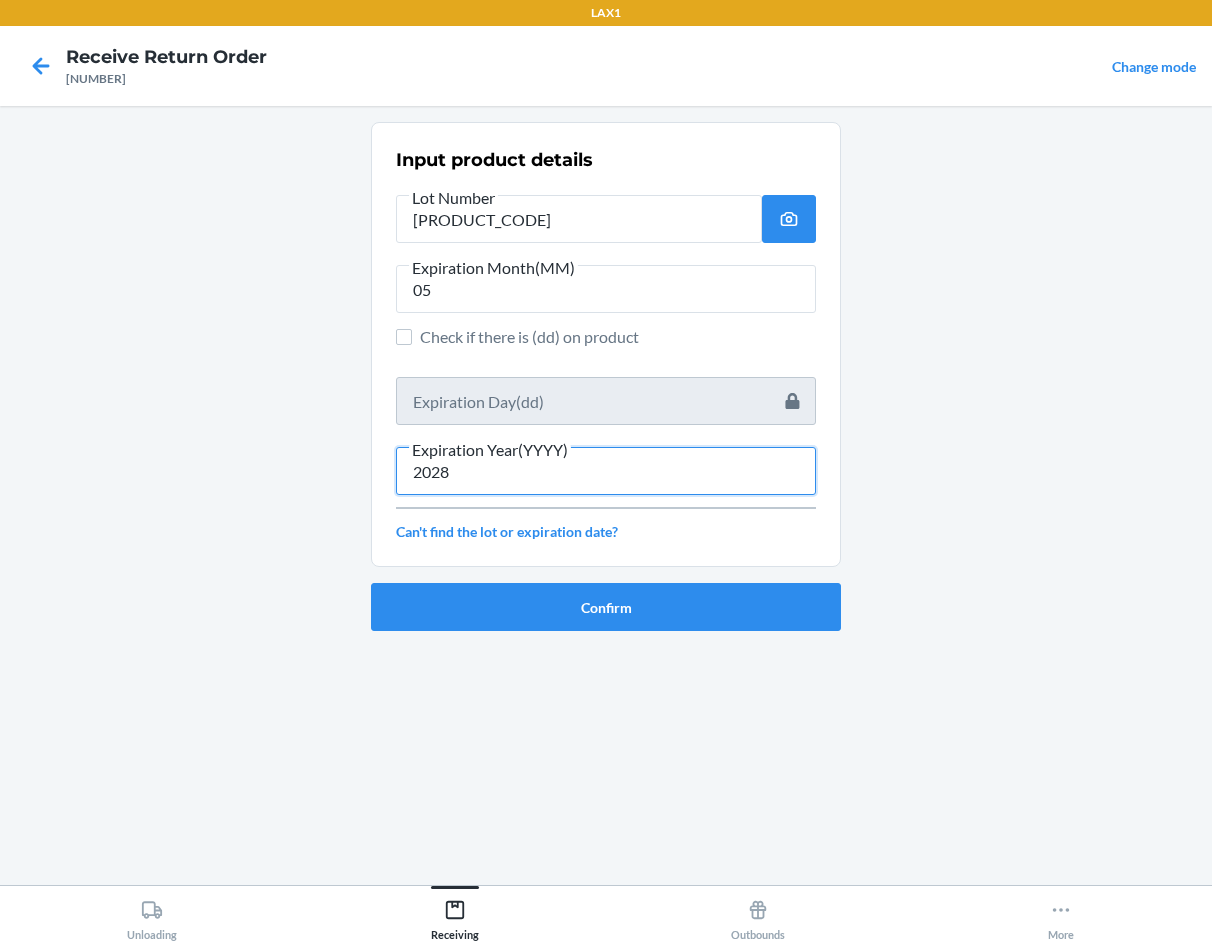 type on "2028" 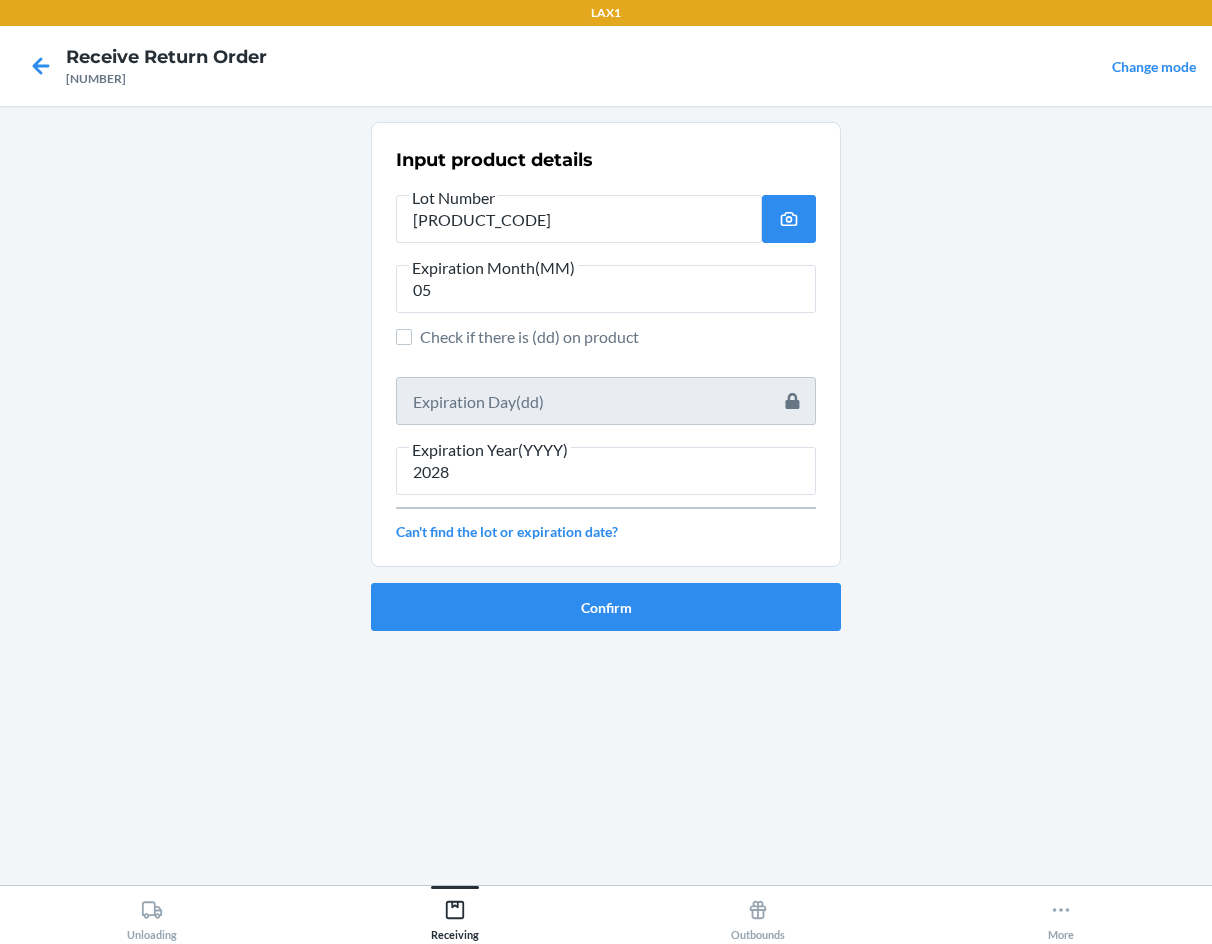 click on "Confirm" at bounding box center [606, 599] 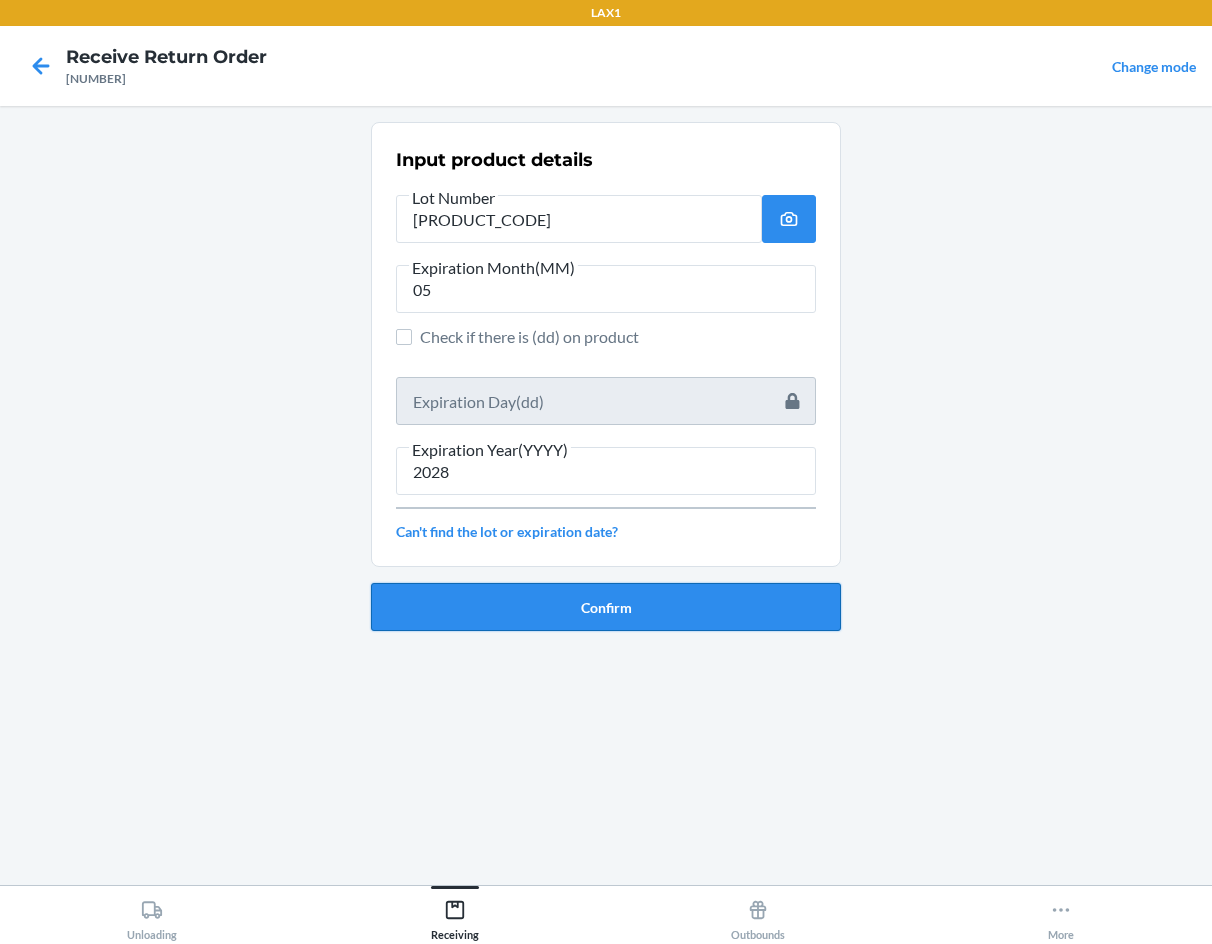 click on "Confirm" at bounding box center [606, 607] 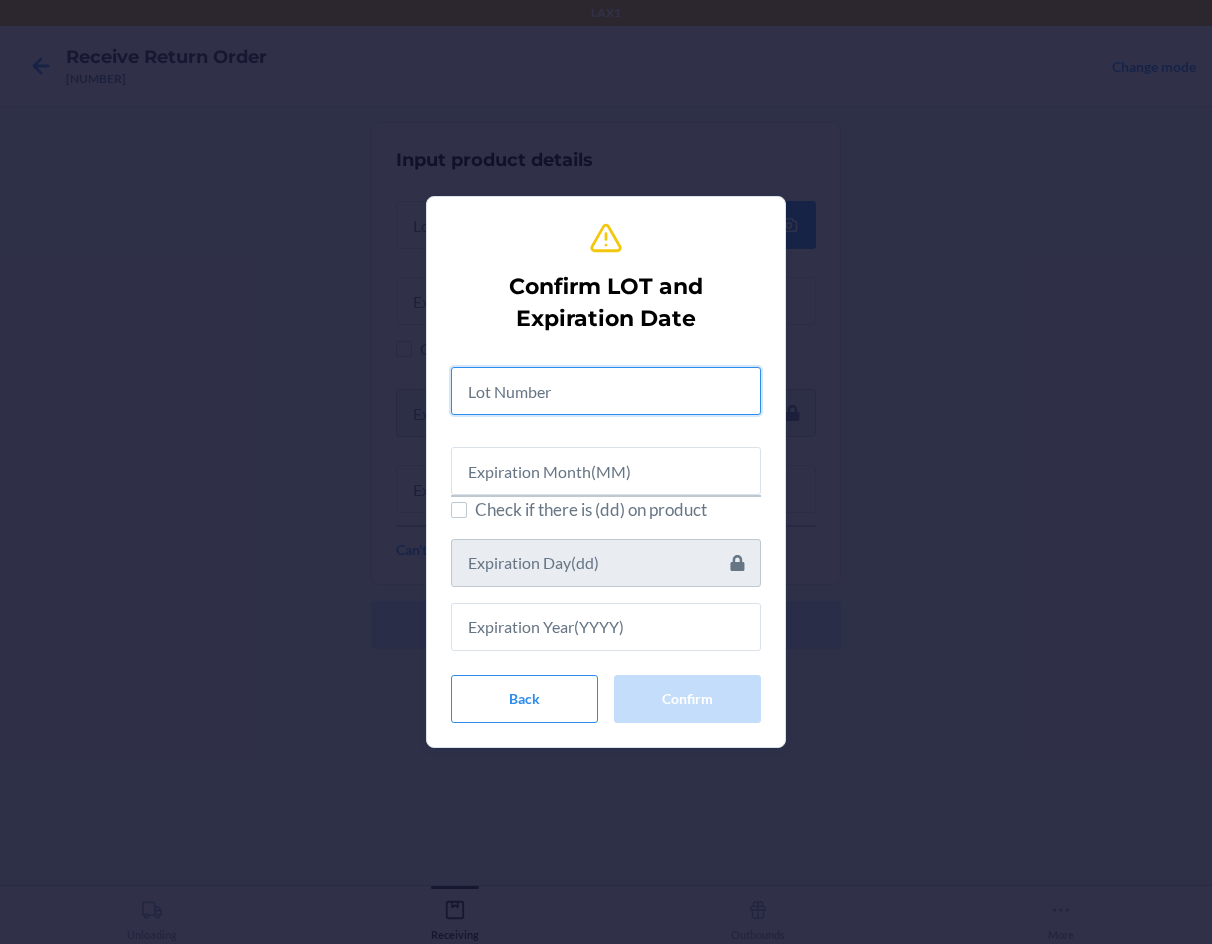 click at bounding box center [606, 391] 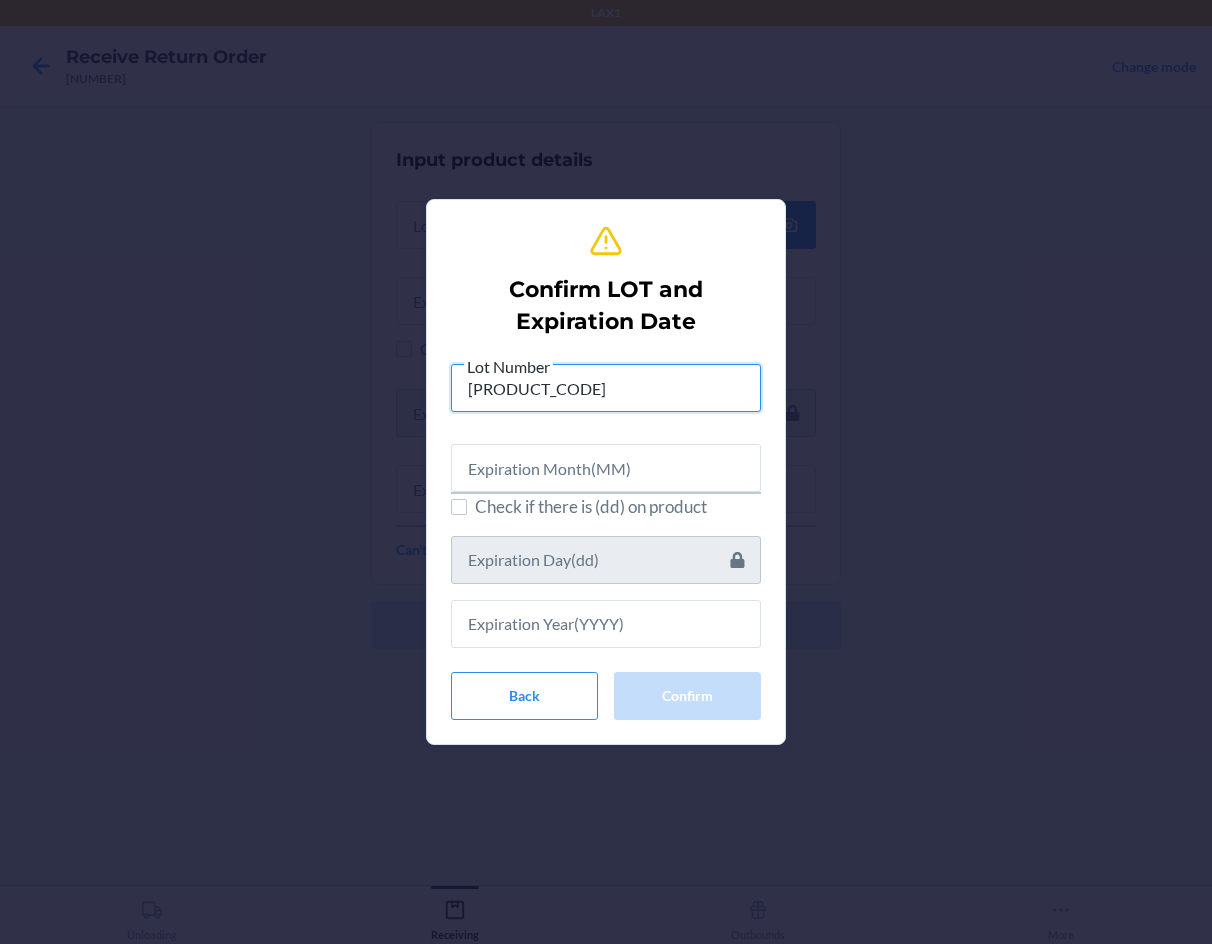 type on "[PRODUCT_CODE]" 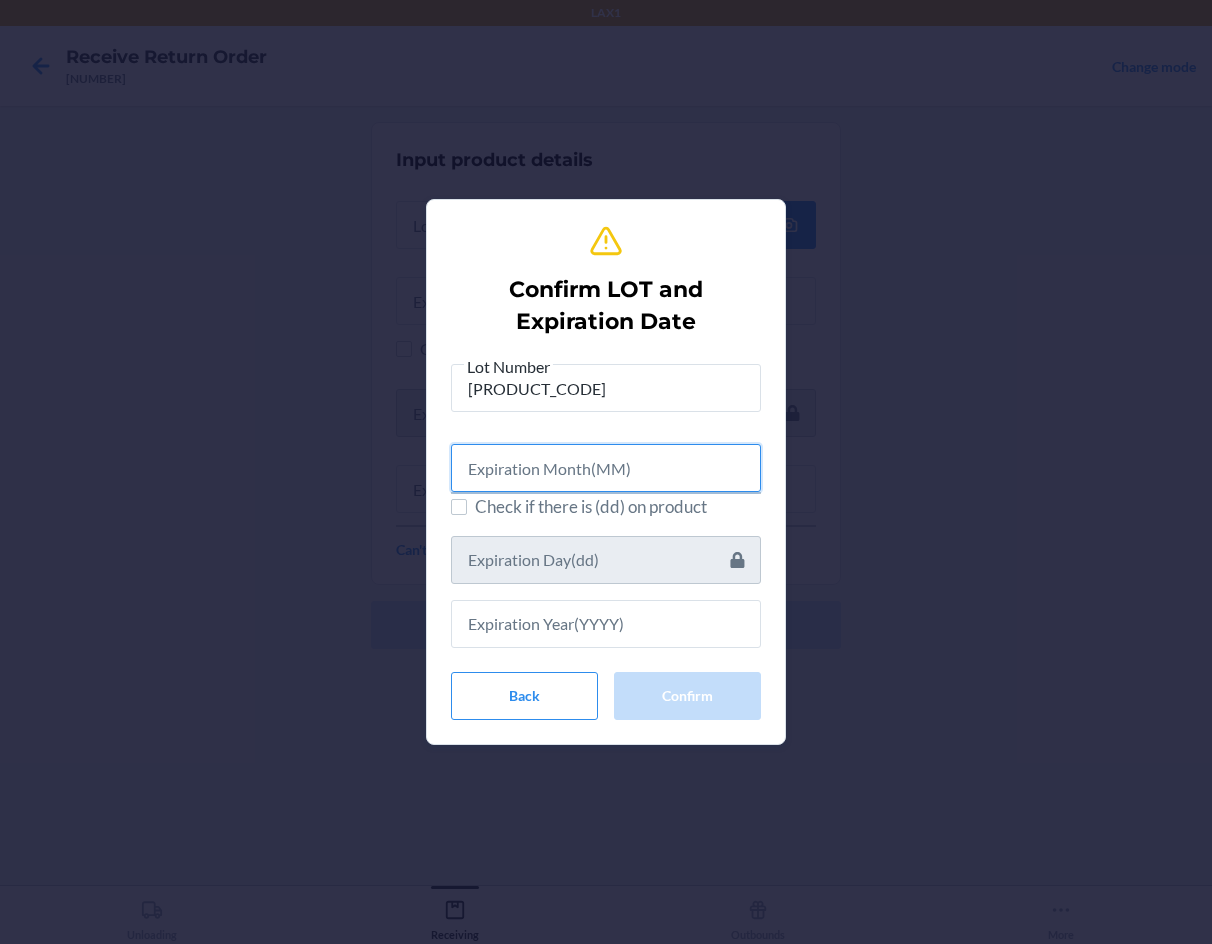 click at bounding box center (606, 468) 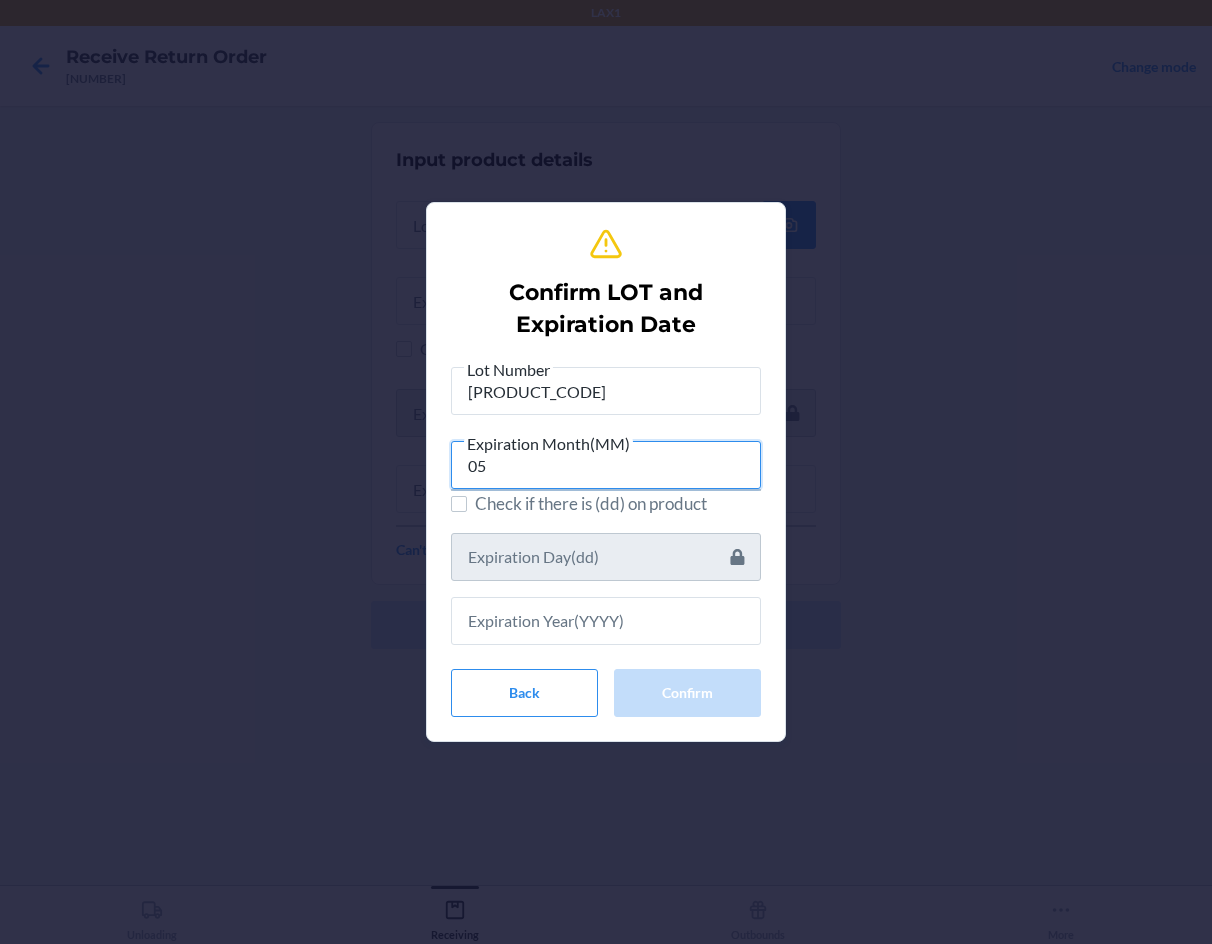 type on "05" 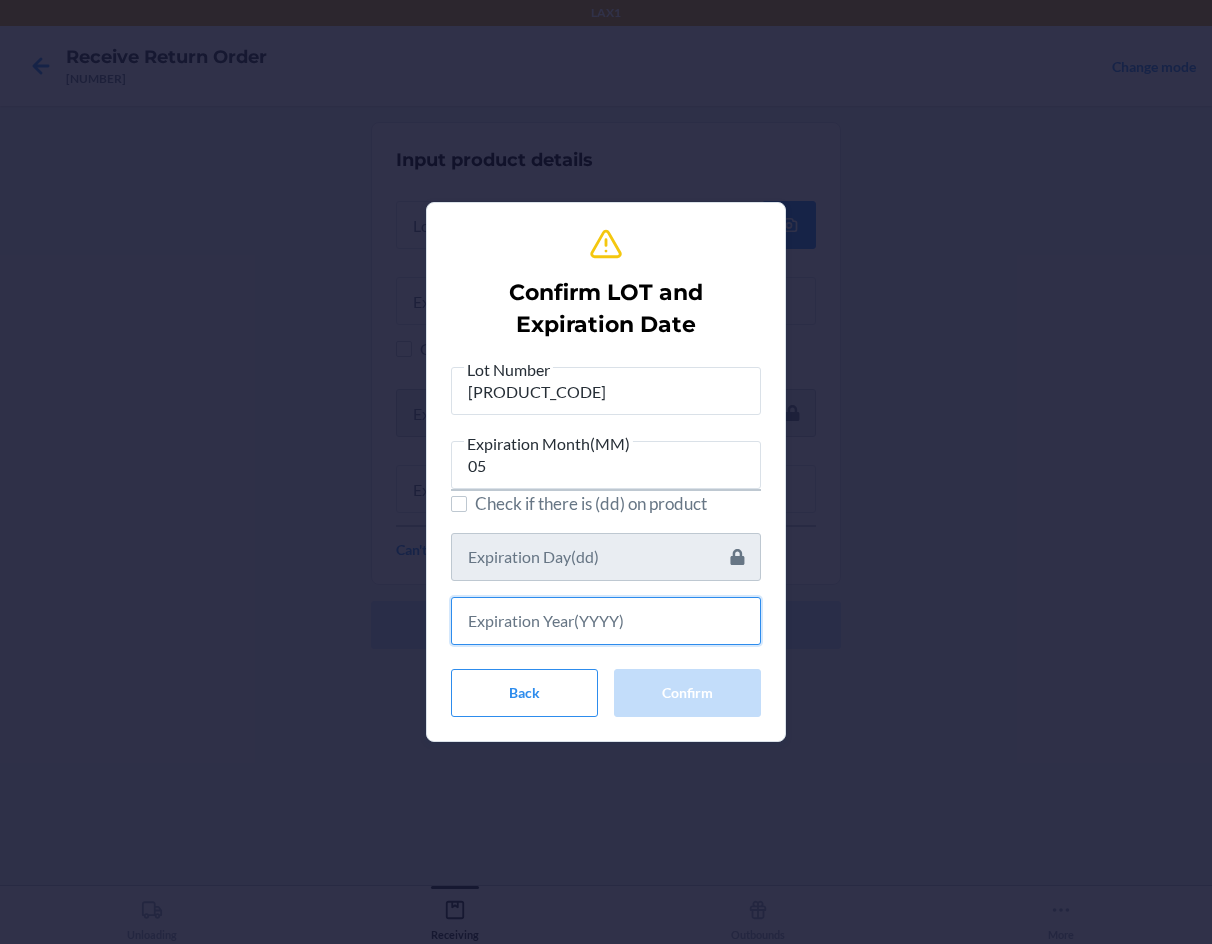 click at bounding box center (606, 621) 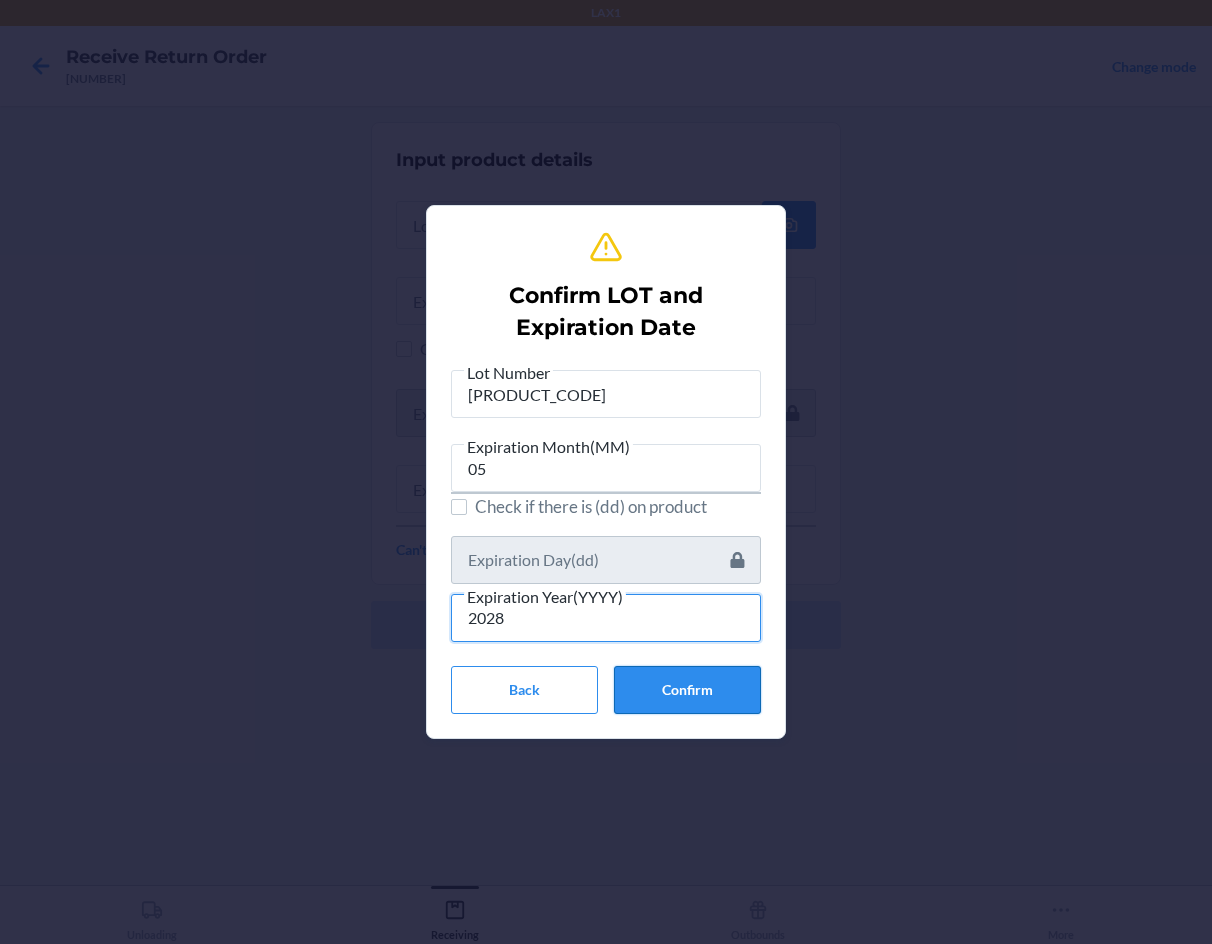 type on "2028" 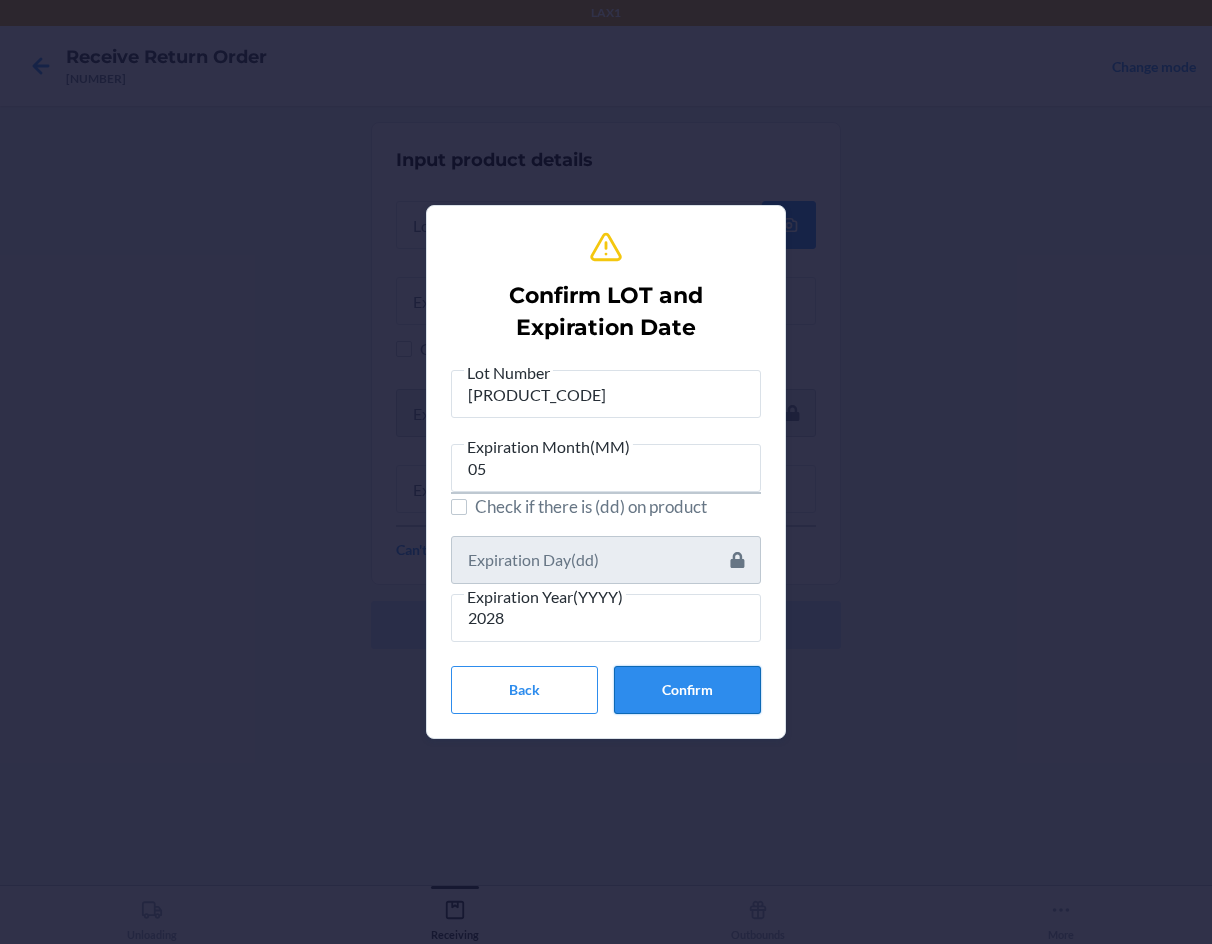 click on "Confirm" at bounding box center (687, 690) 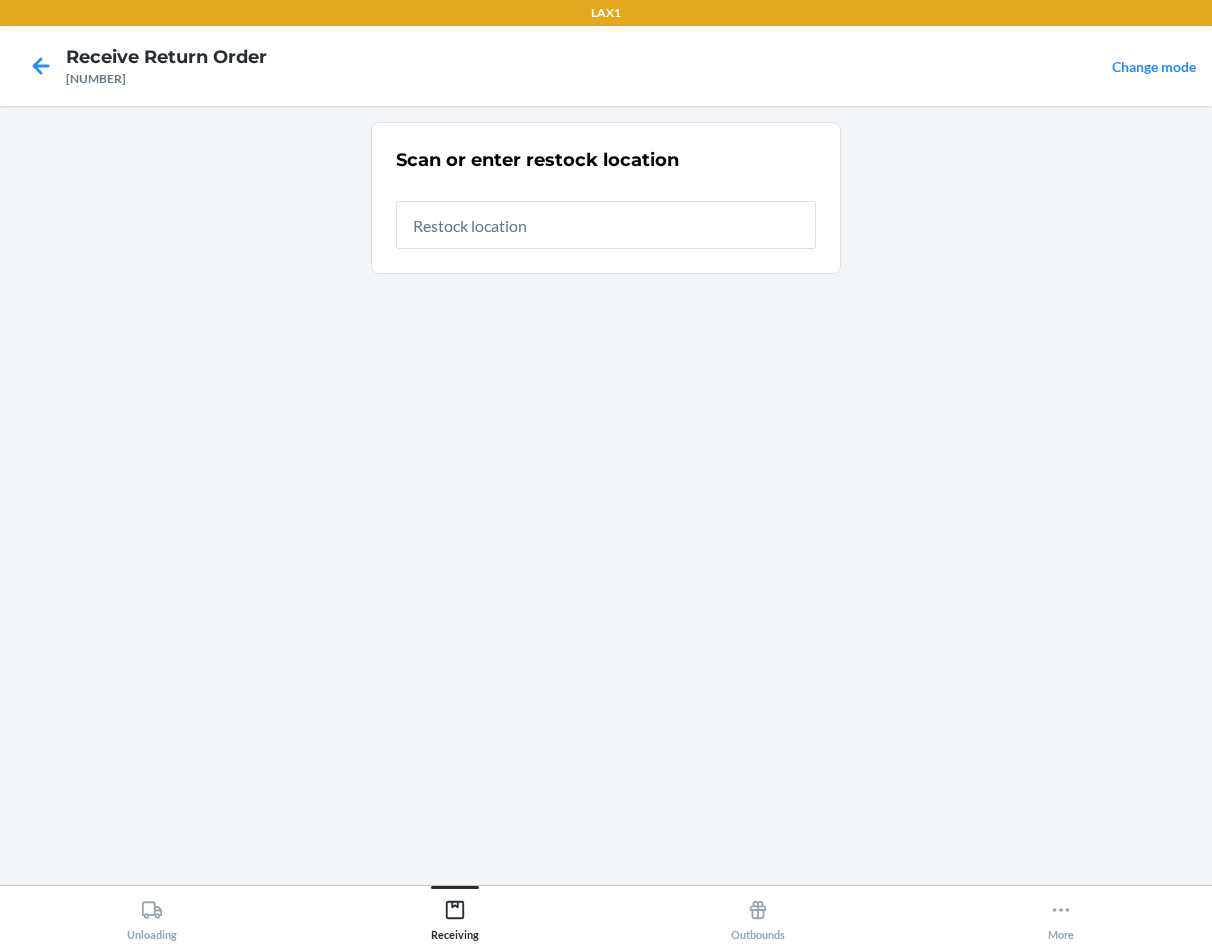 click at bounding box center (606, 225) 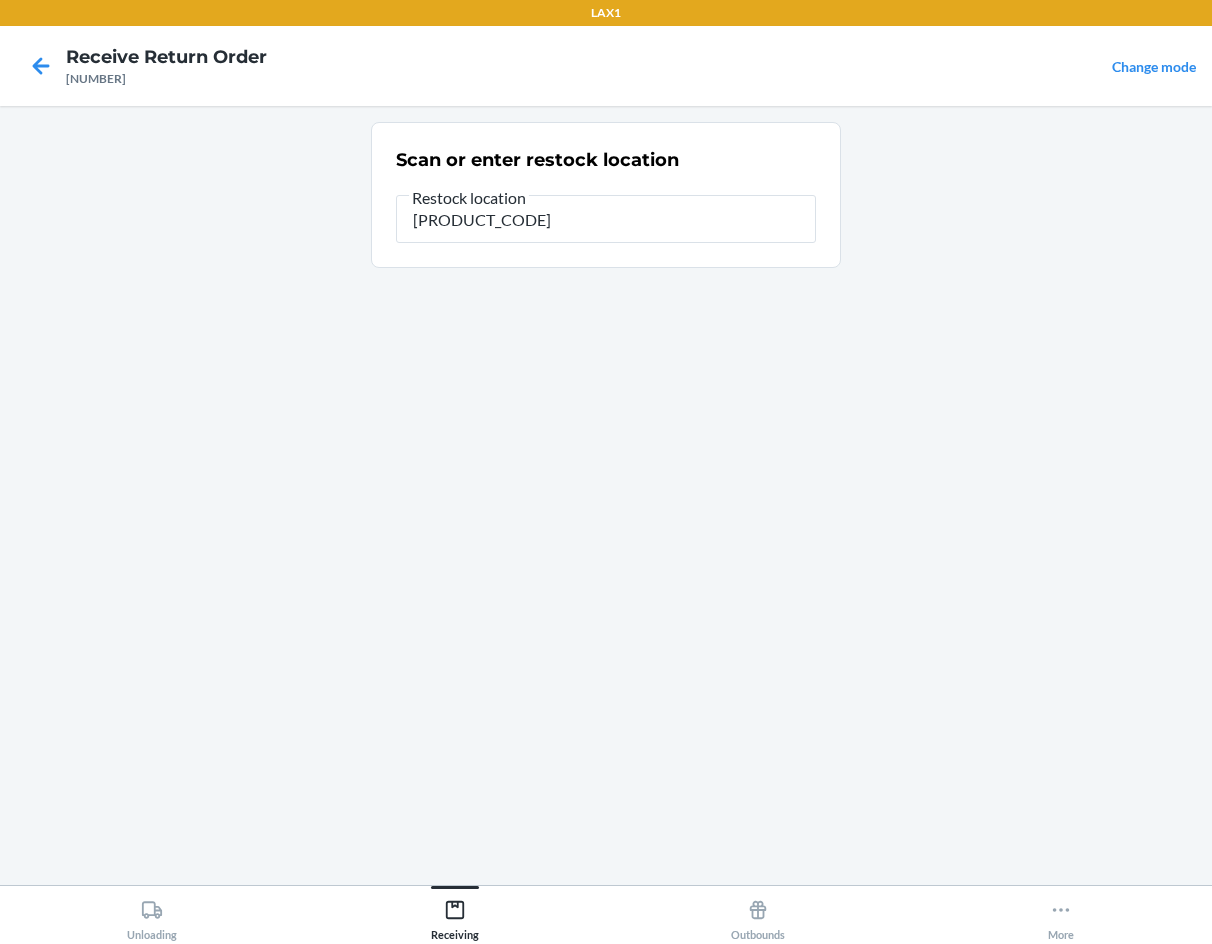 type on "[PRODUCT_CODE]" 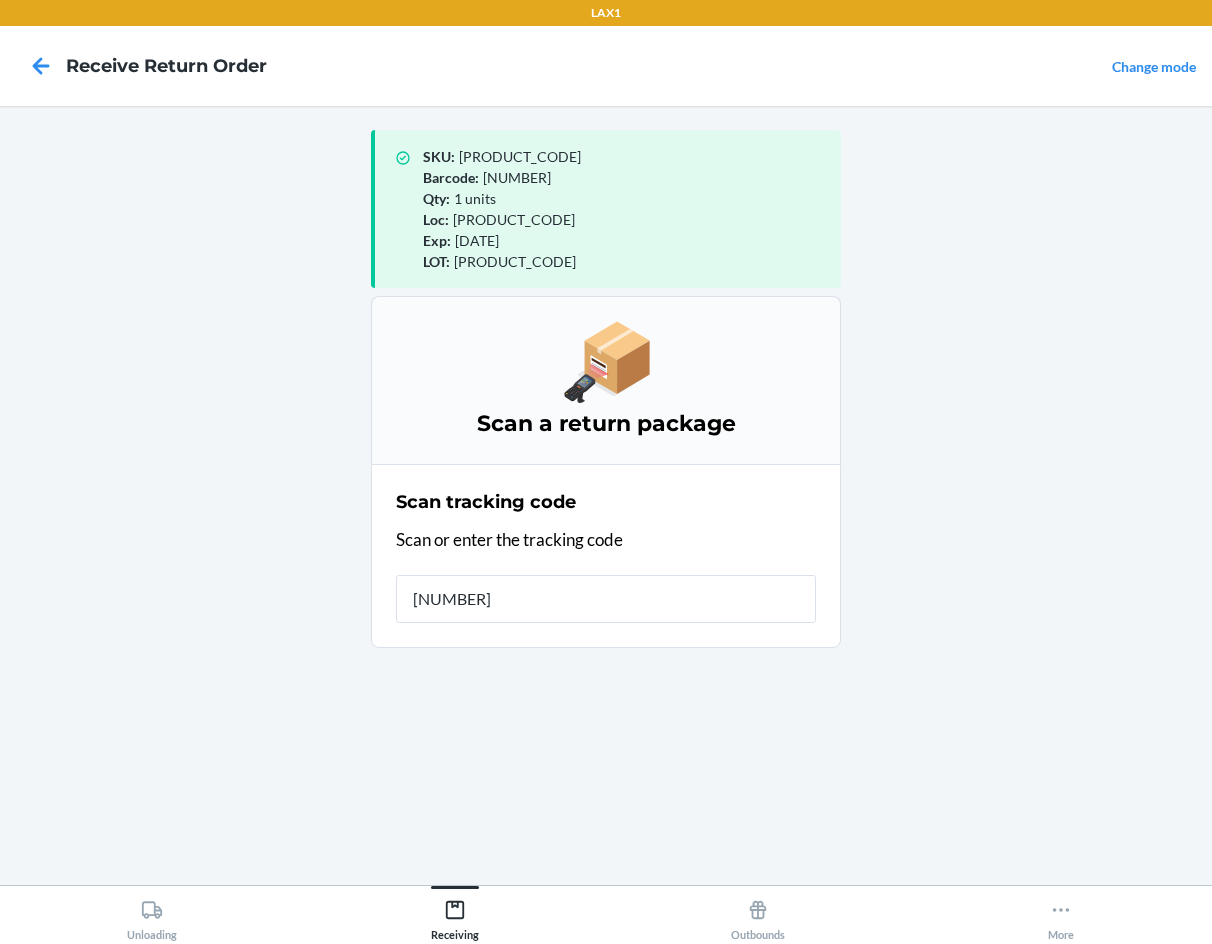 type on "[NUMBER]" 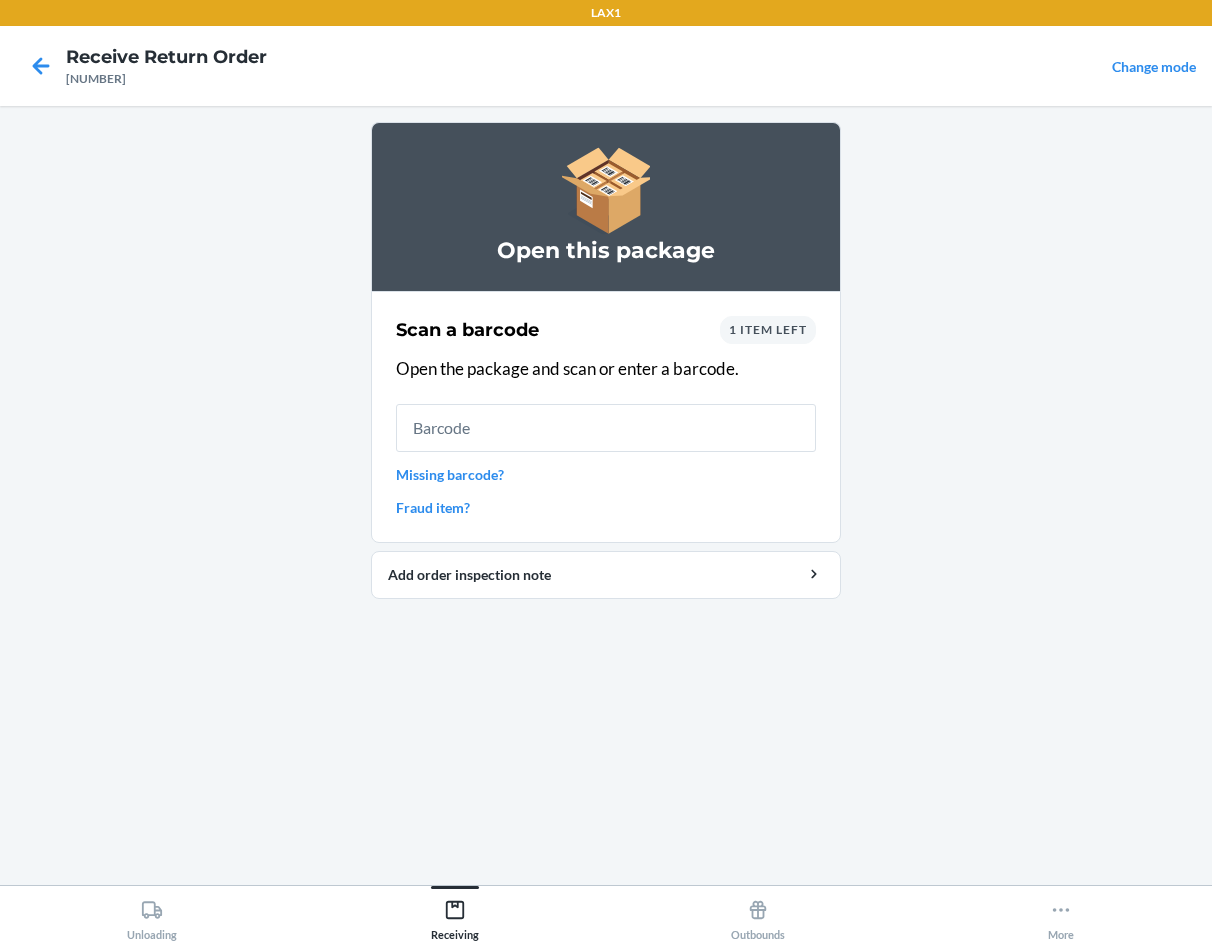 click on "1 item left" at bounding box center (768, 329) 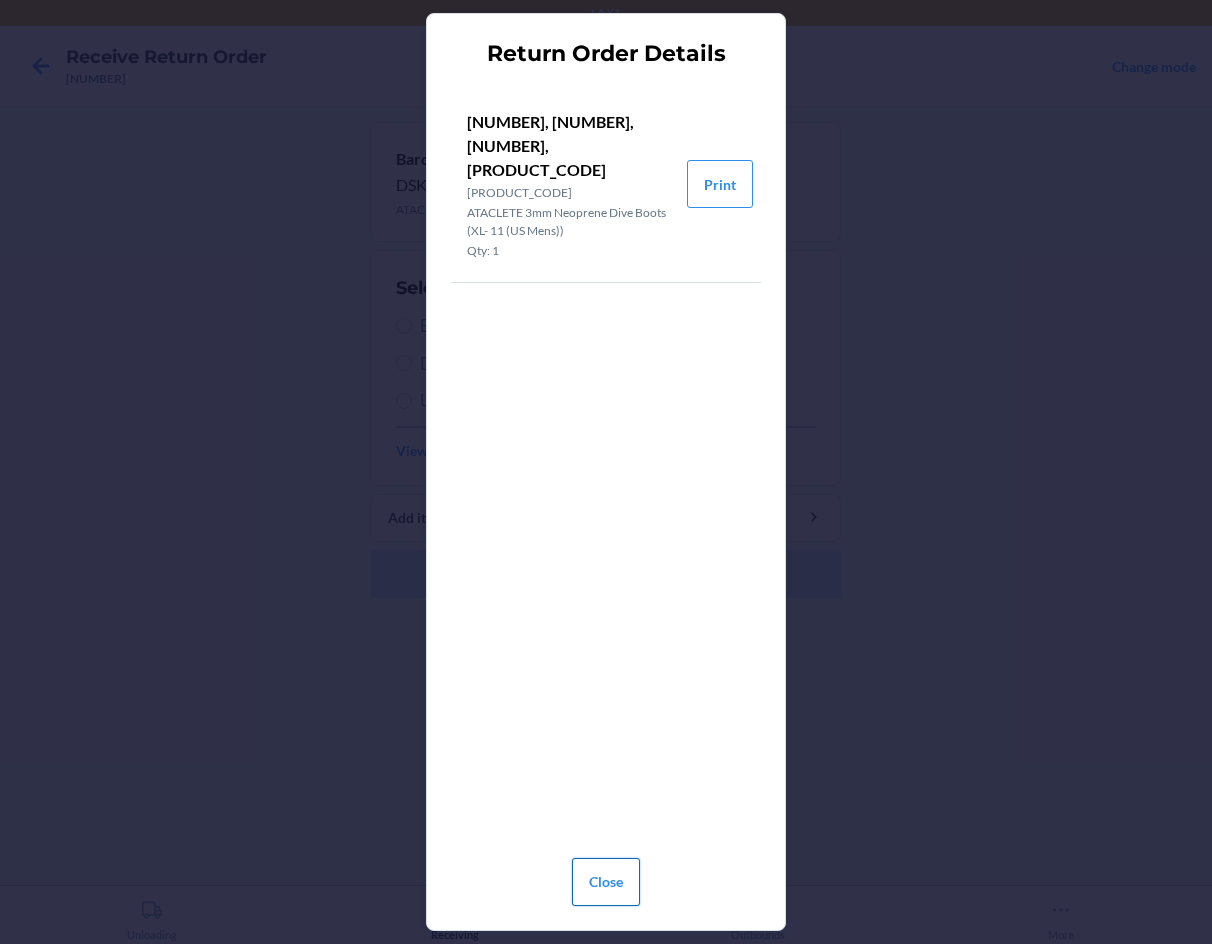 click on "Close" at bounding box center (606, 882) 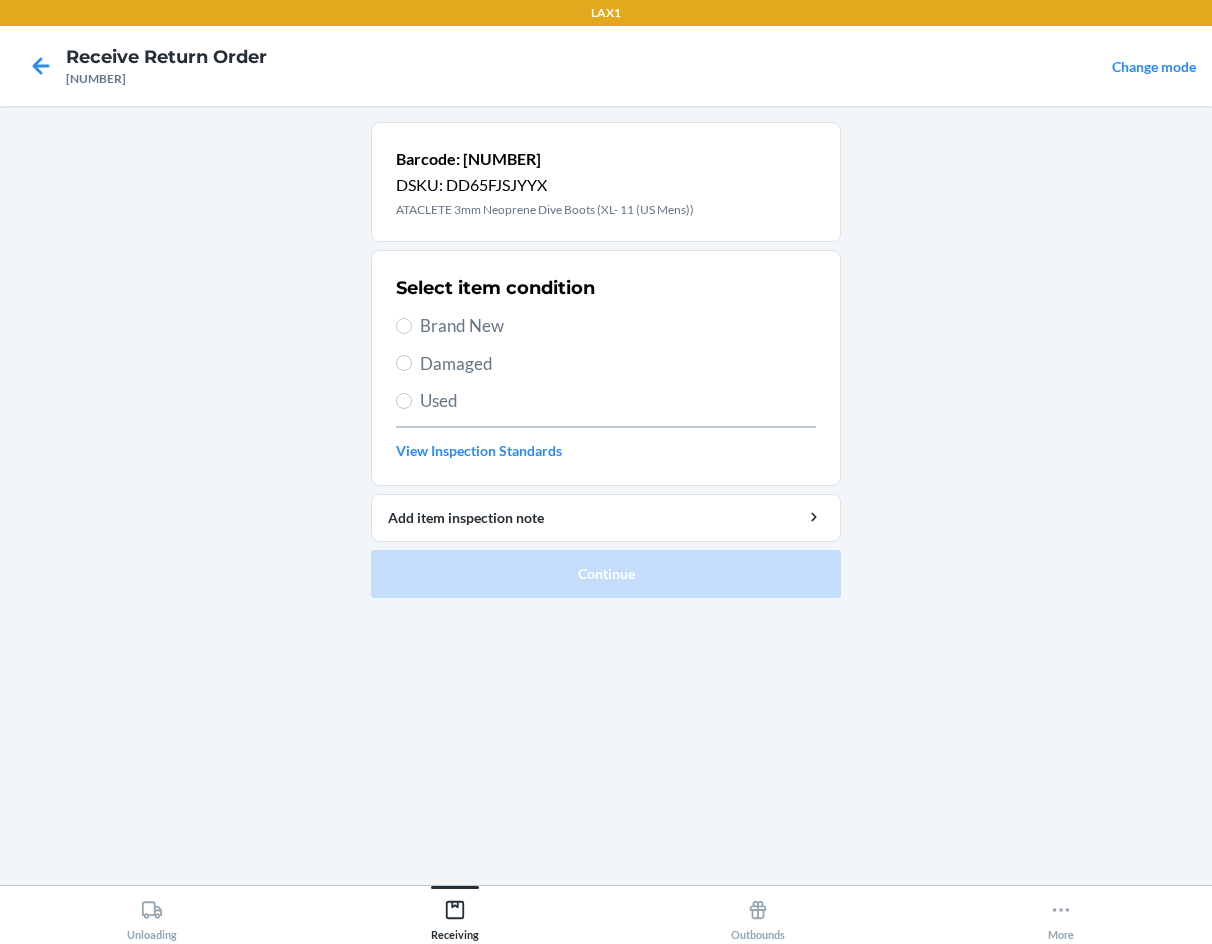click on "Brand New" at bounding box center [618, 326] 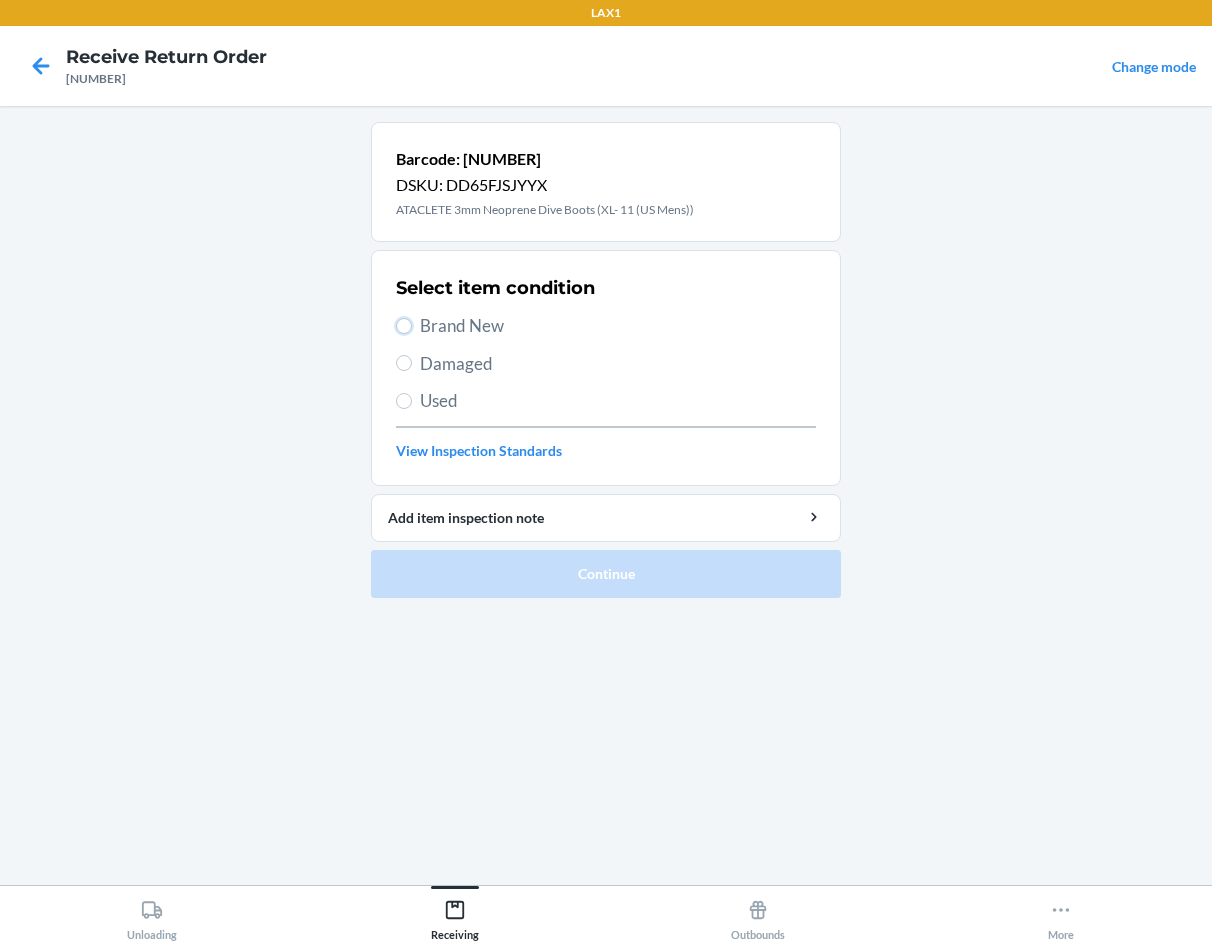 click on "Brand New" at bounding box center (404, 326) 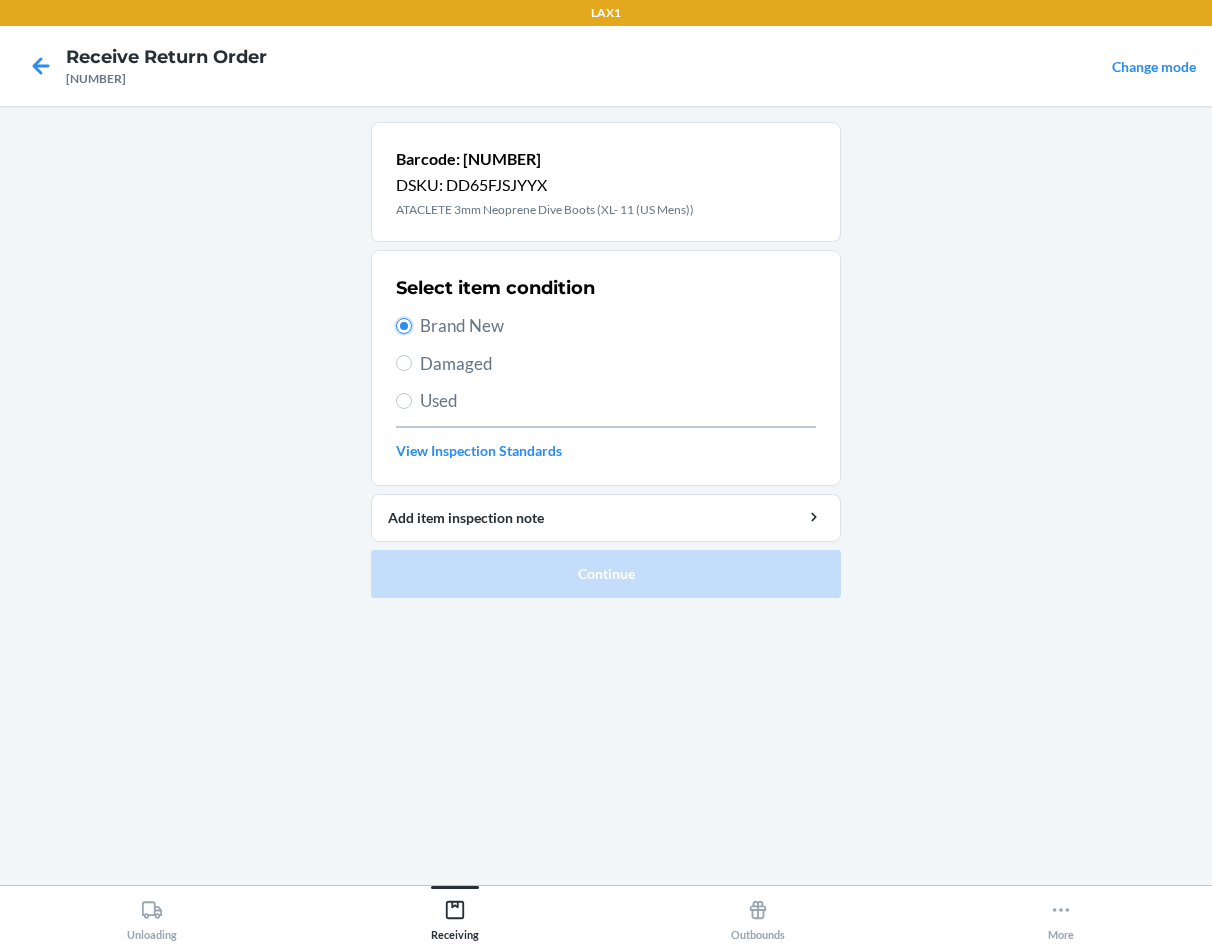radio on "true" 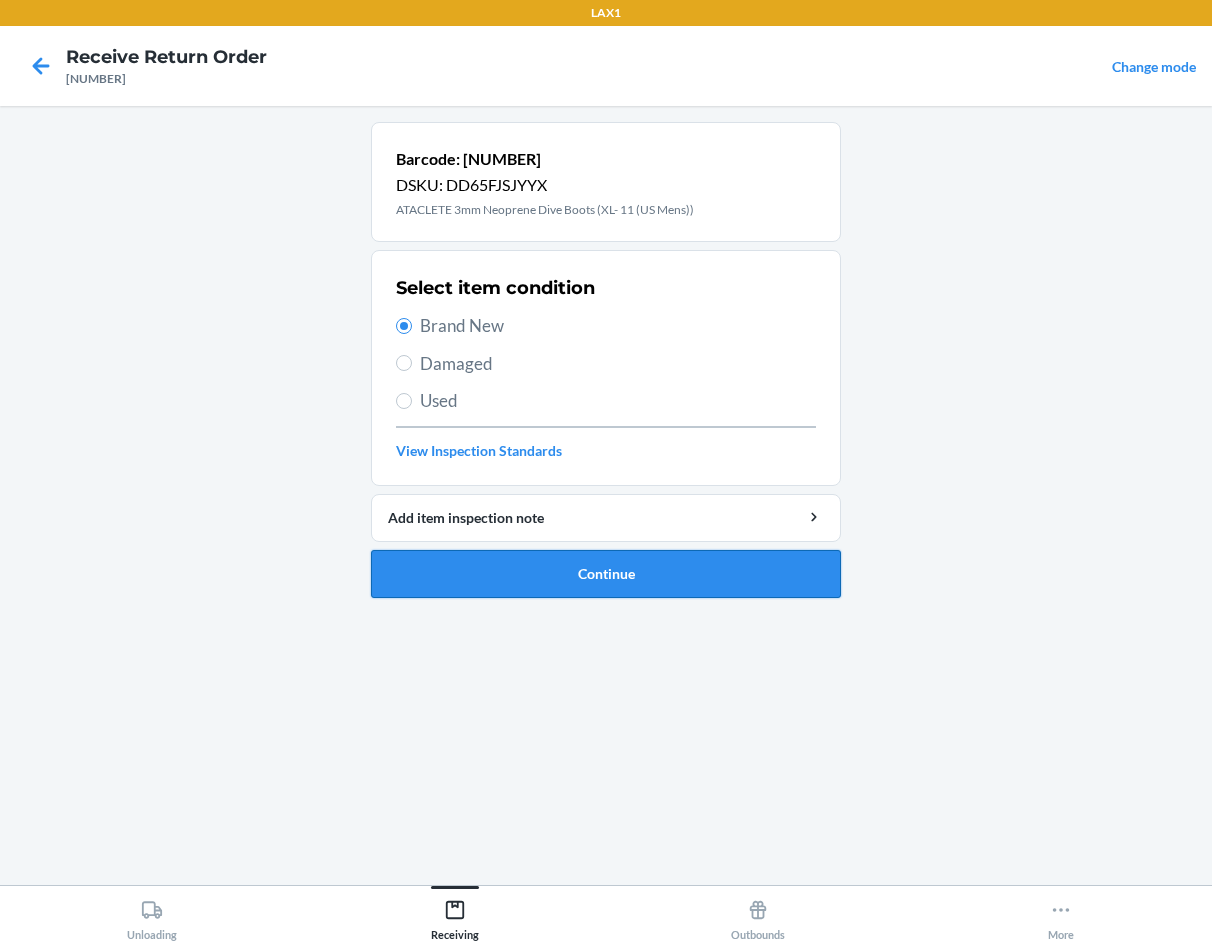 drag, startPoint x: 533, startPoint y: 564, endPoint x: 536, endPoint y: 549, distance: 15.297058 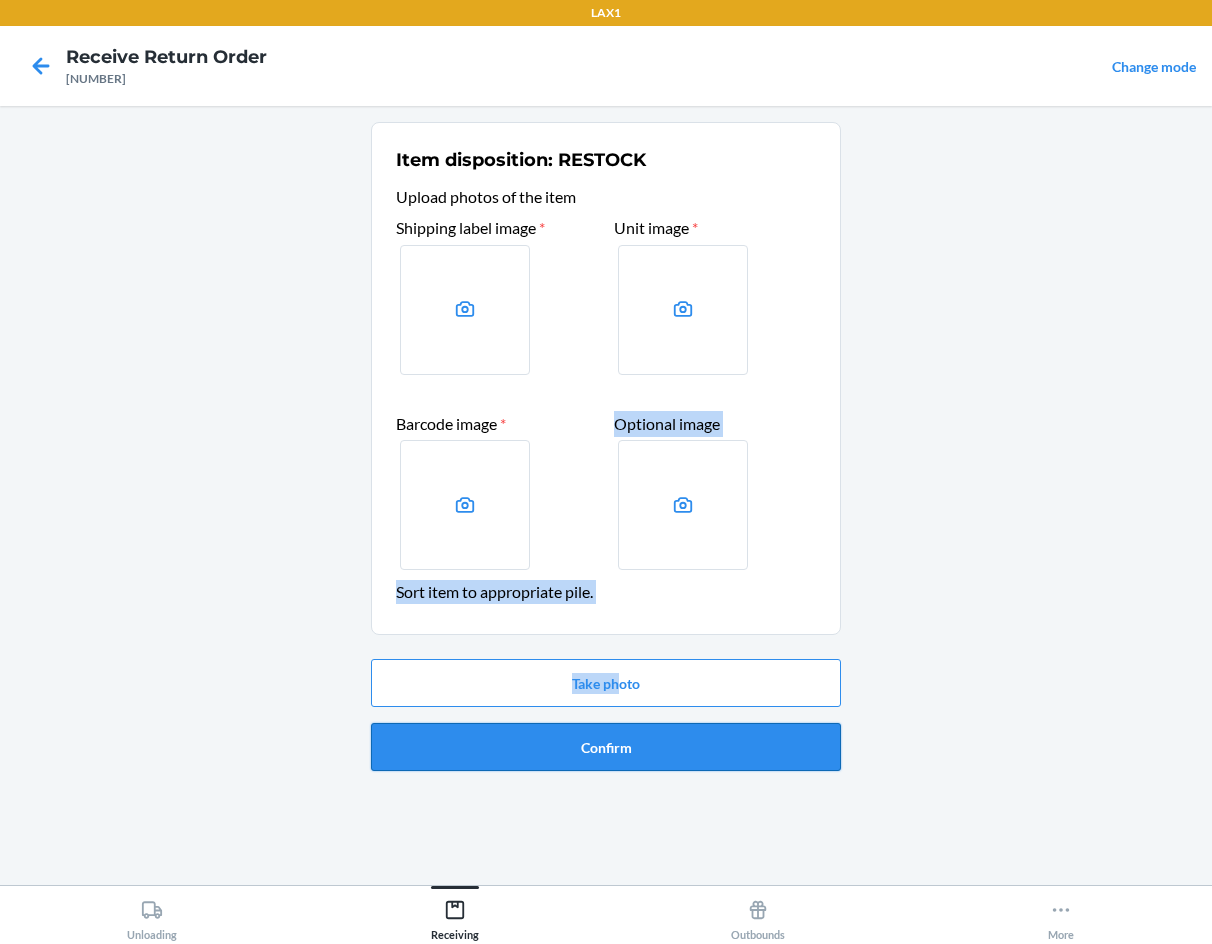 drag, startPoint x: 612, startPoint y: 667, endPoint x: 637, endPoint y: 745, distance: 81.908485 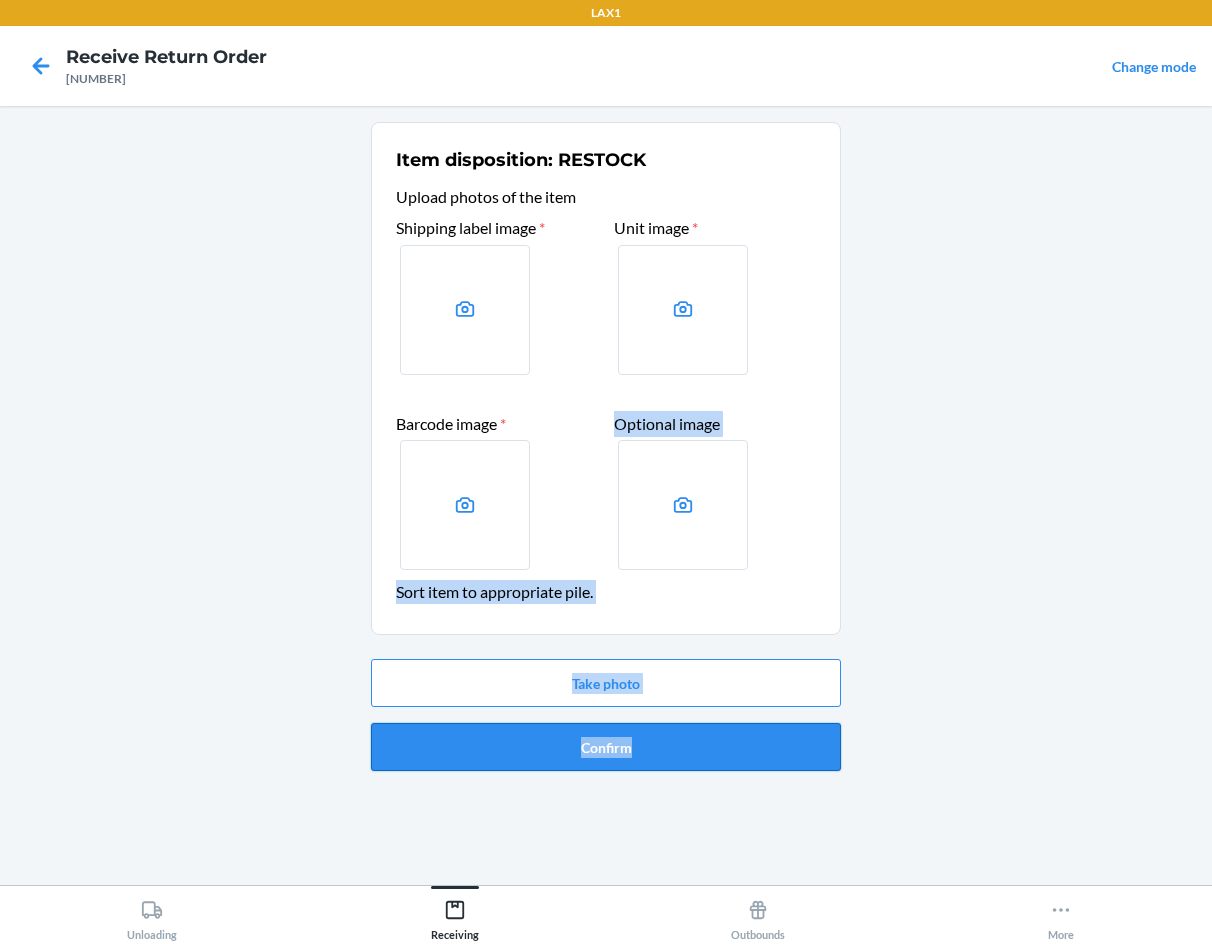 click on "Confirm" at bounding box center [606, 747] 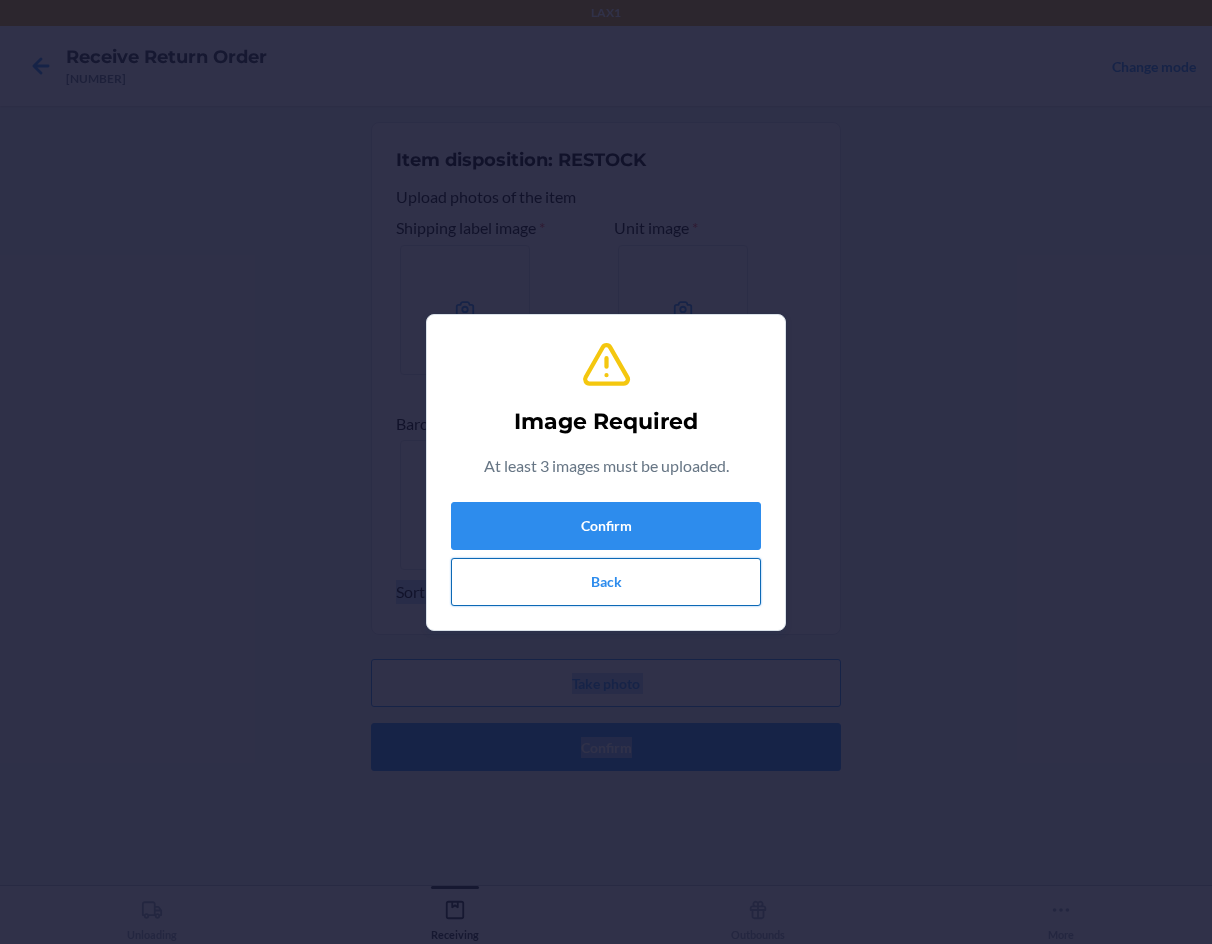 click on "Back" at bounding box center [606, 582] 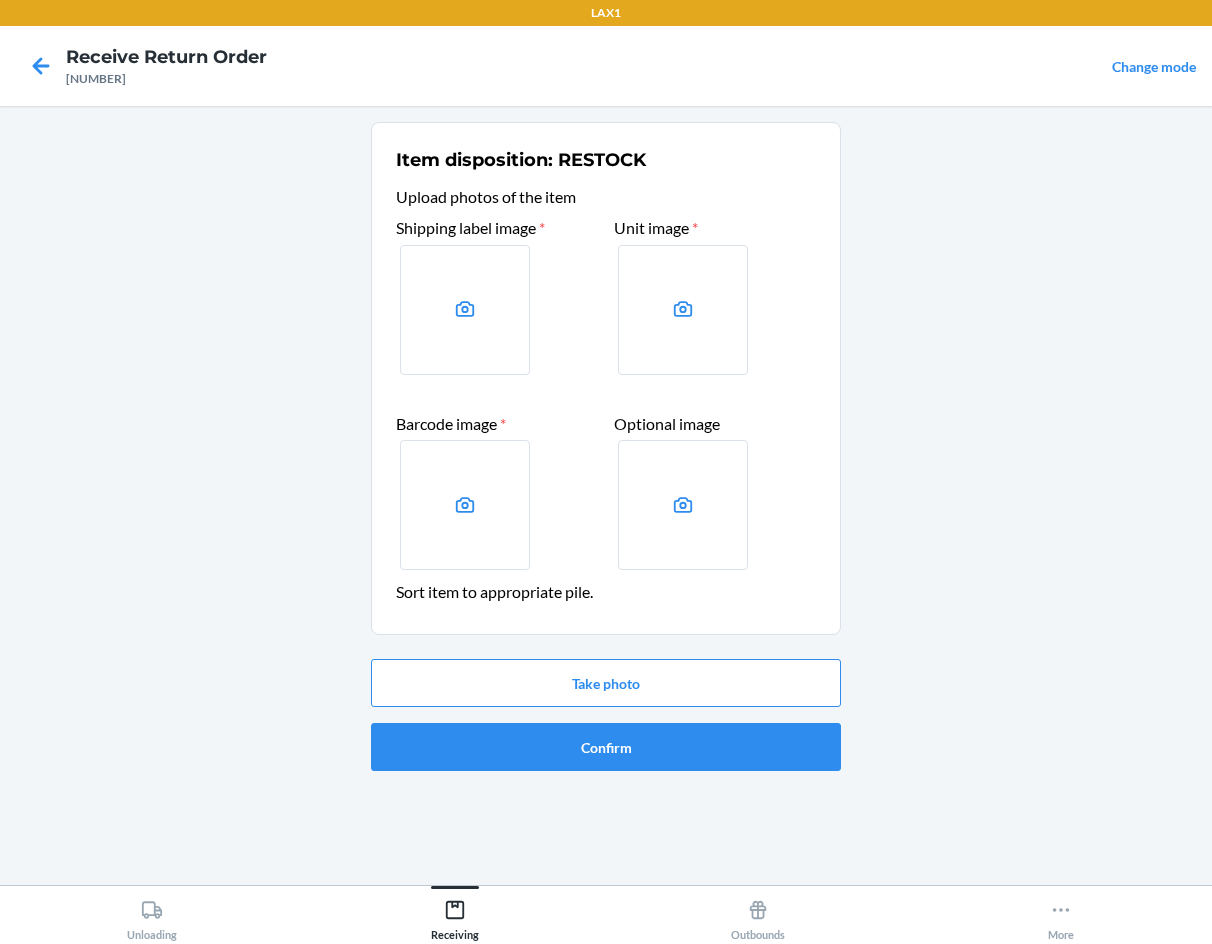 drag, startPoint x: 585, startPoint y: 371, endPoint x: 552, endPoint y: 371, distance: 33 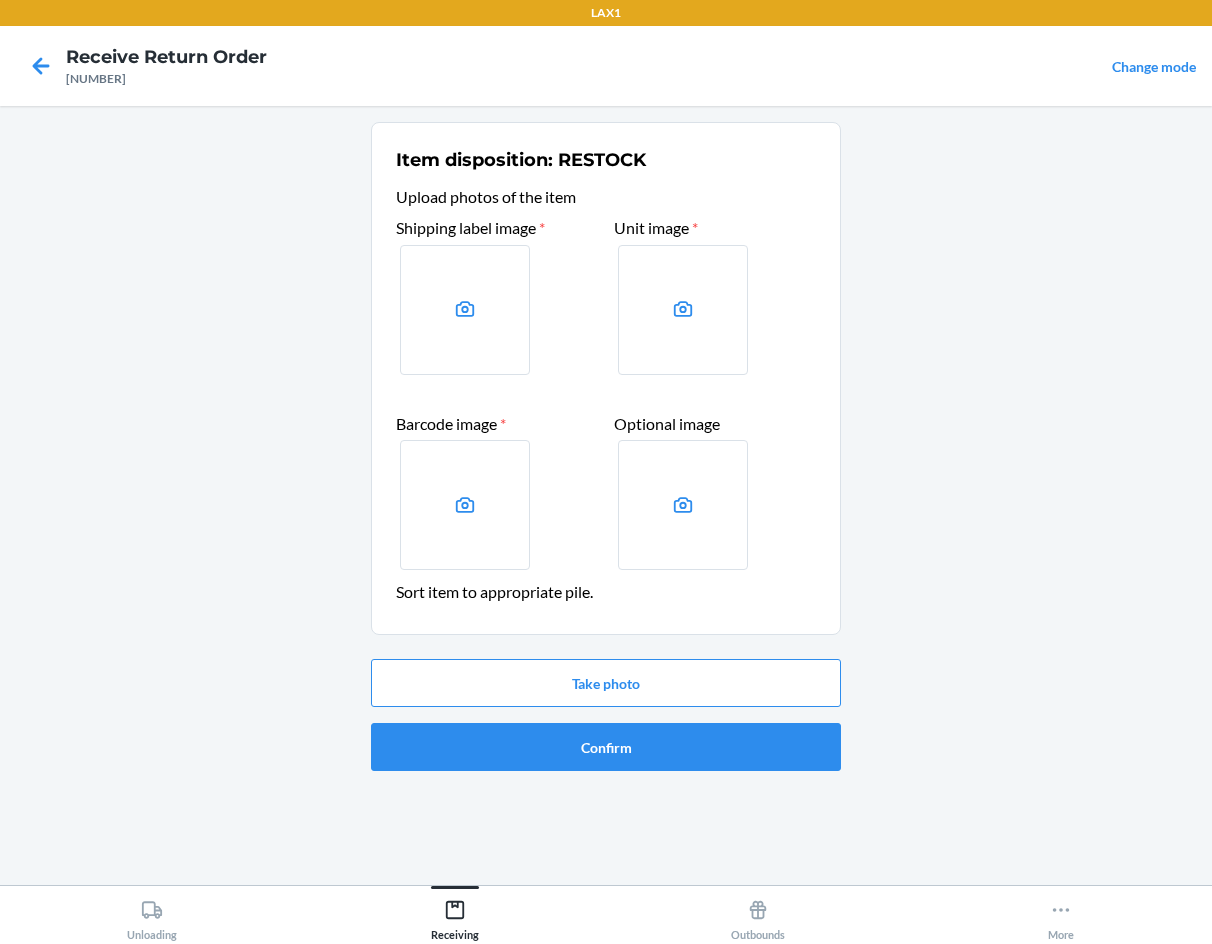 click on "Shipping label image   *" at bounding box center (497, 297) 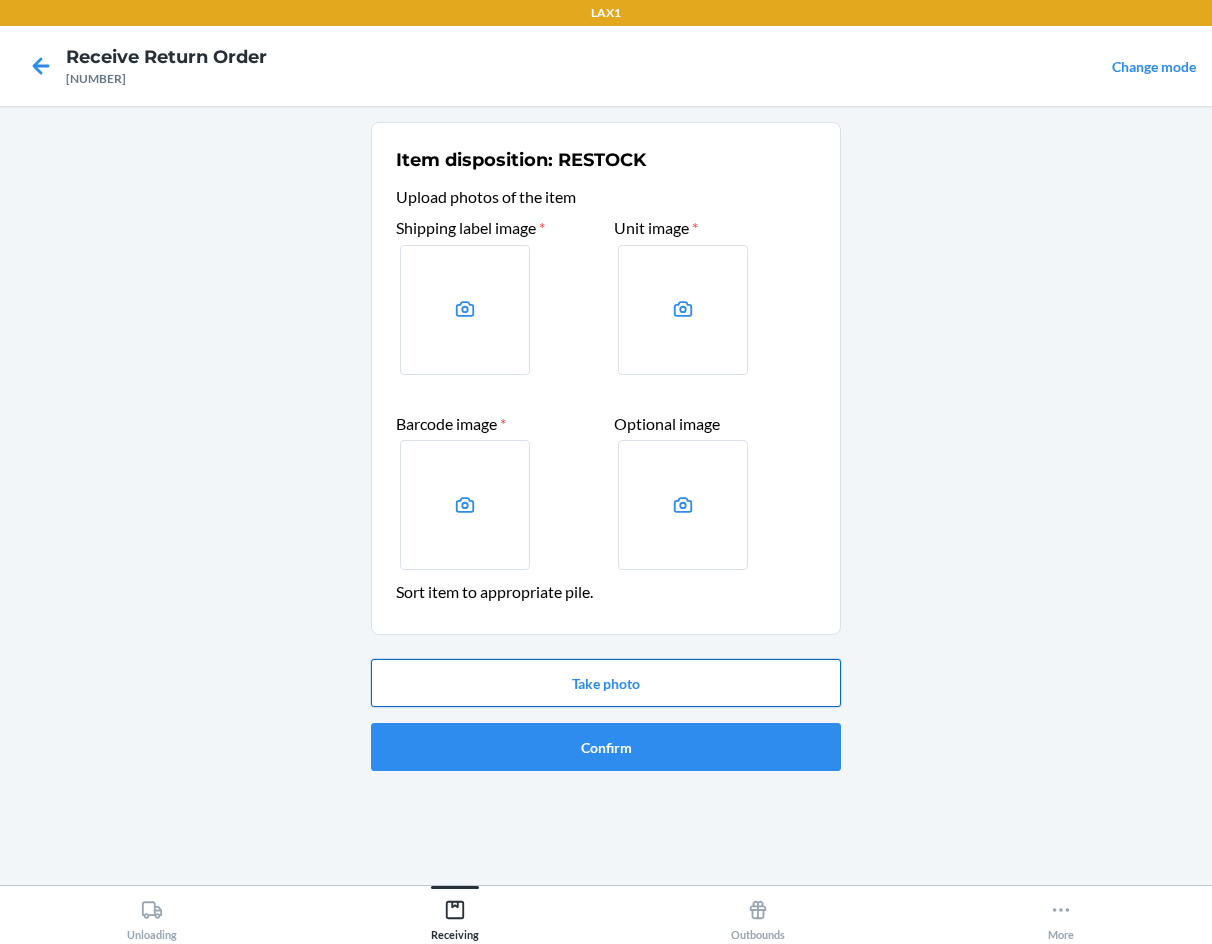 click on "Take photo" at bounding box center [606, 683] 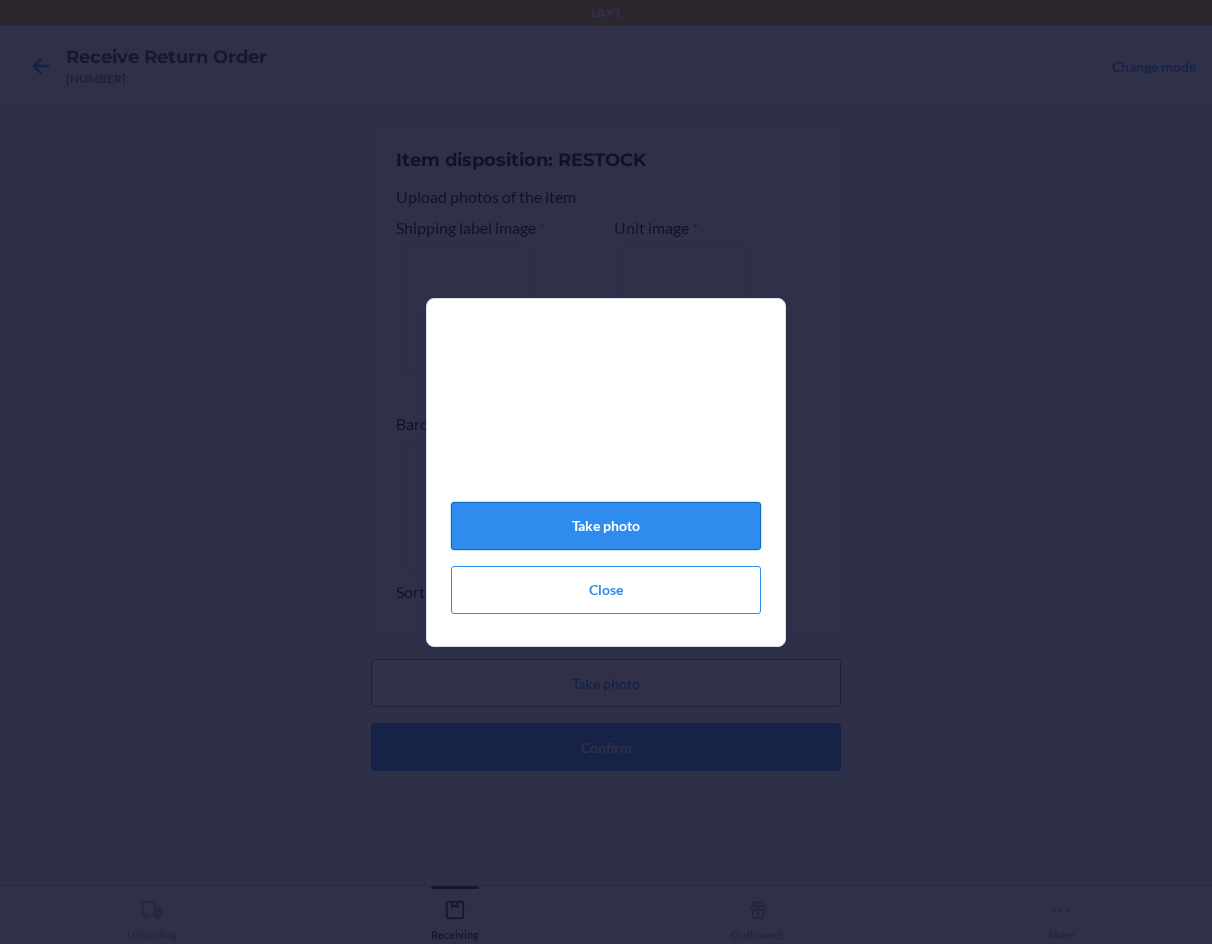click on "Take photo" 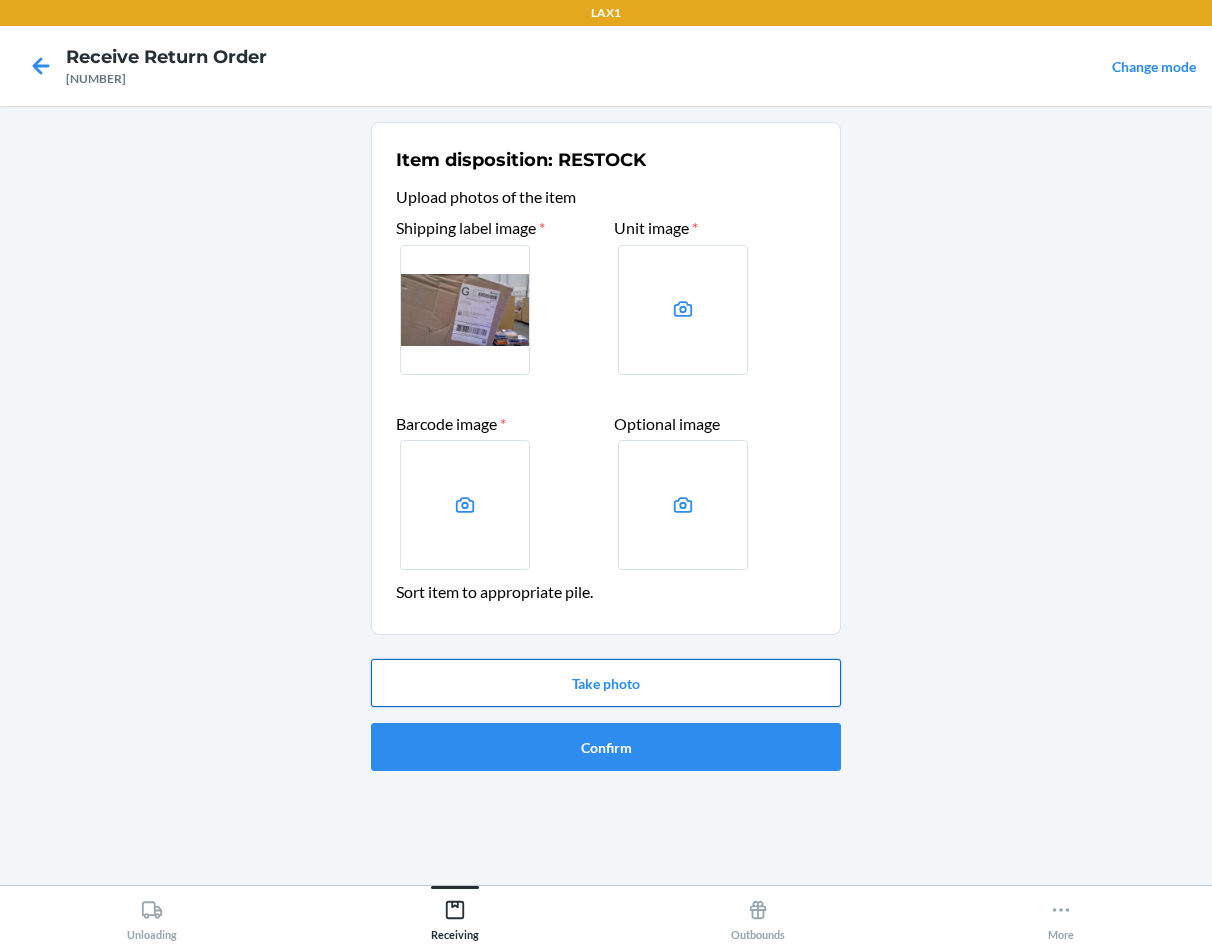 click on "Take photo" at bounding box center (606, 683) 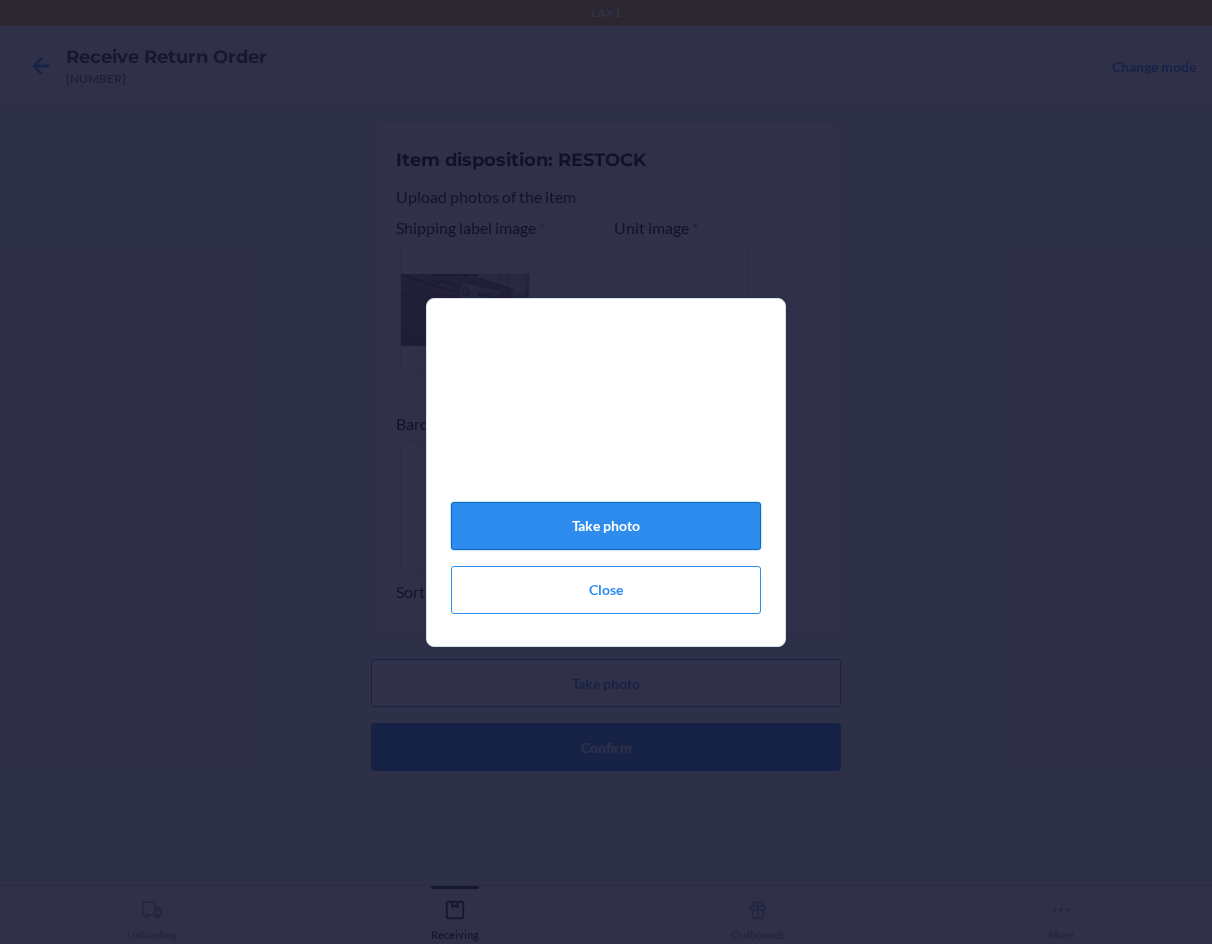 click on "Take photo" 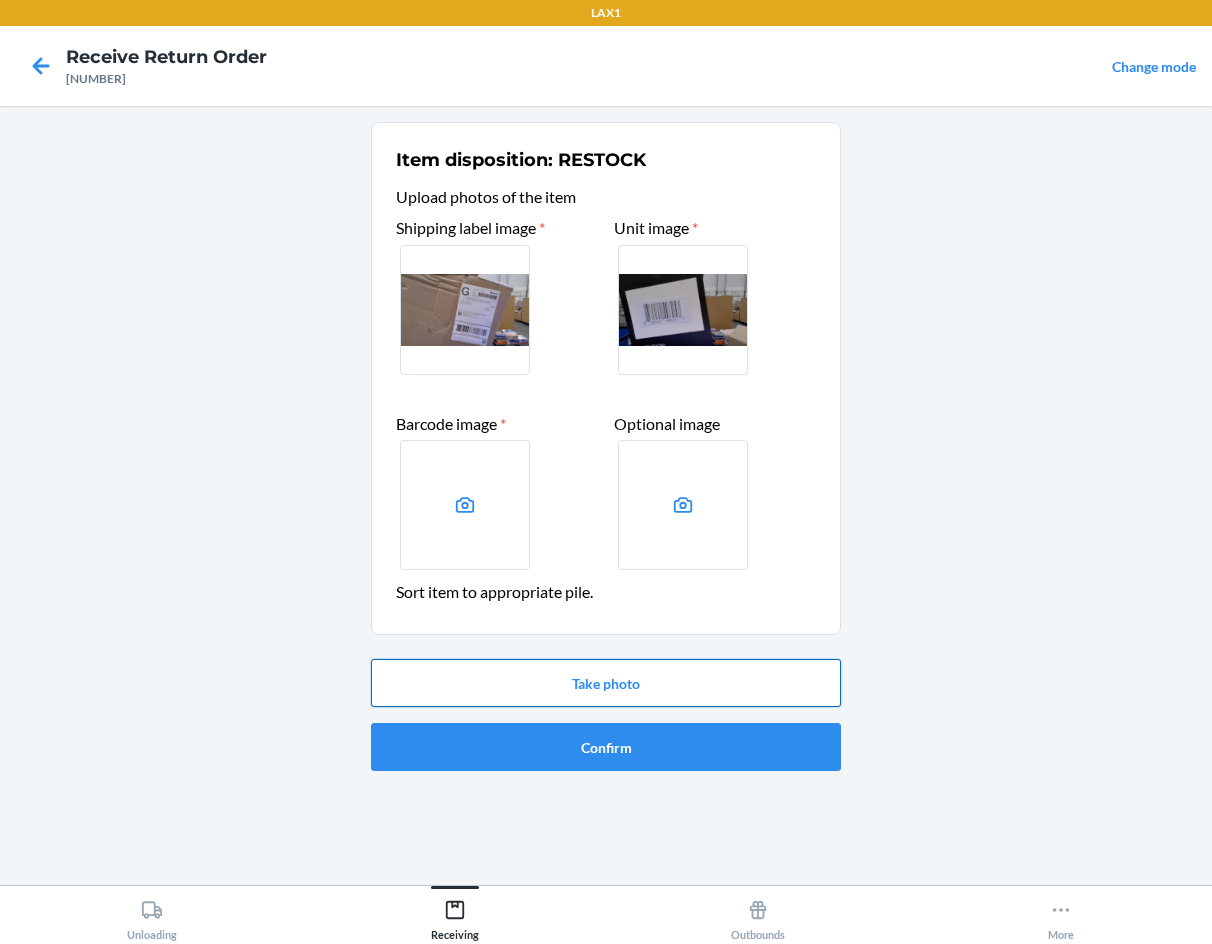 click on "Take photo" at bounding box center (606, 683) 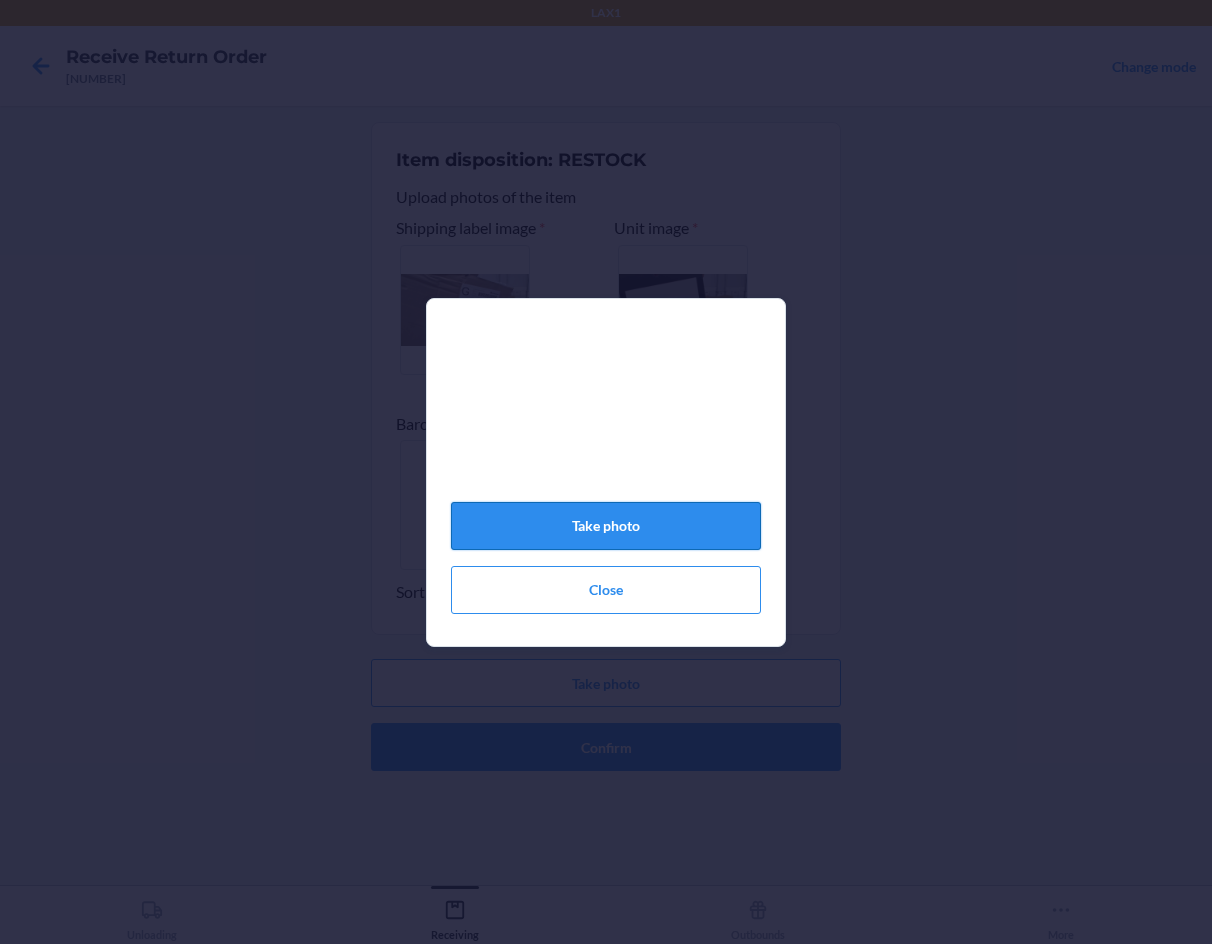 click on "Take photo" 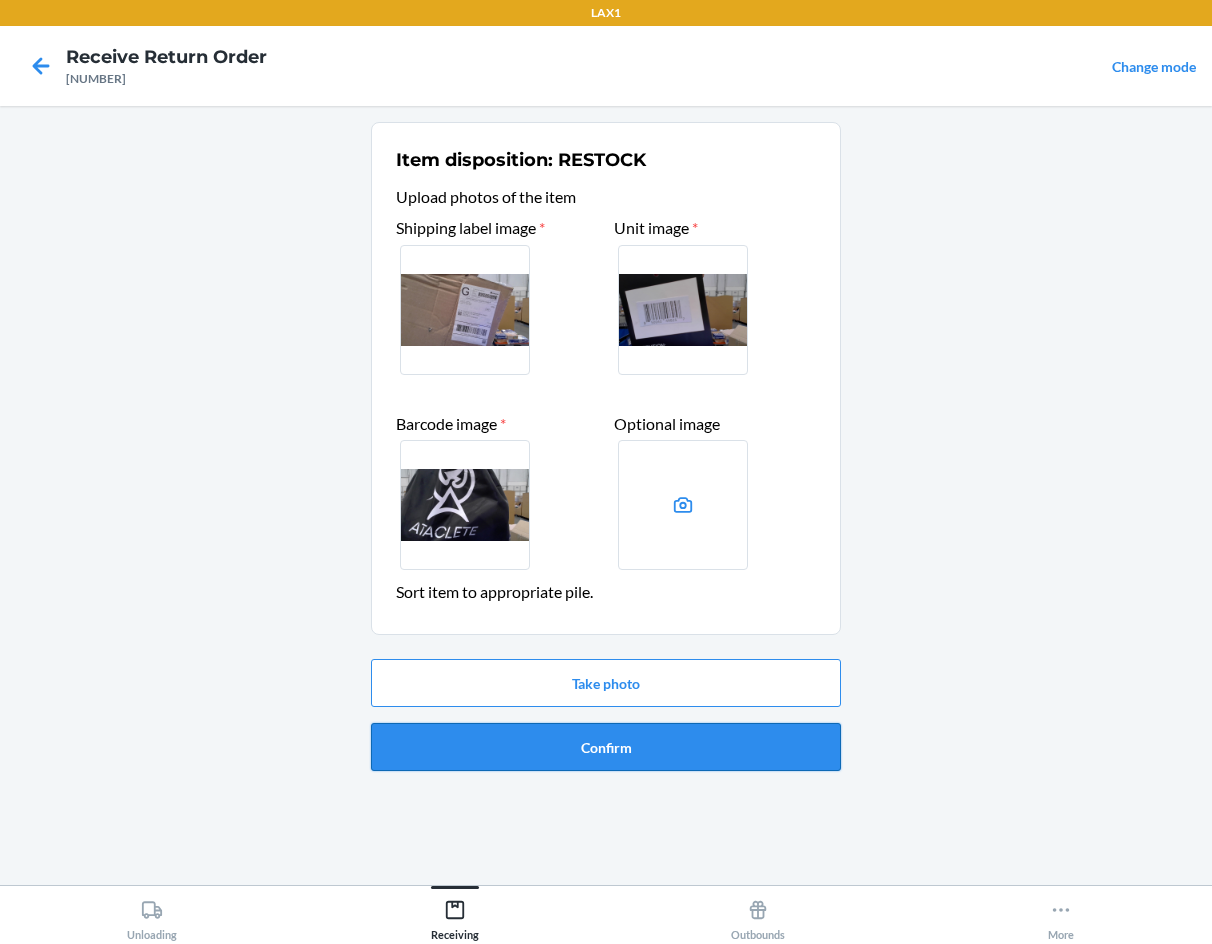 click on "Confirm" at bounding box center [606, 747] 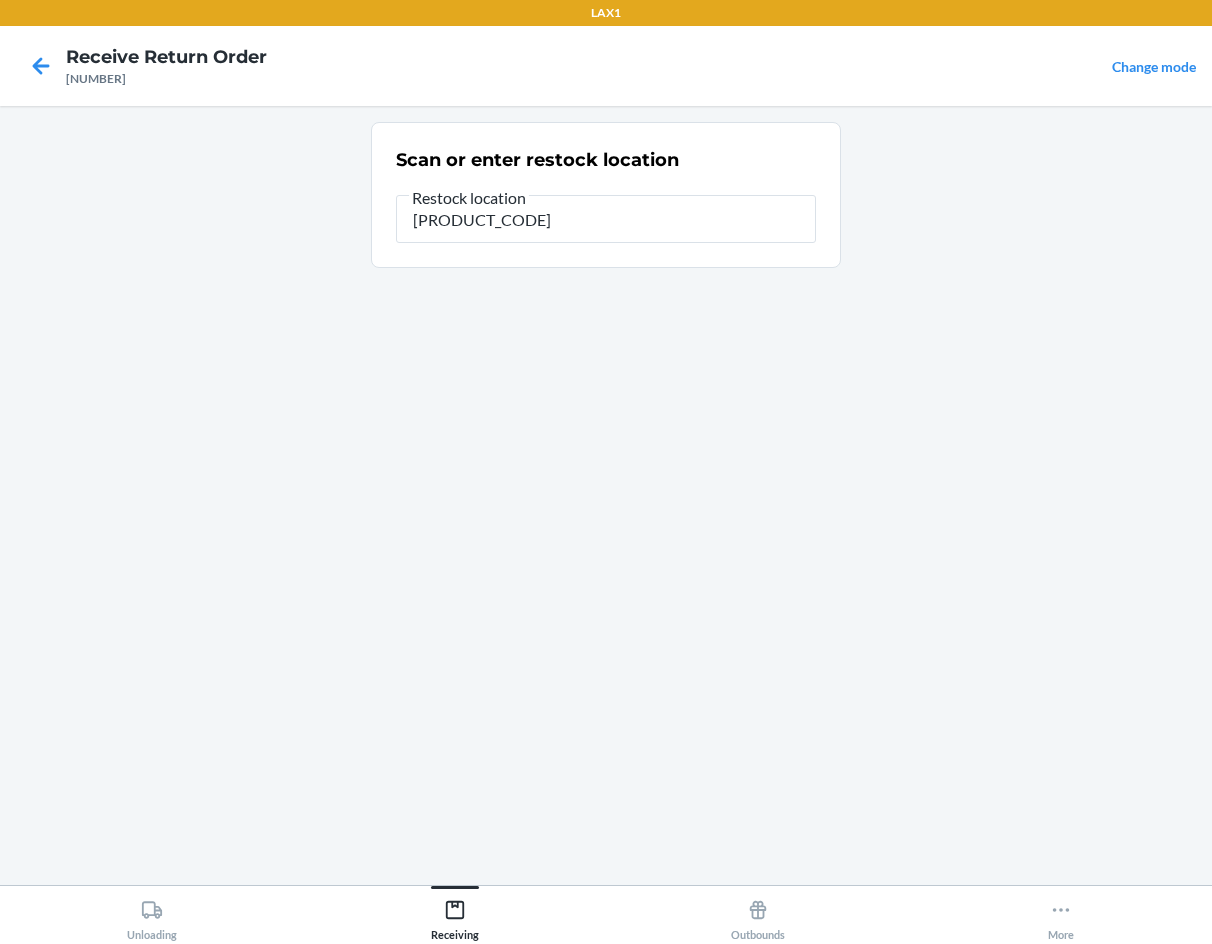 type on "[PRODUCT_CODE]" 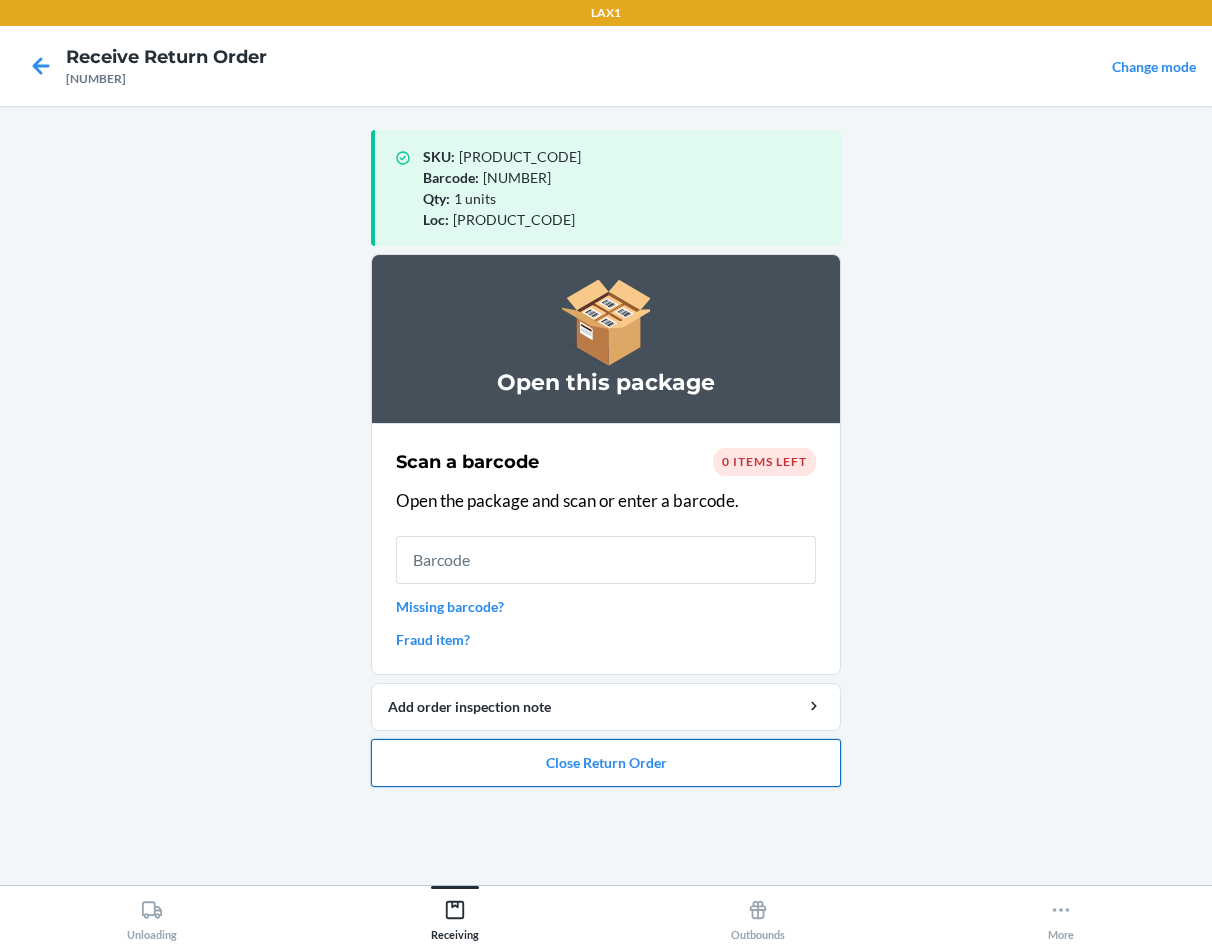 click on "Close Return Order" at bounding box center (606, 763) 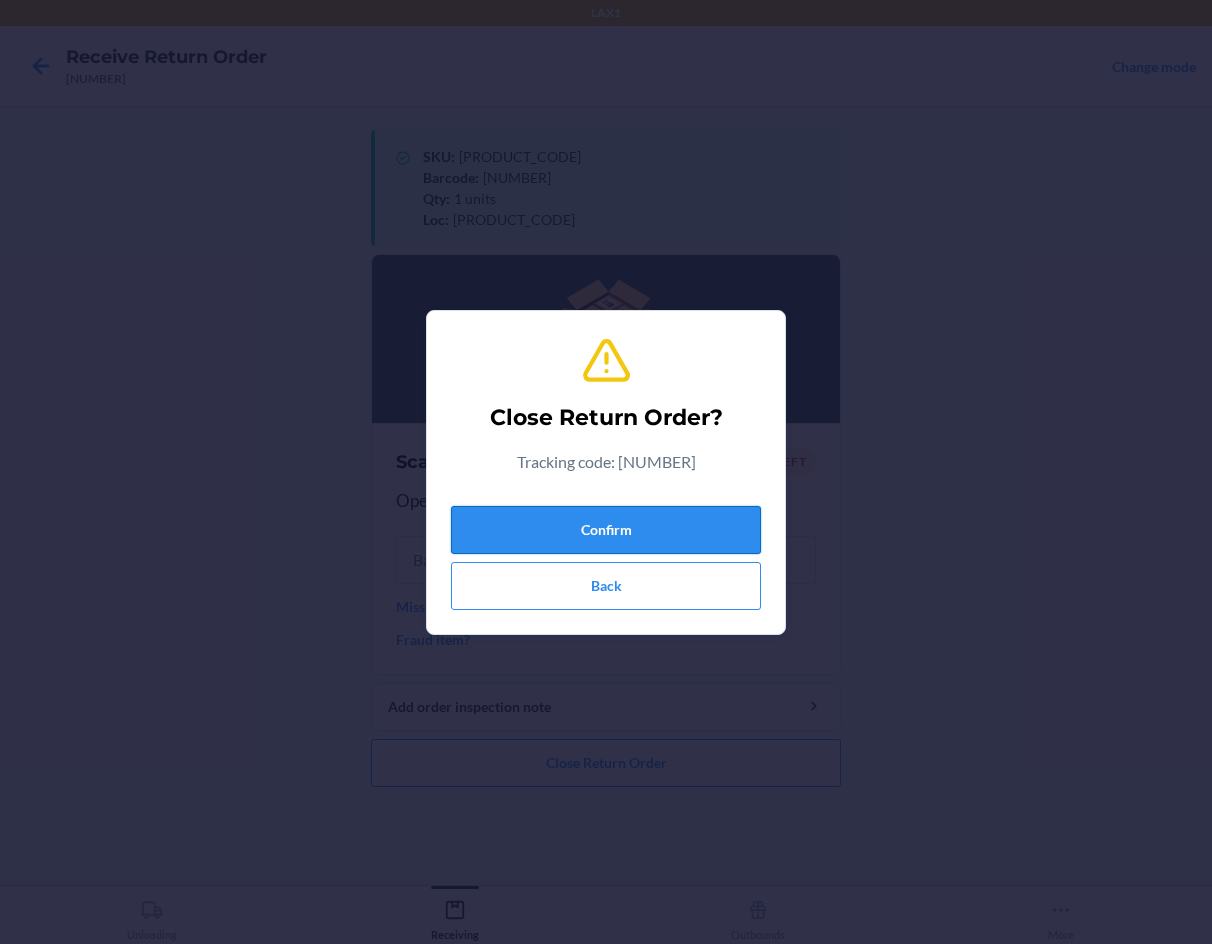 click on "Confirm" at bounding box center [606, 530] 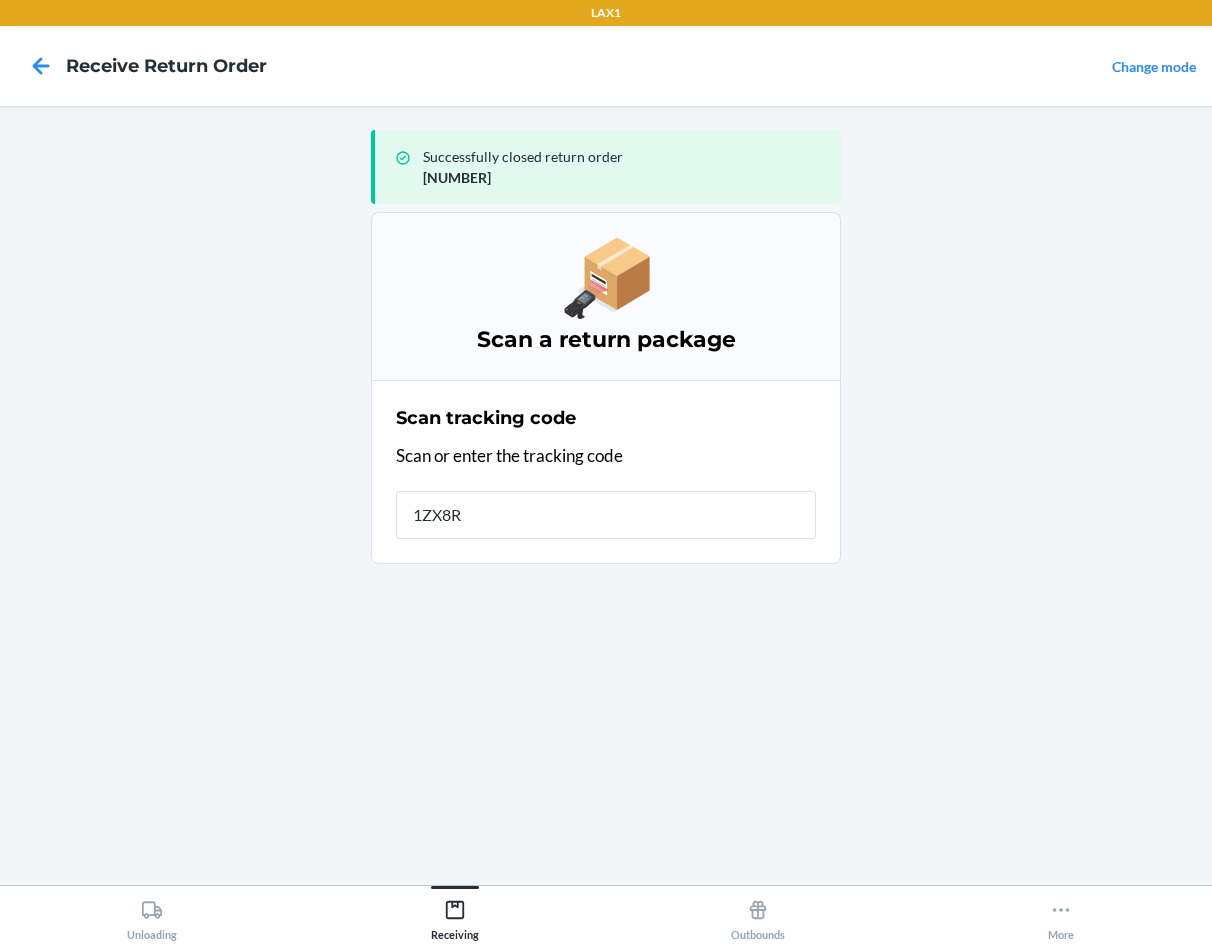 type on "1ZX8R1" 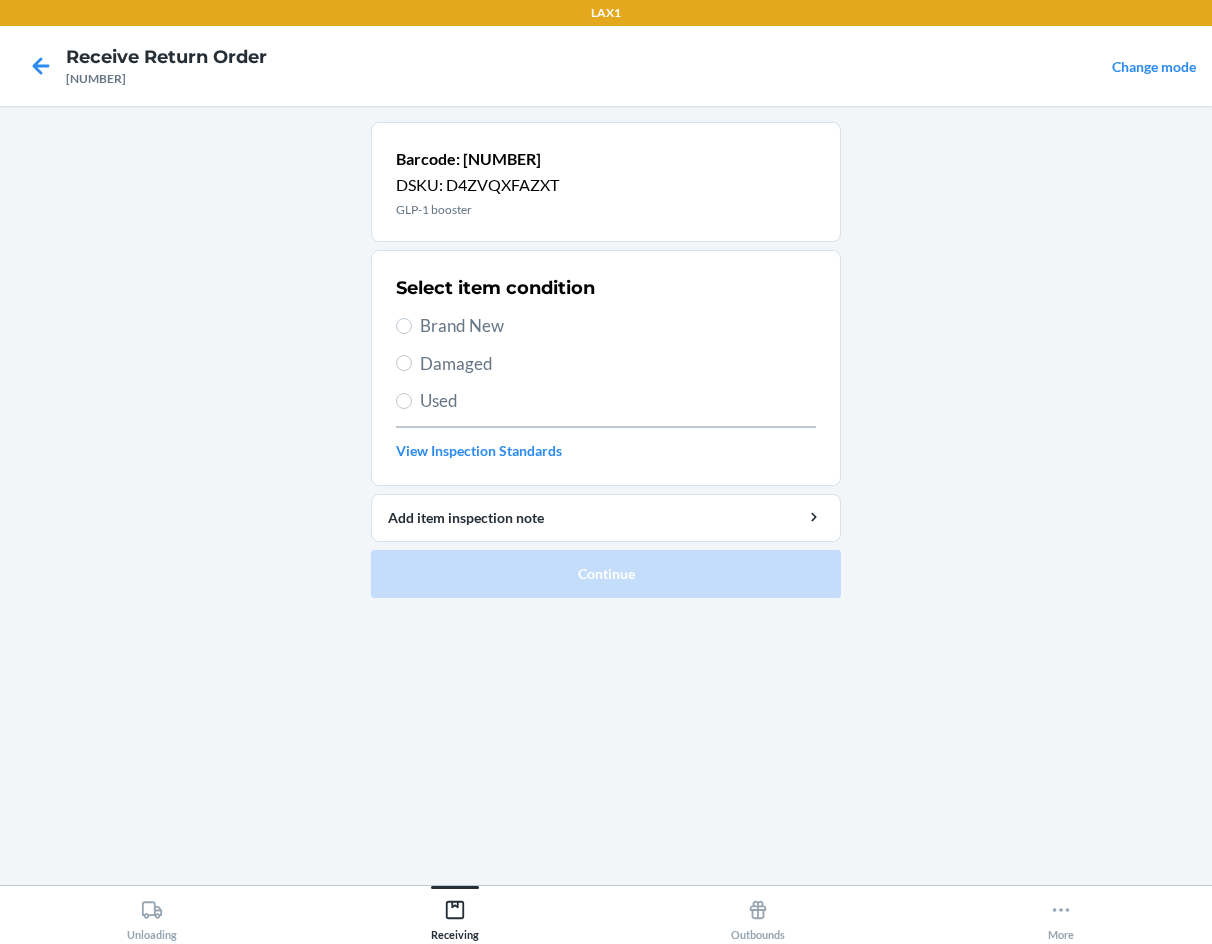 click on "Brand New" at bounding box center (618, 326) 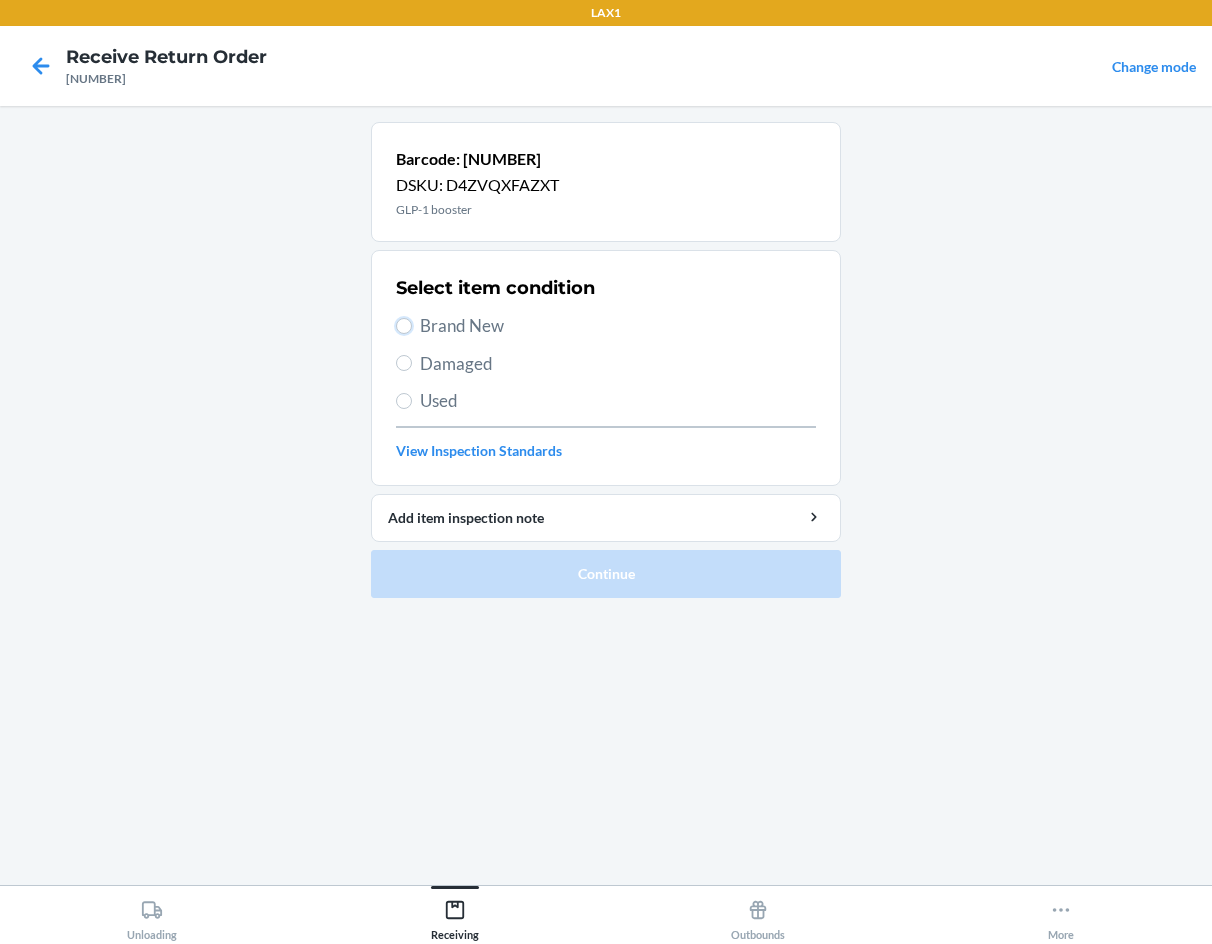 click on "Brand New" at bounding box center [404, 326] 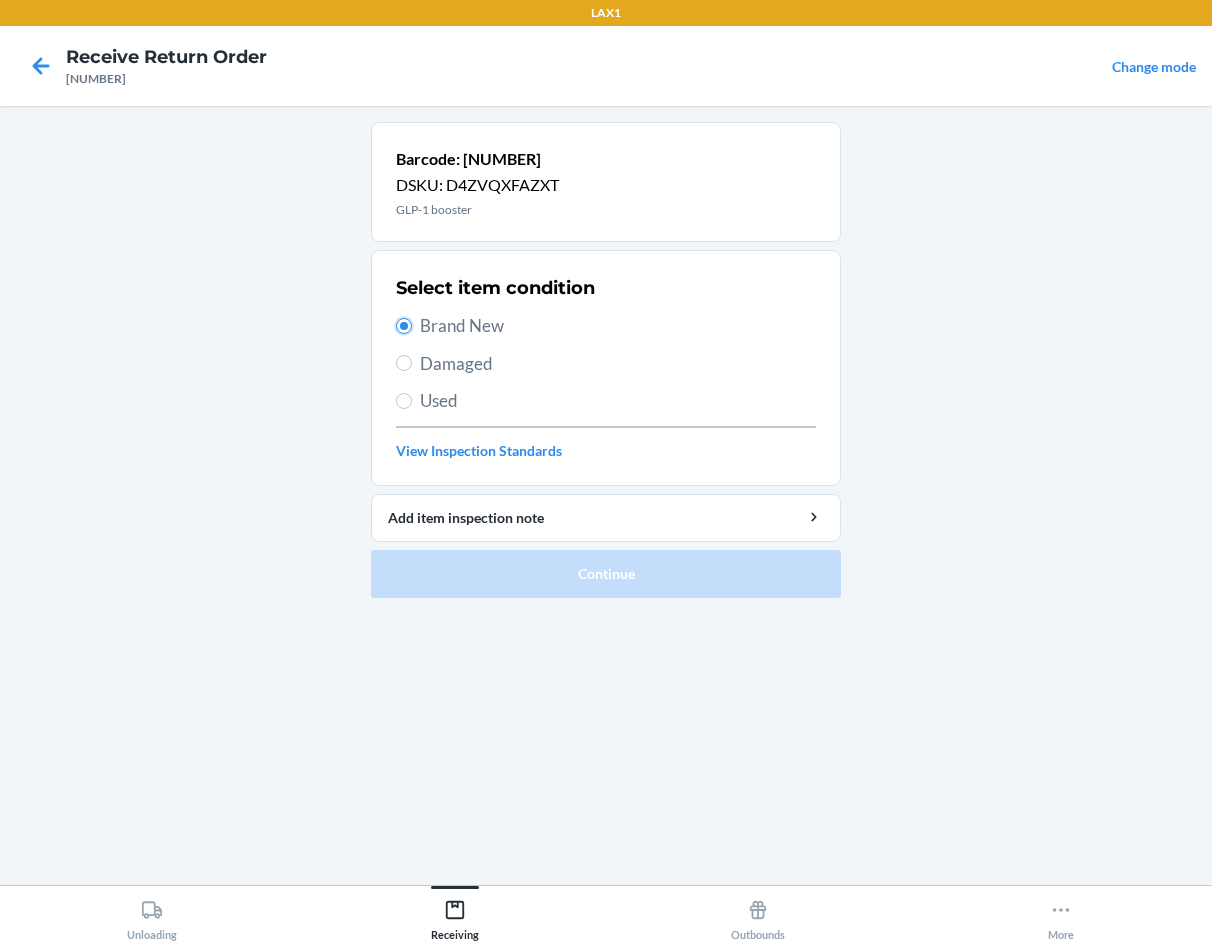 radio on "true" 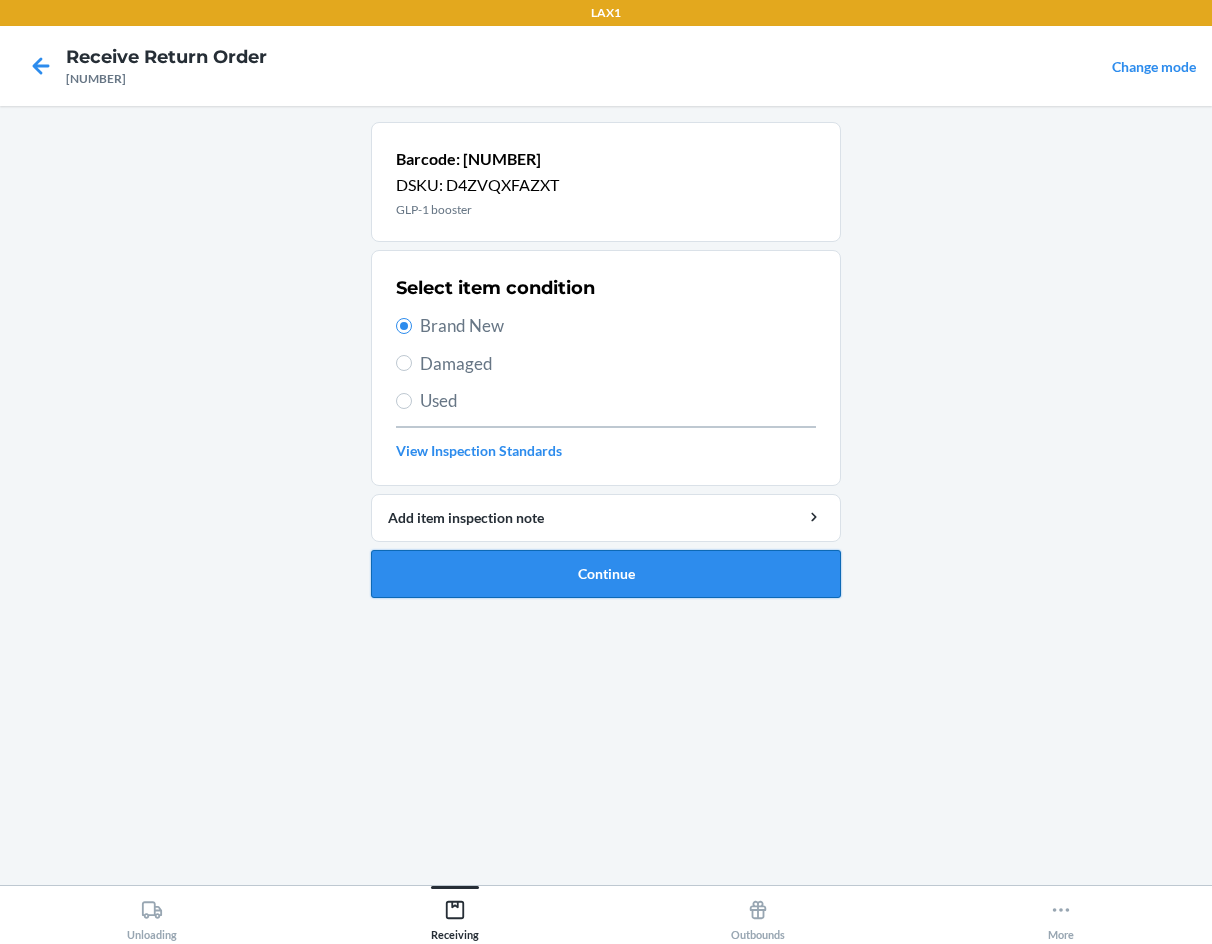 click on "Continue" at bounding box center (606, 574) 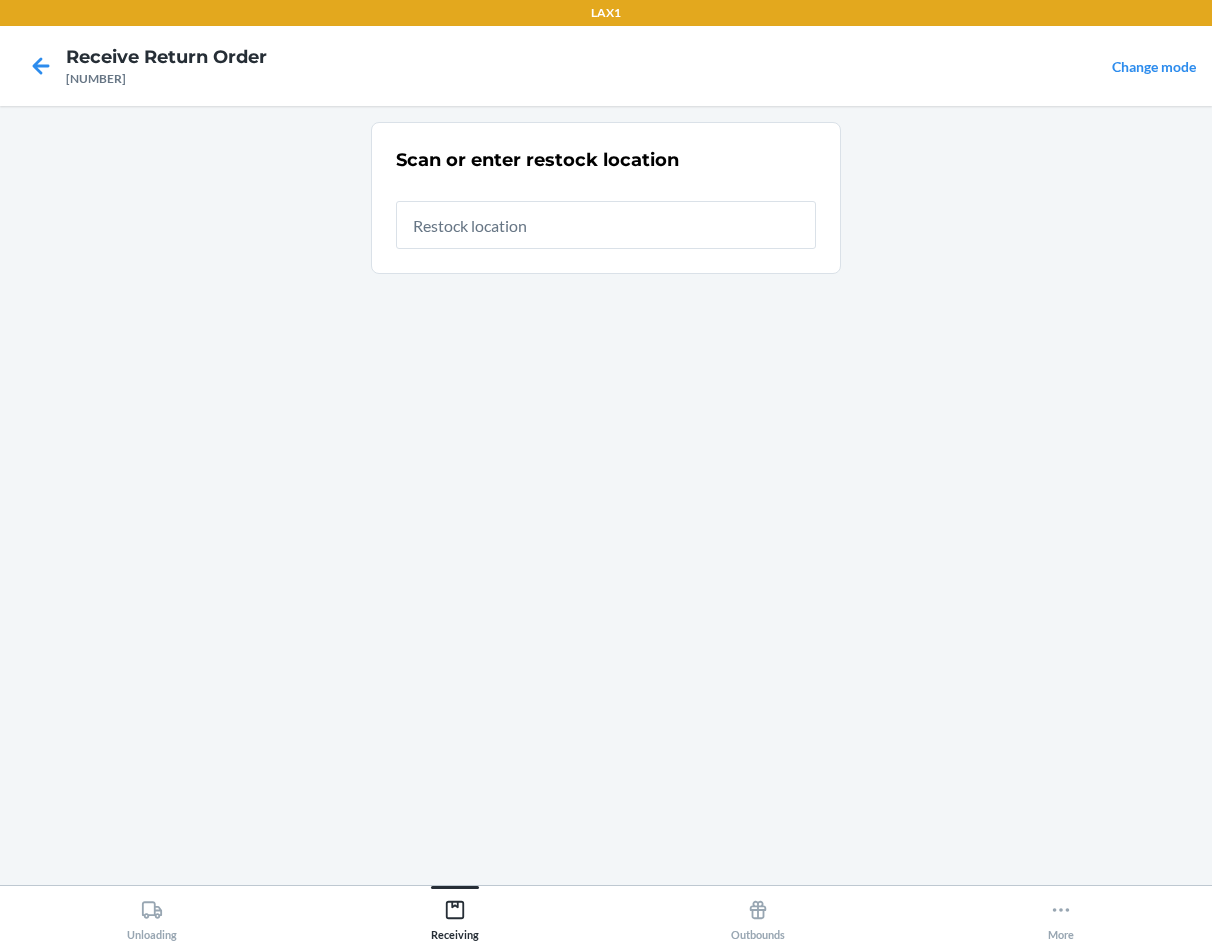 click at bounding box center [606, 225] 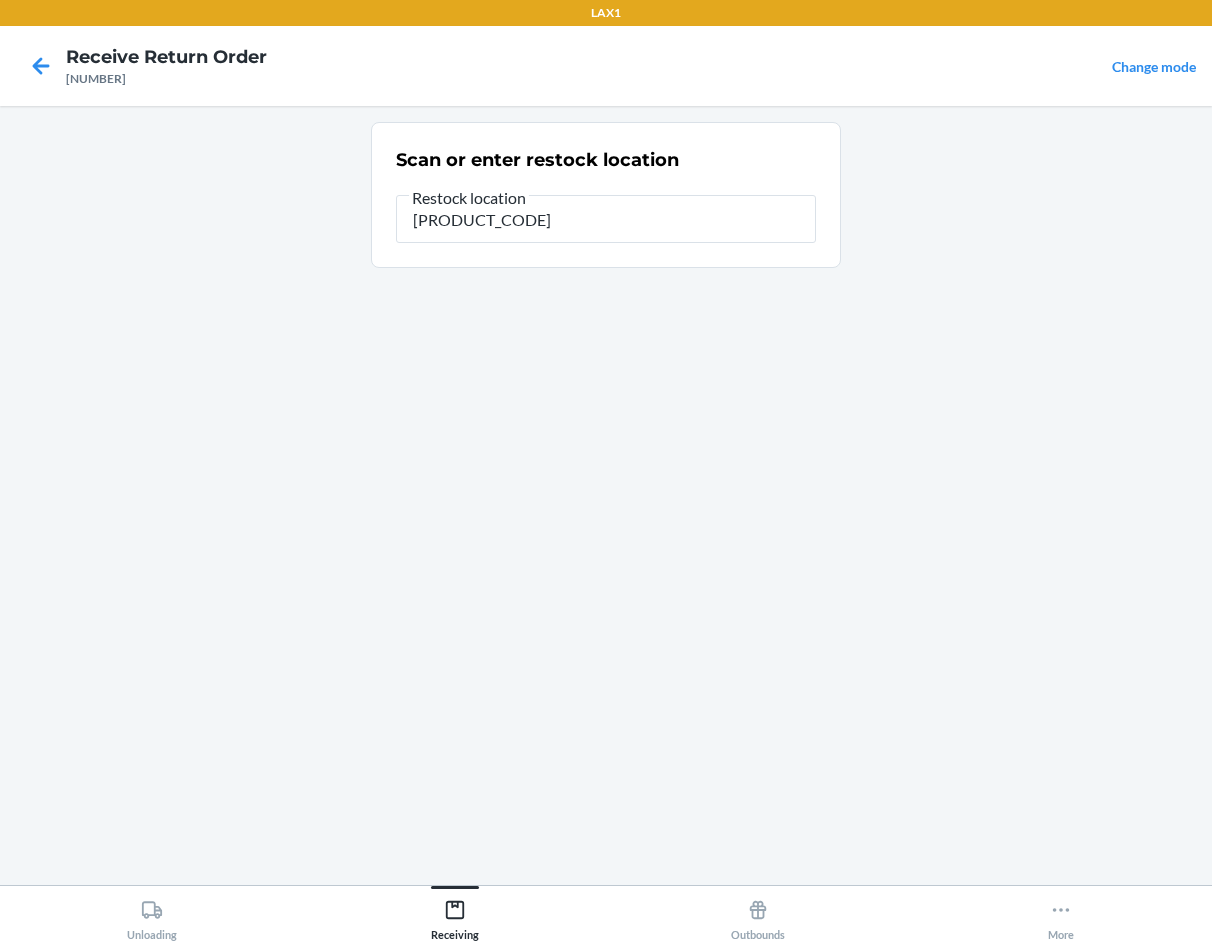 type on "[PRODUCT_CODE]" 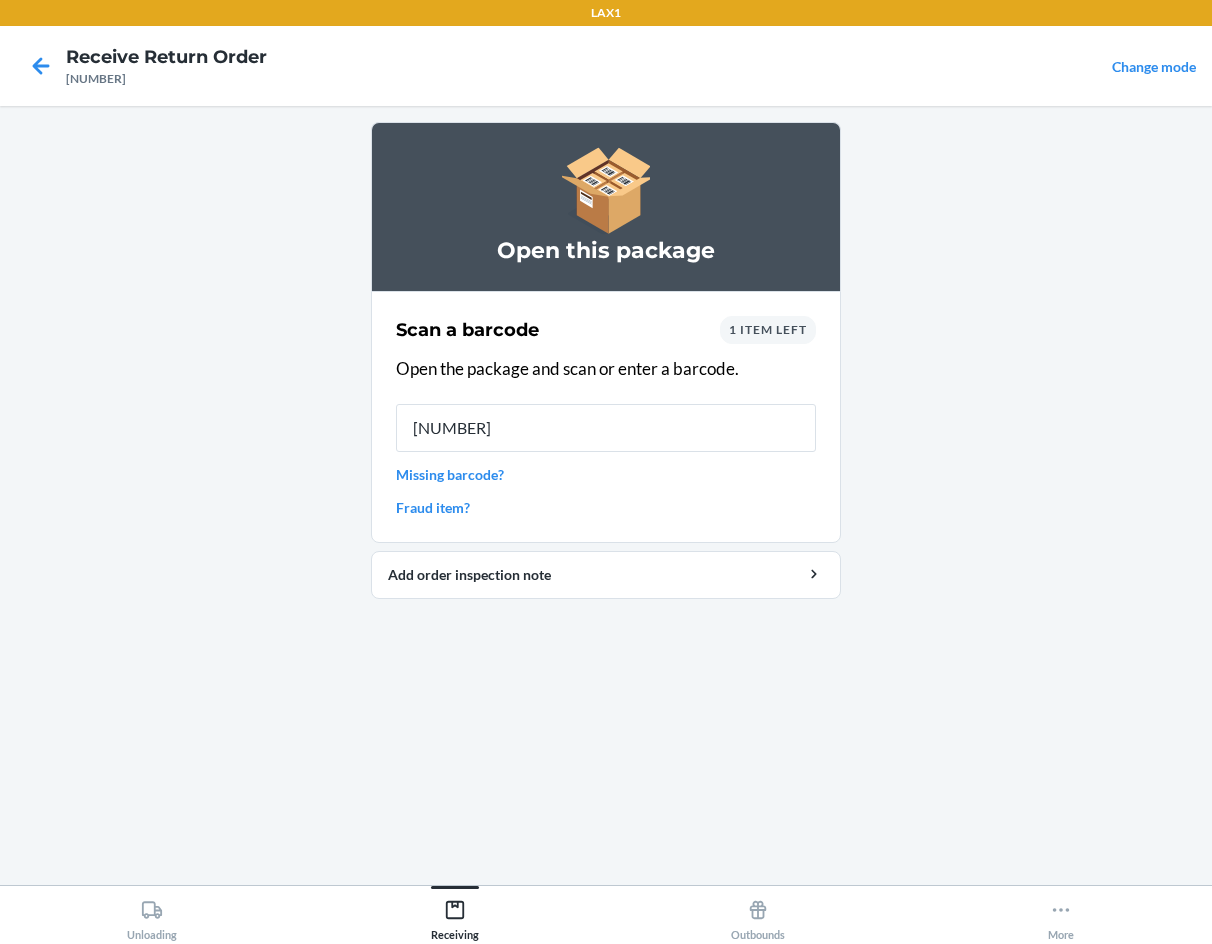 type on "47790518" 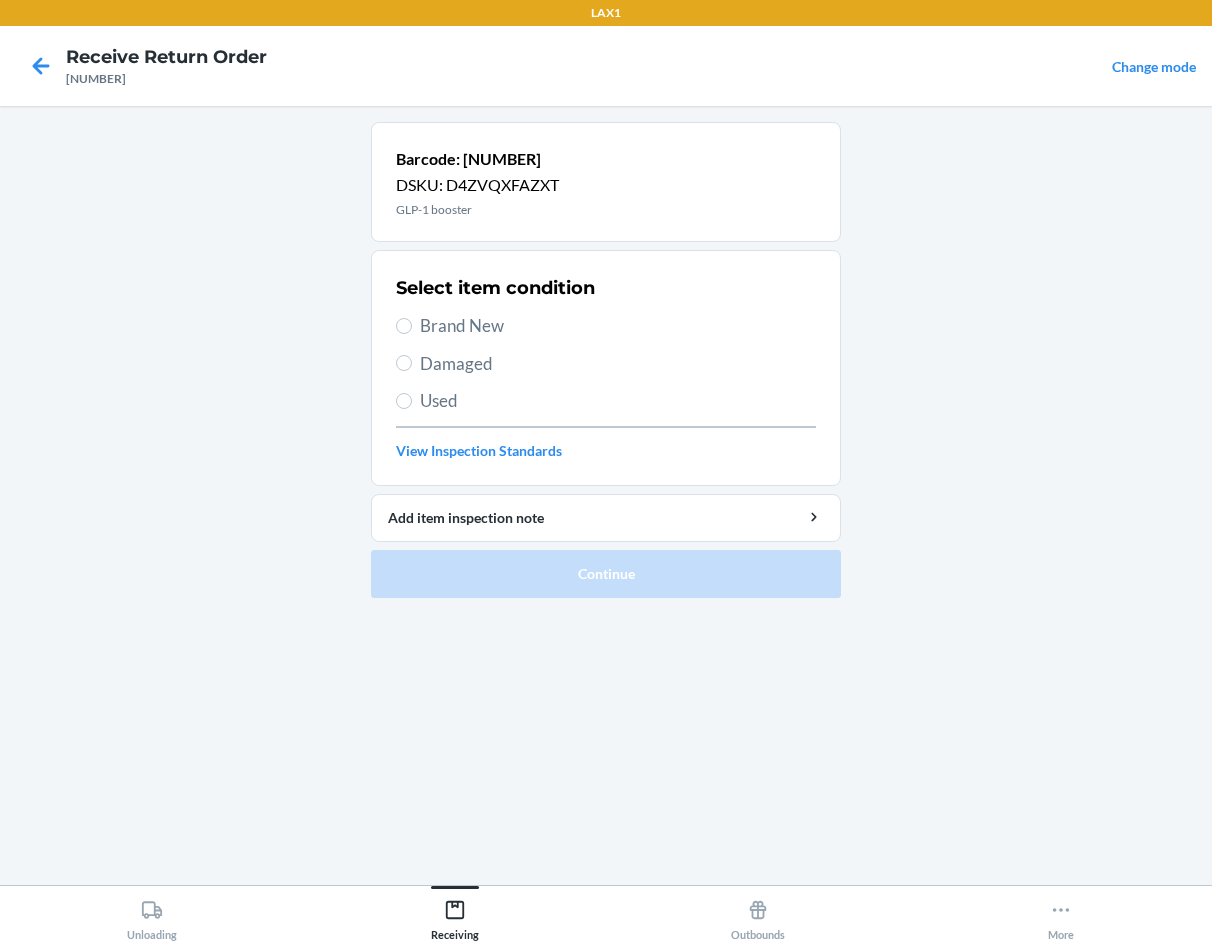 click on "Brand New" at bounding box center (618, 326) 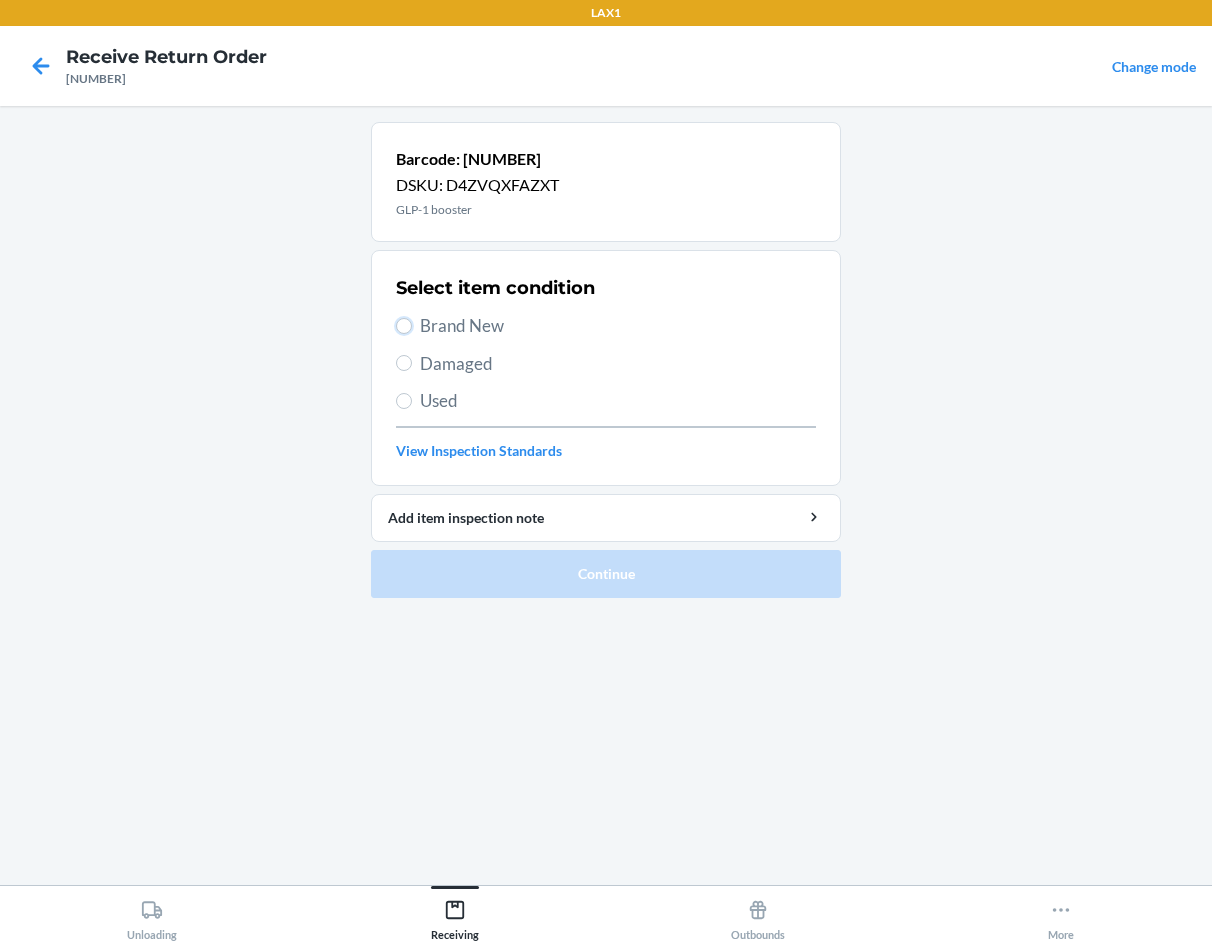 click on "Brand New" at bounding box center [404, 326] 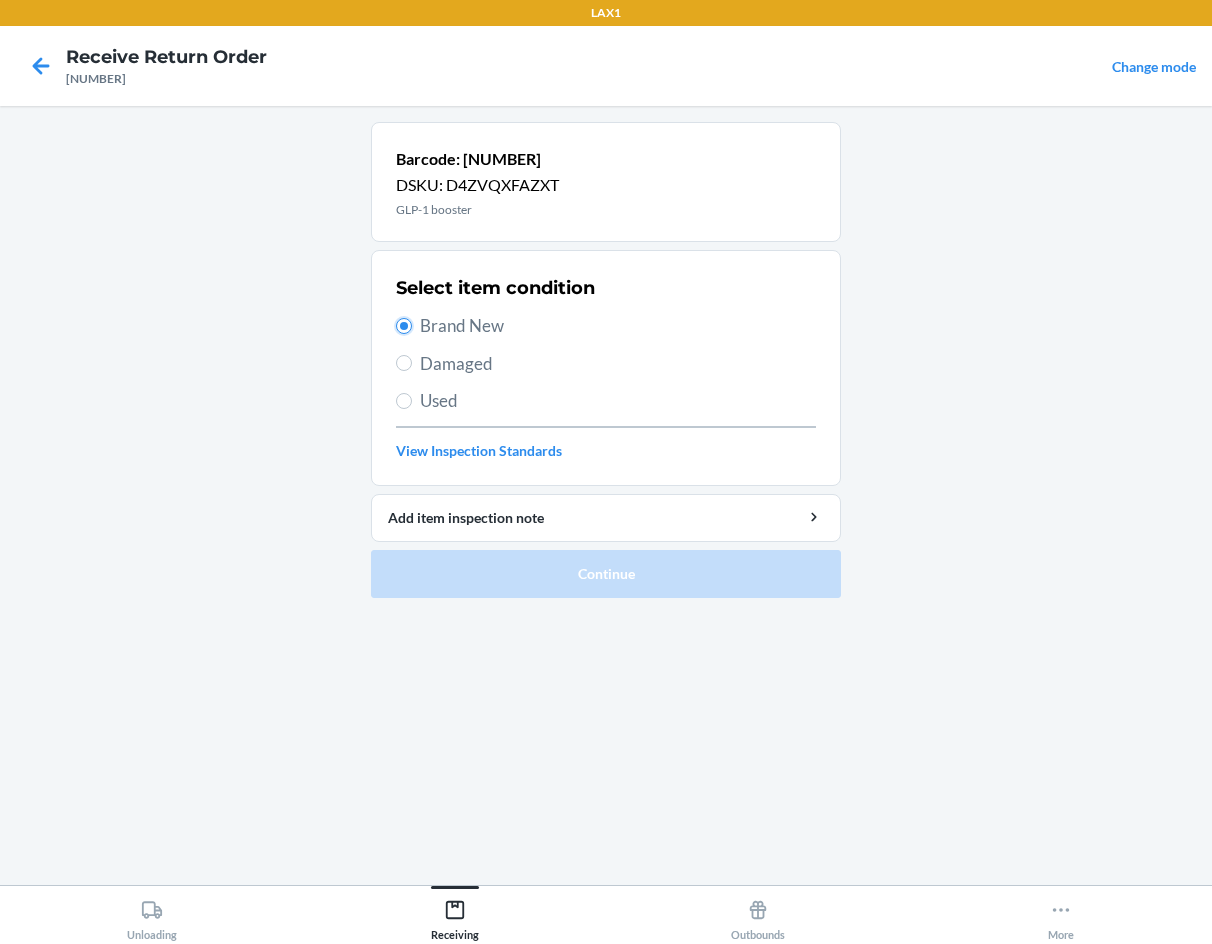 radio on "true" 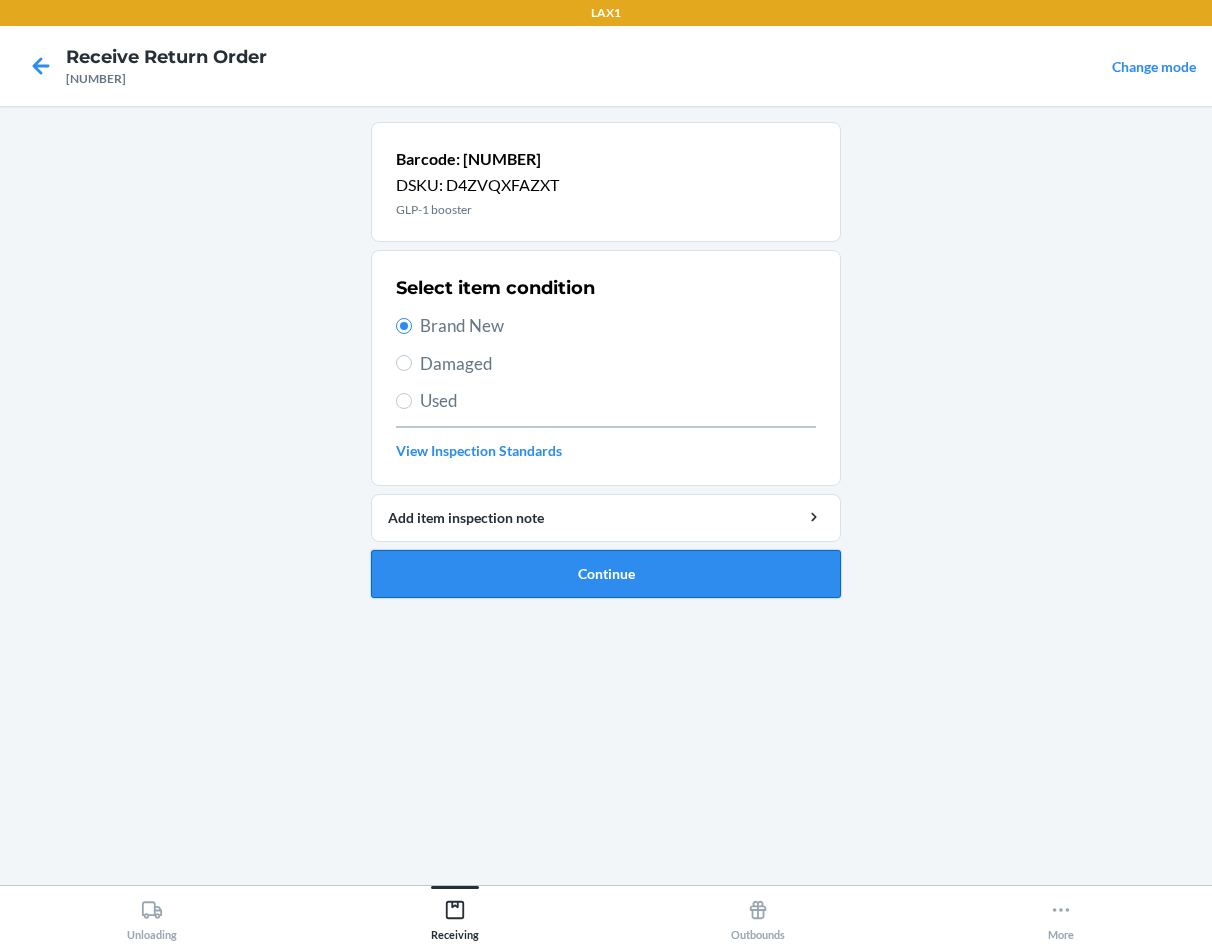 click on "Continue" at bounding box center [606, 574] 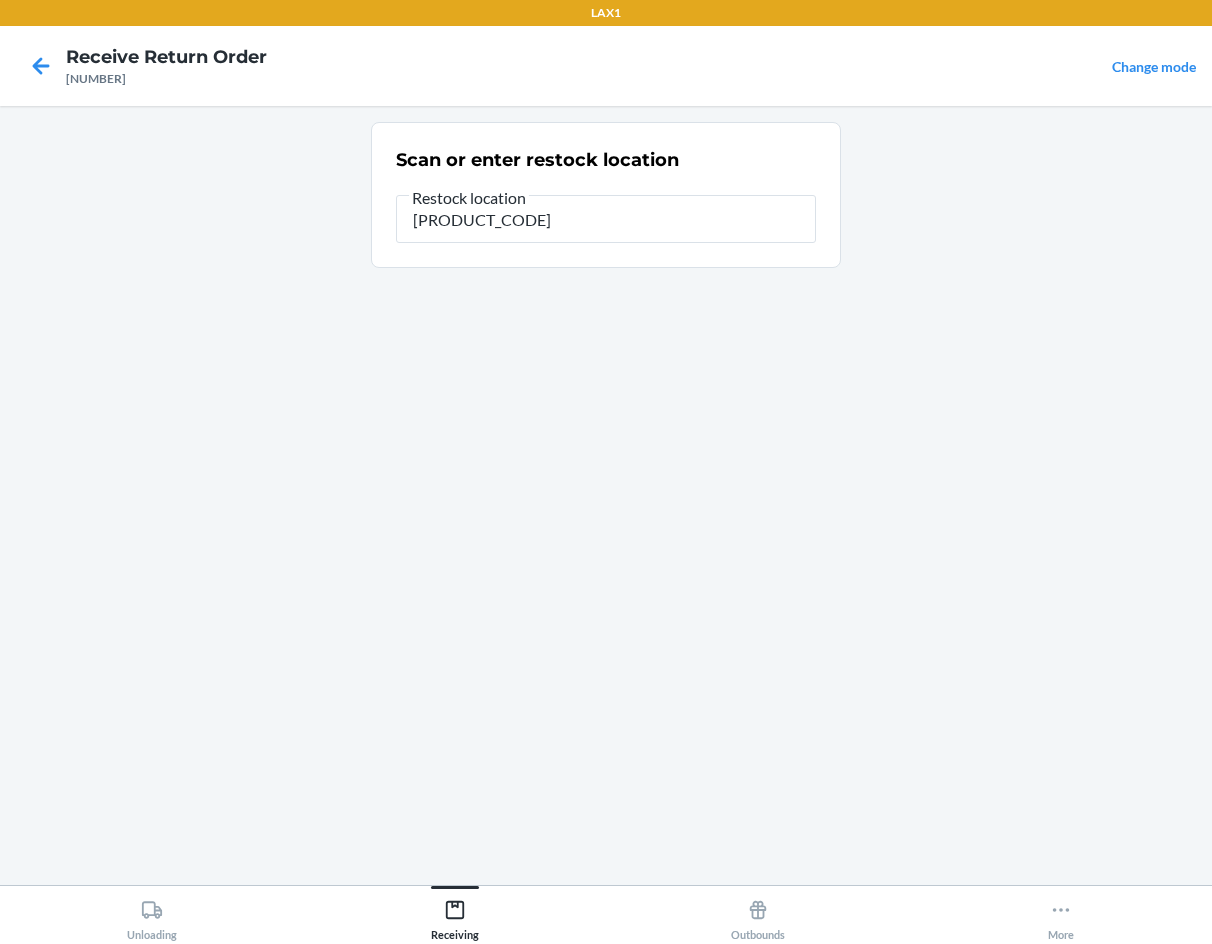 drag, startPoint x: 584, startPoint y: 229, endPoint x: 358, endPoint y: 222, distance: 226.10838 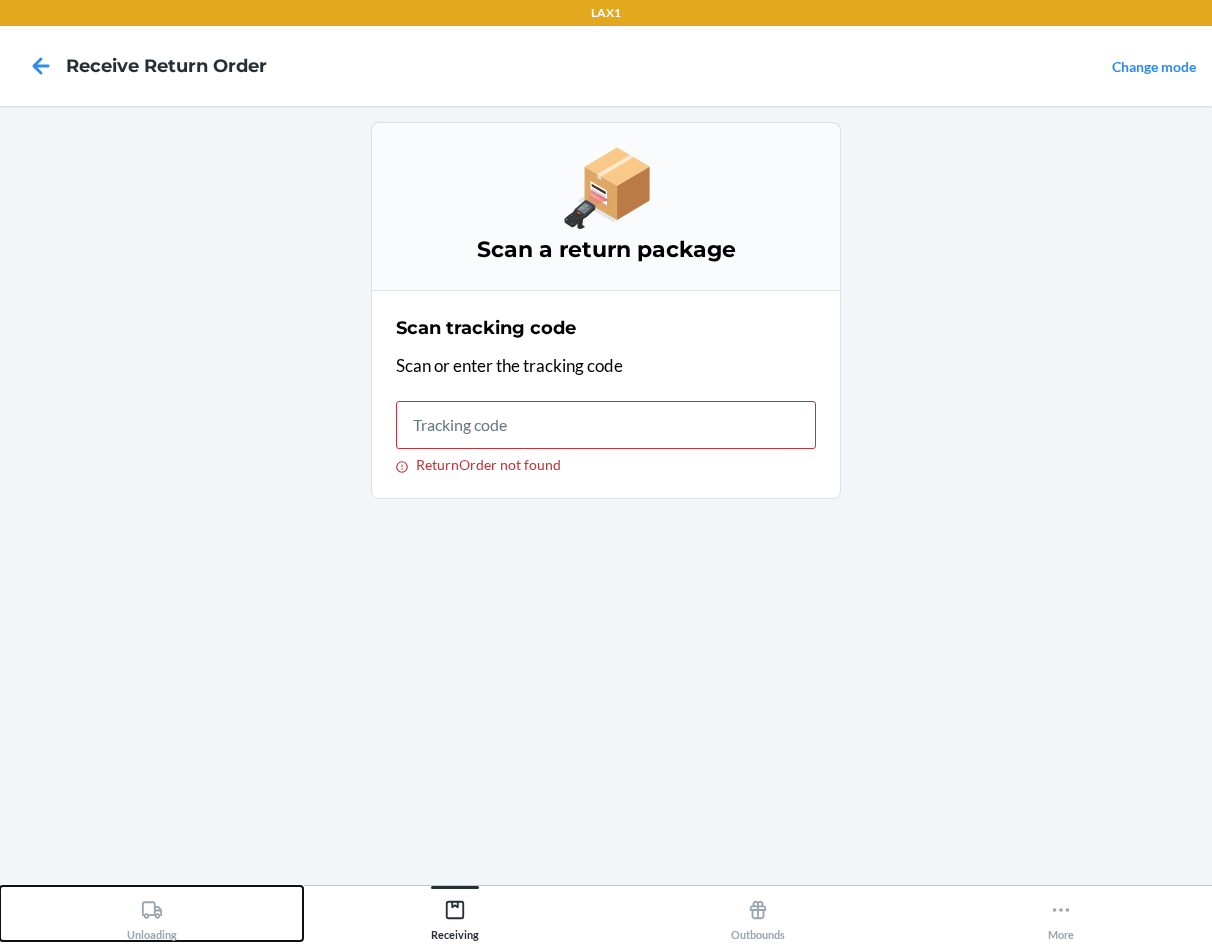 drag, startPoint x: 142, startPoint y: 898, endPoint x: 279, endPoint y: 708, distance: 234.24133 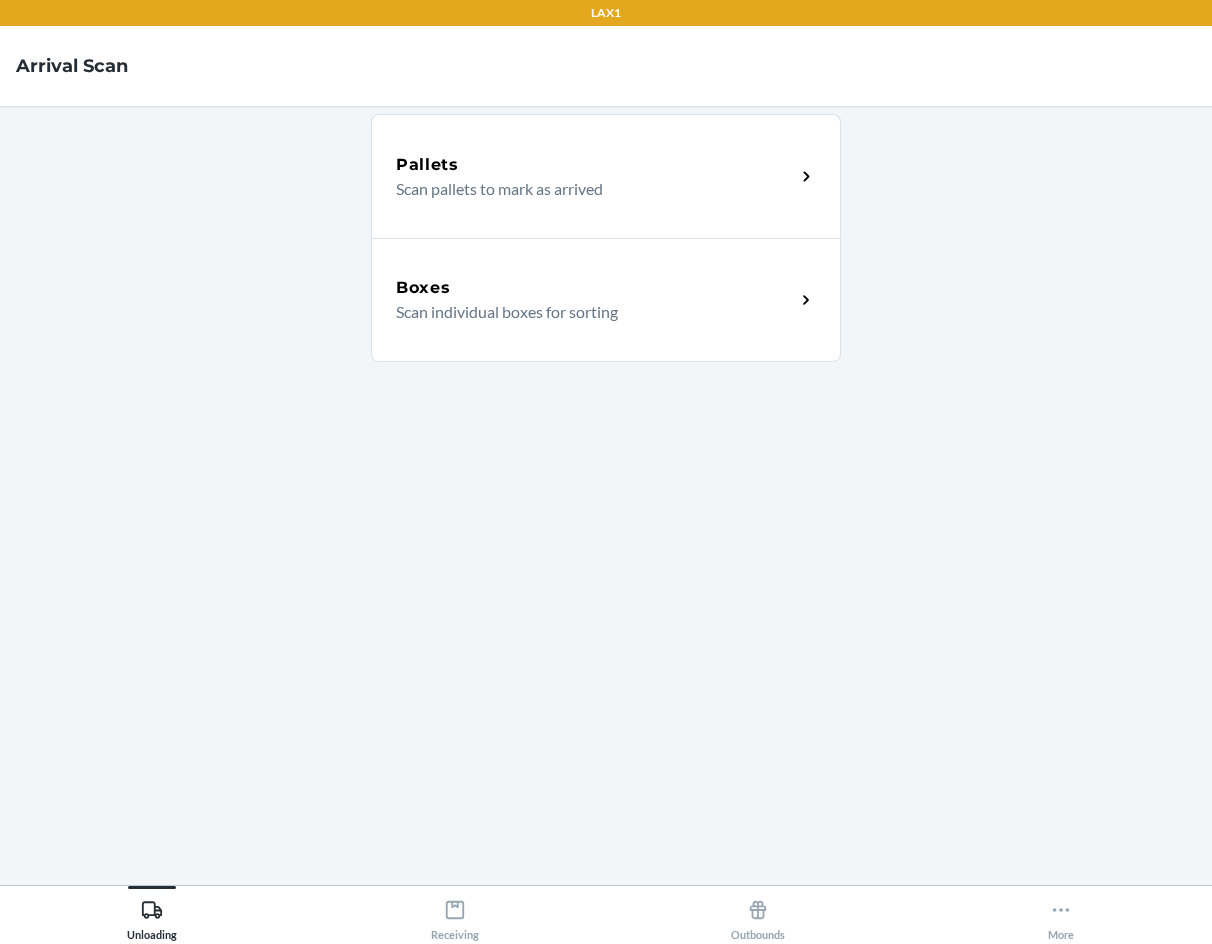 click on "Boxes Scan individual boxes for sorting" at bounding box center (606, 300) 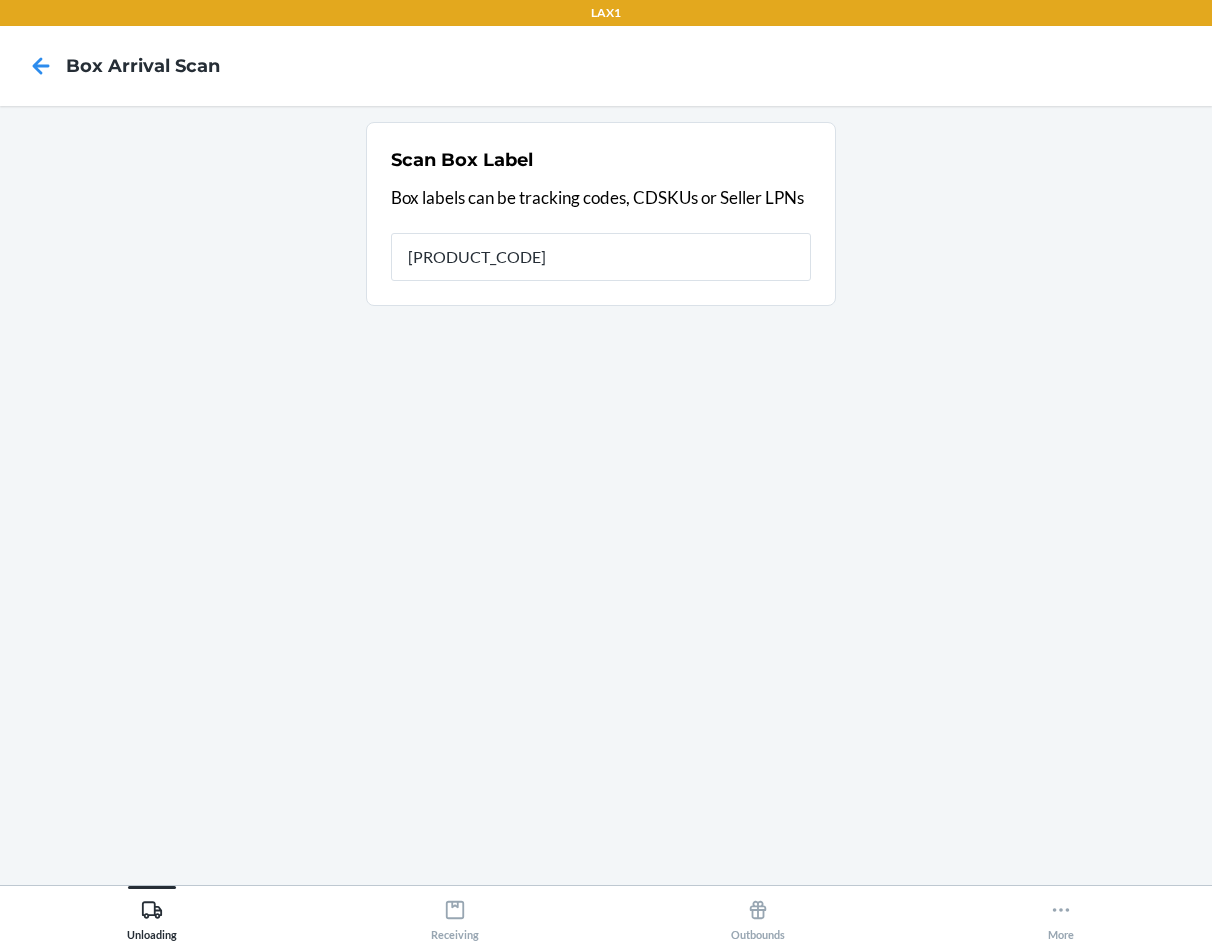 type on "[PRODUCT_CODE]" 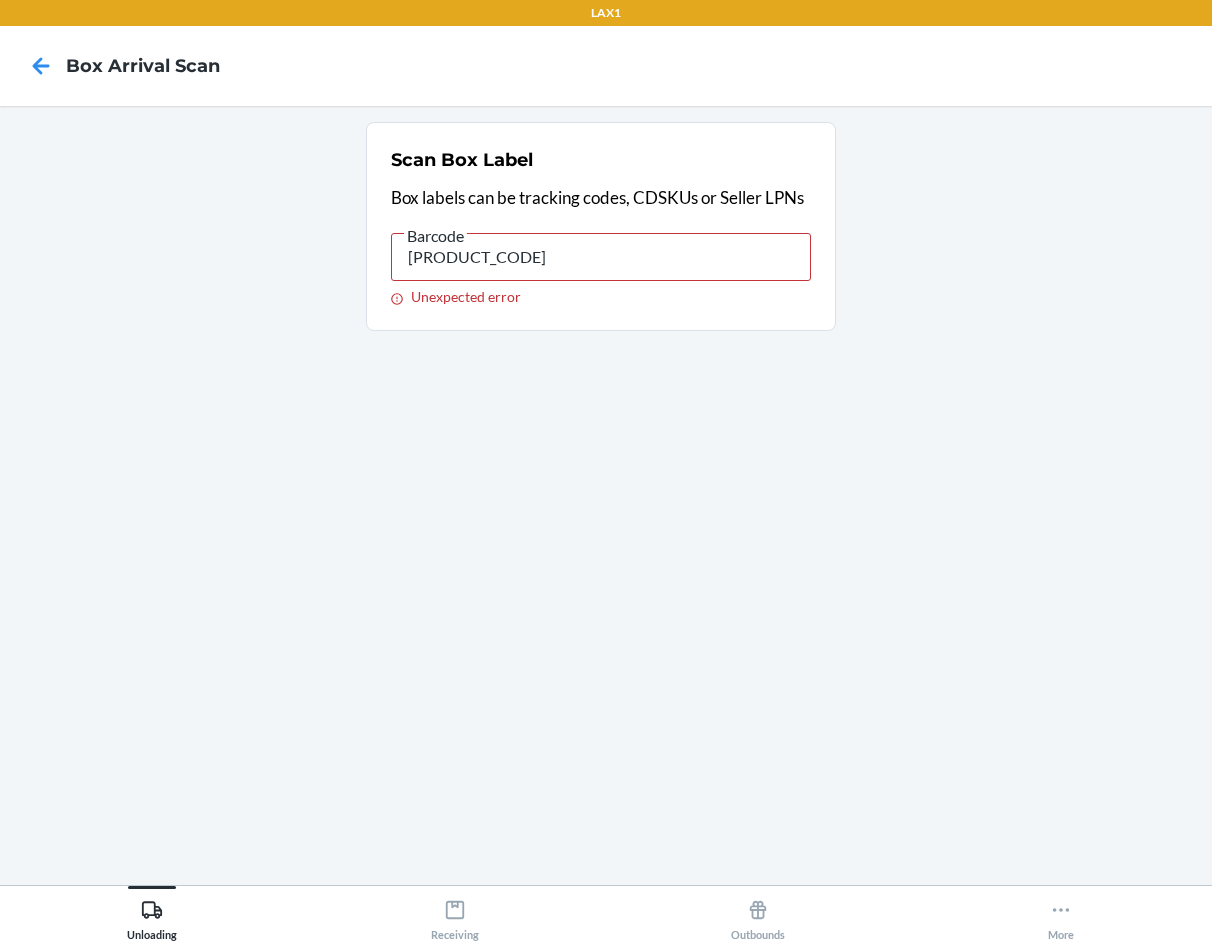 click on "[PRODUCT_CODE]" at bounding box center (601, 257) 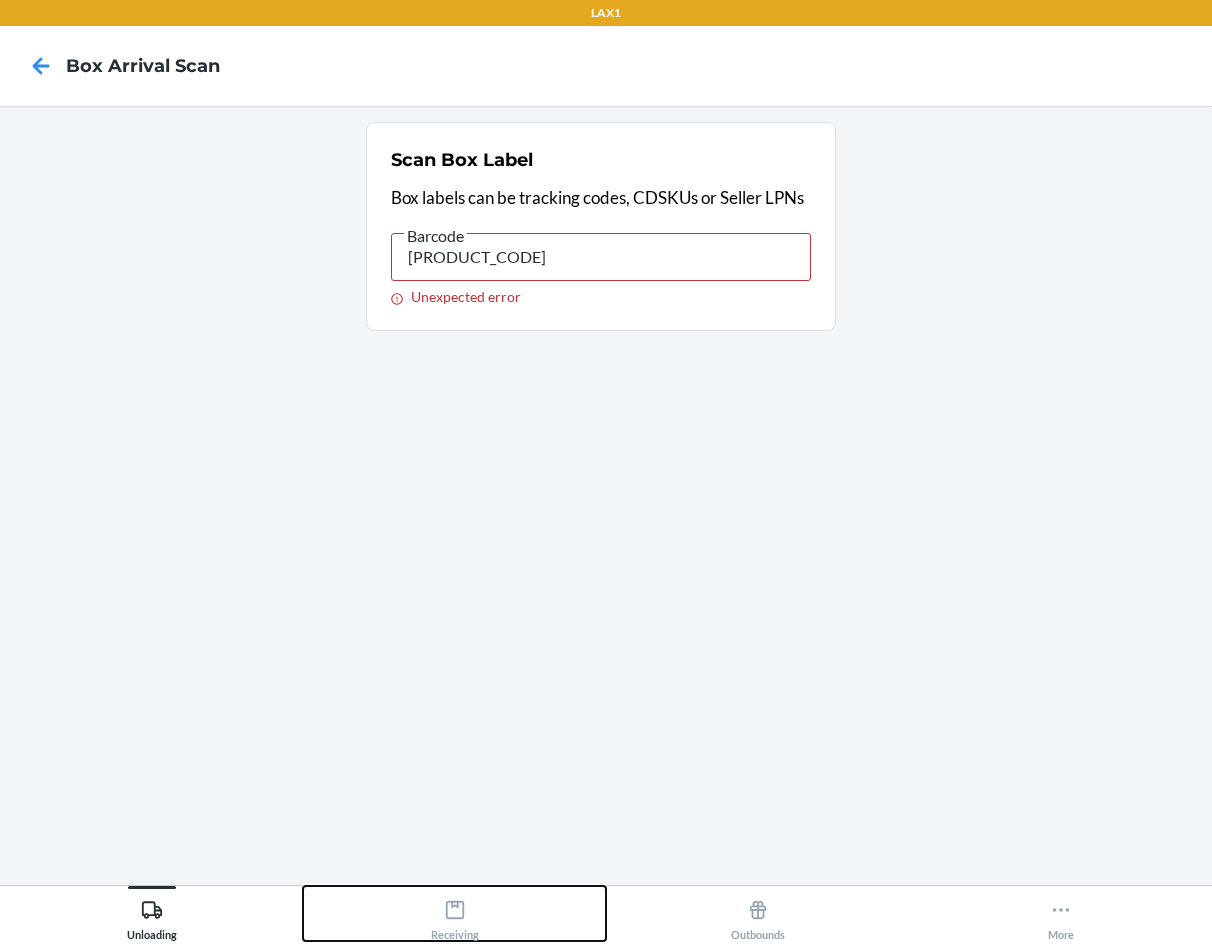 drag, startPoint x: 464, startPoint y: 913, endPoint x: 471, endPoint y: 894, distance: 20.248457 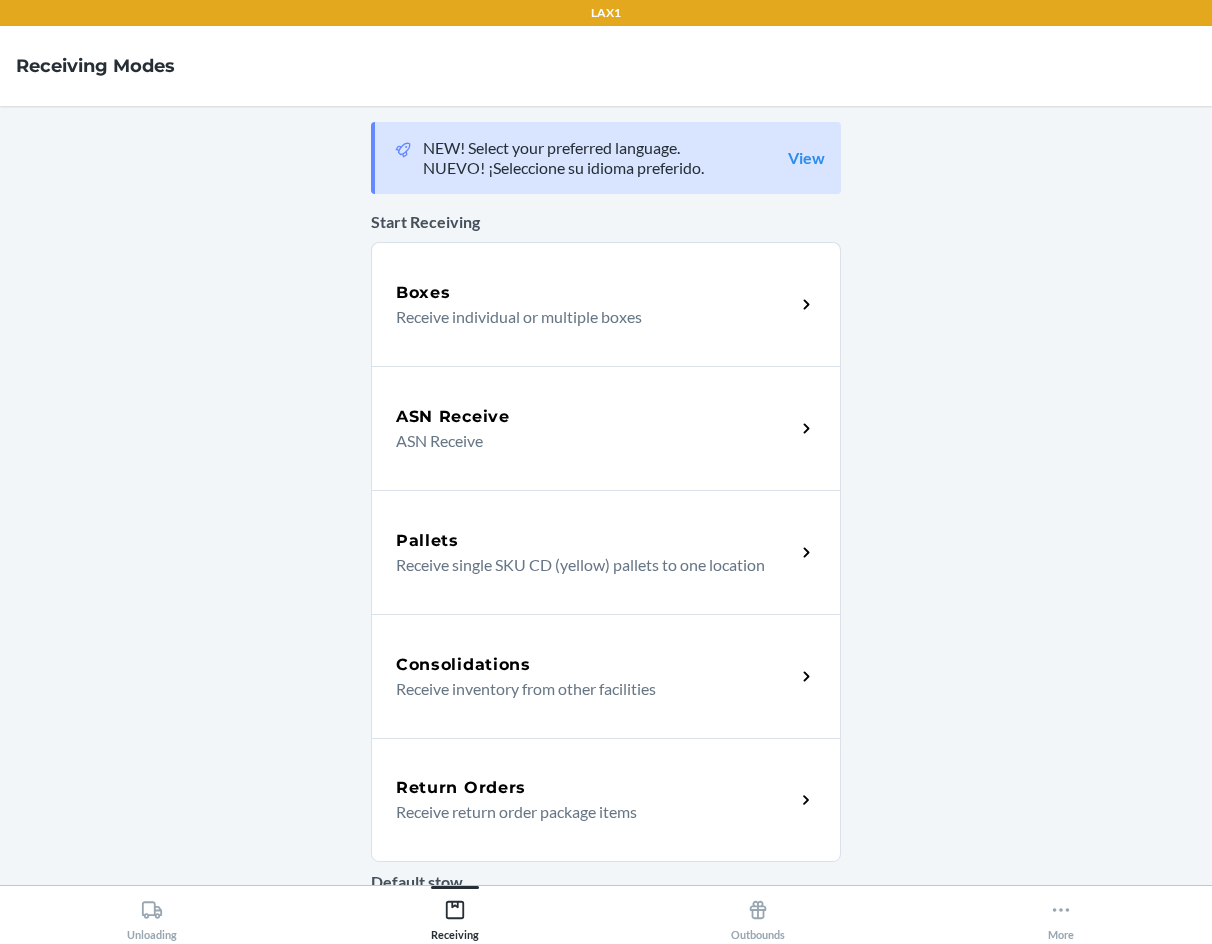 click on "Return Orders" at bounding box center (595, 788) 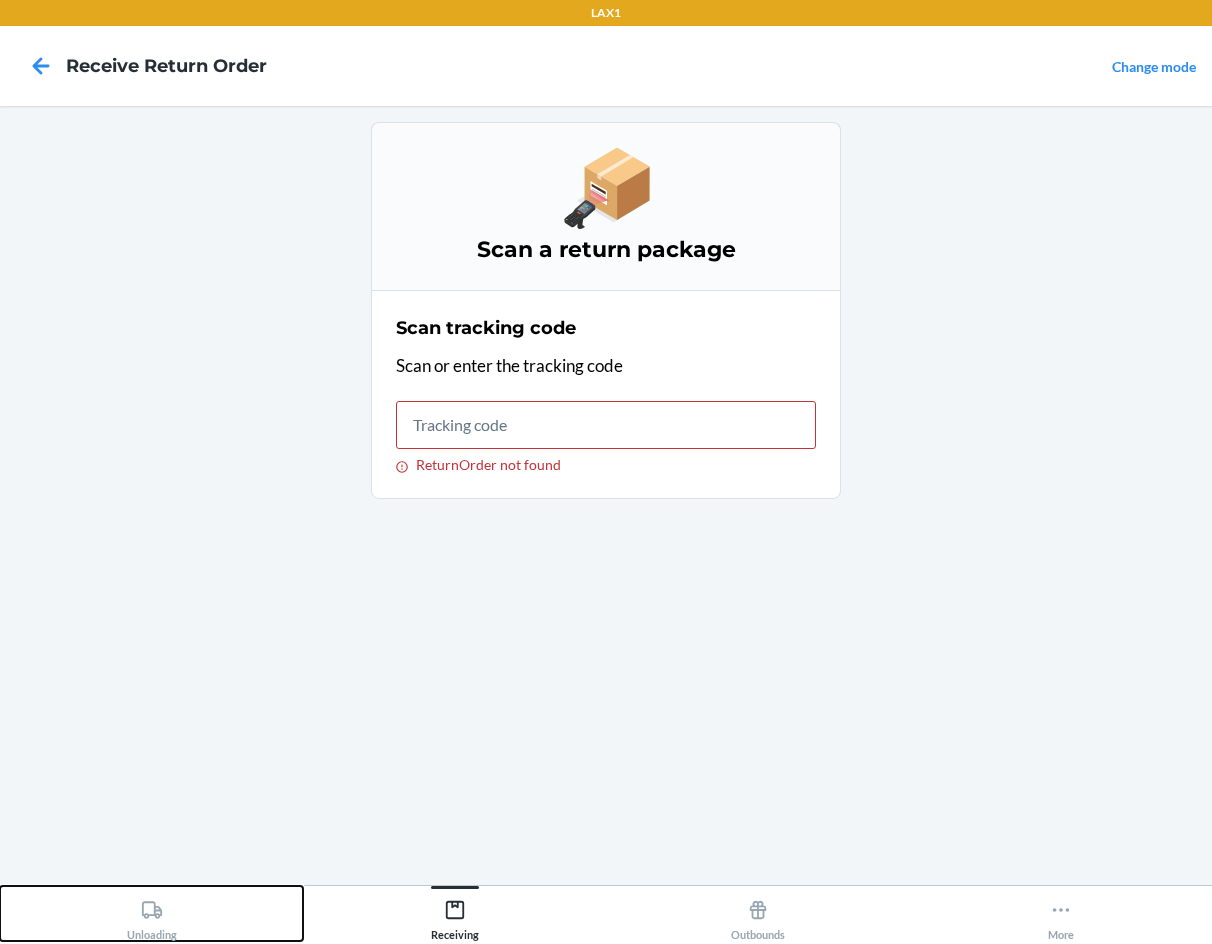 click 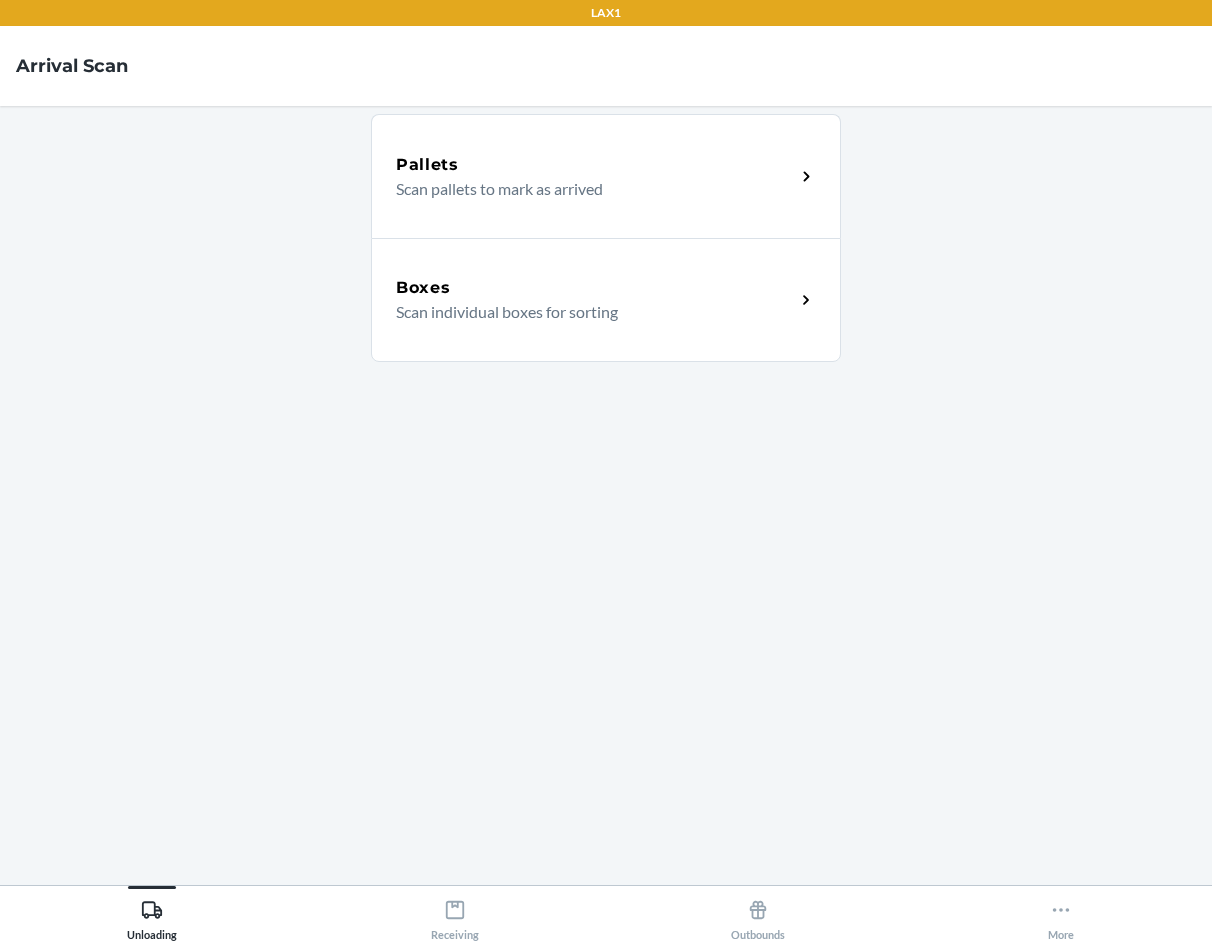 click on "Scan individual boxes for sorting" at bounding box center [587, 312] 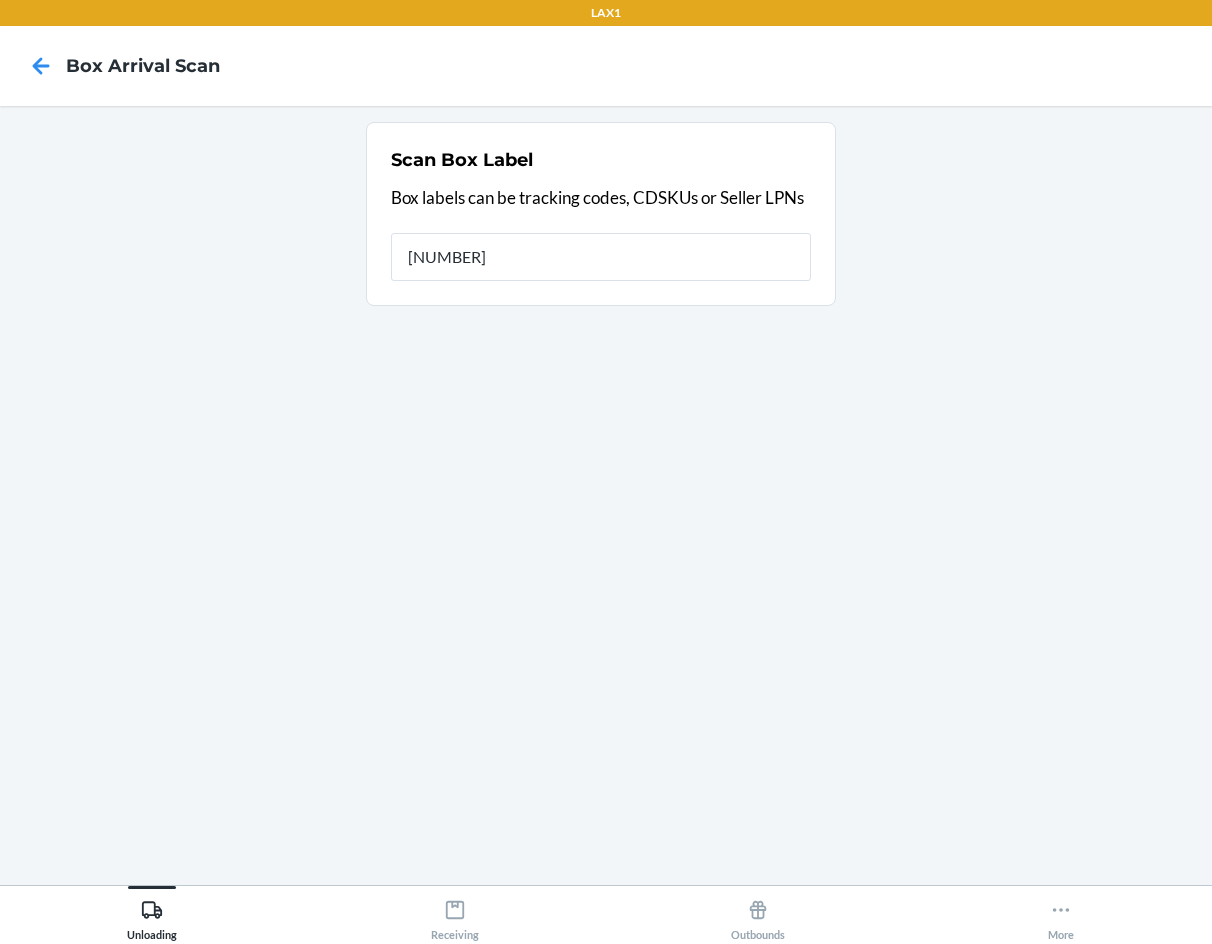 type on "[NUMBER]" 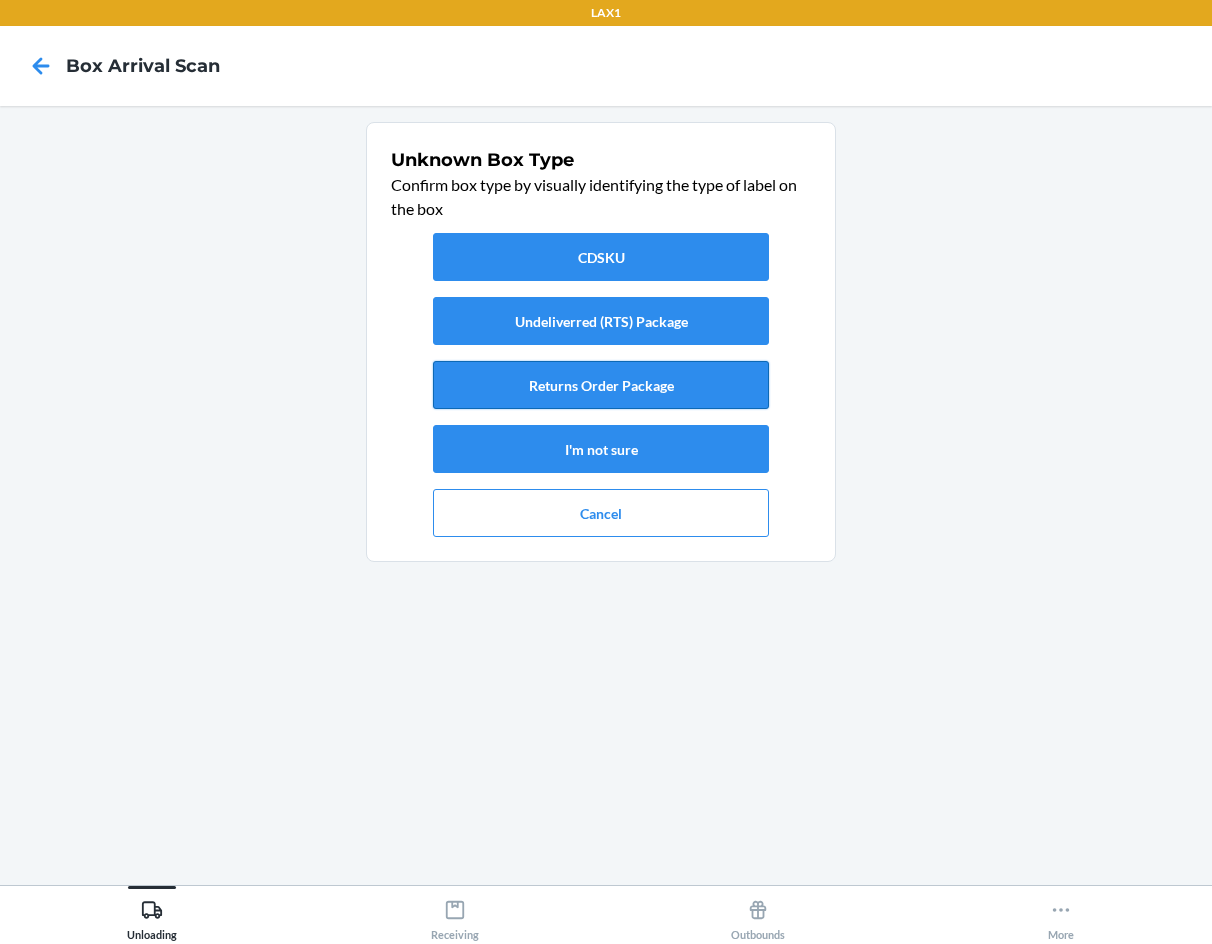 click on "Returns Order Package" at bounding box center [601, 385] 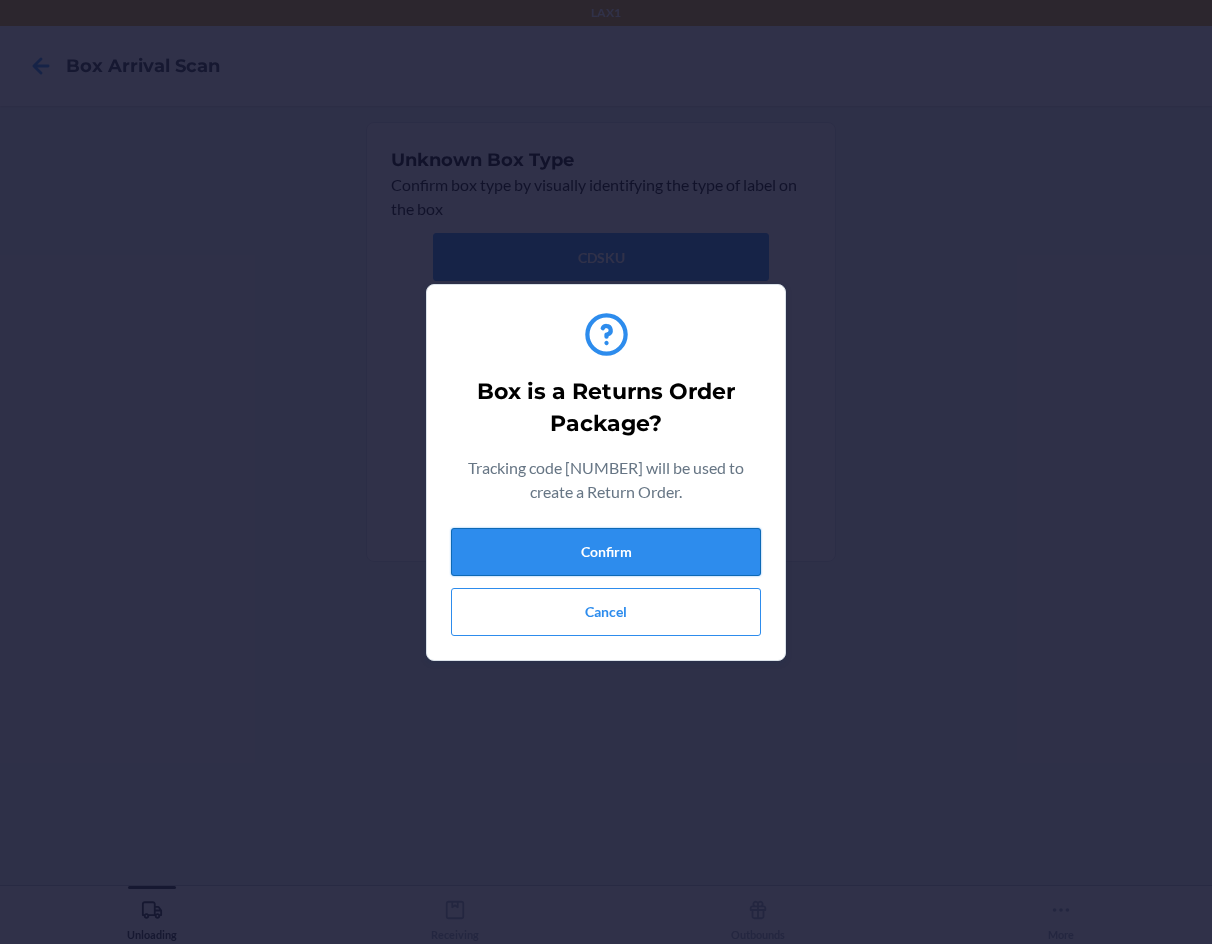 click on "Confirm" at bounding box center [606, 552] 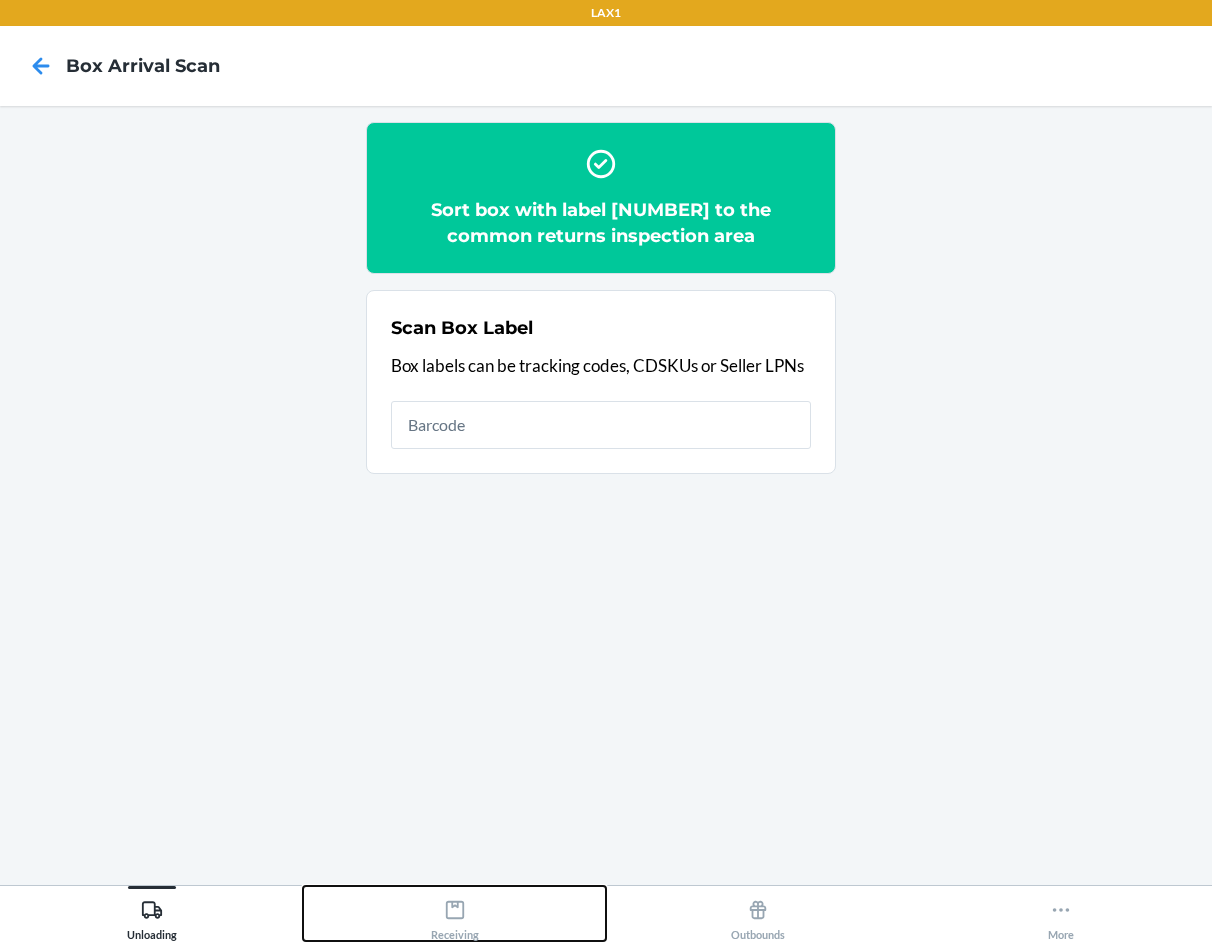 click 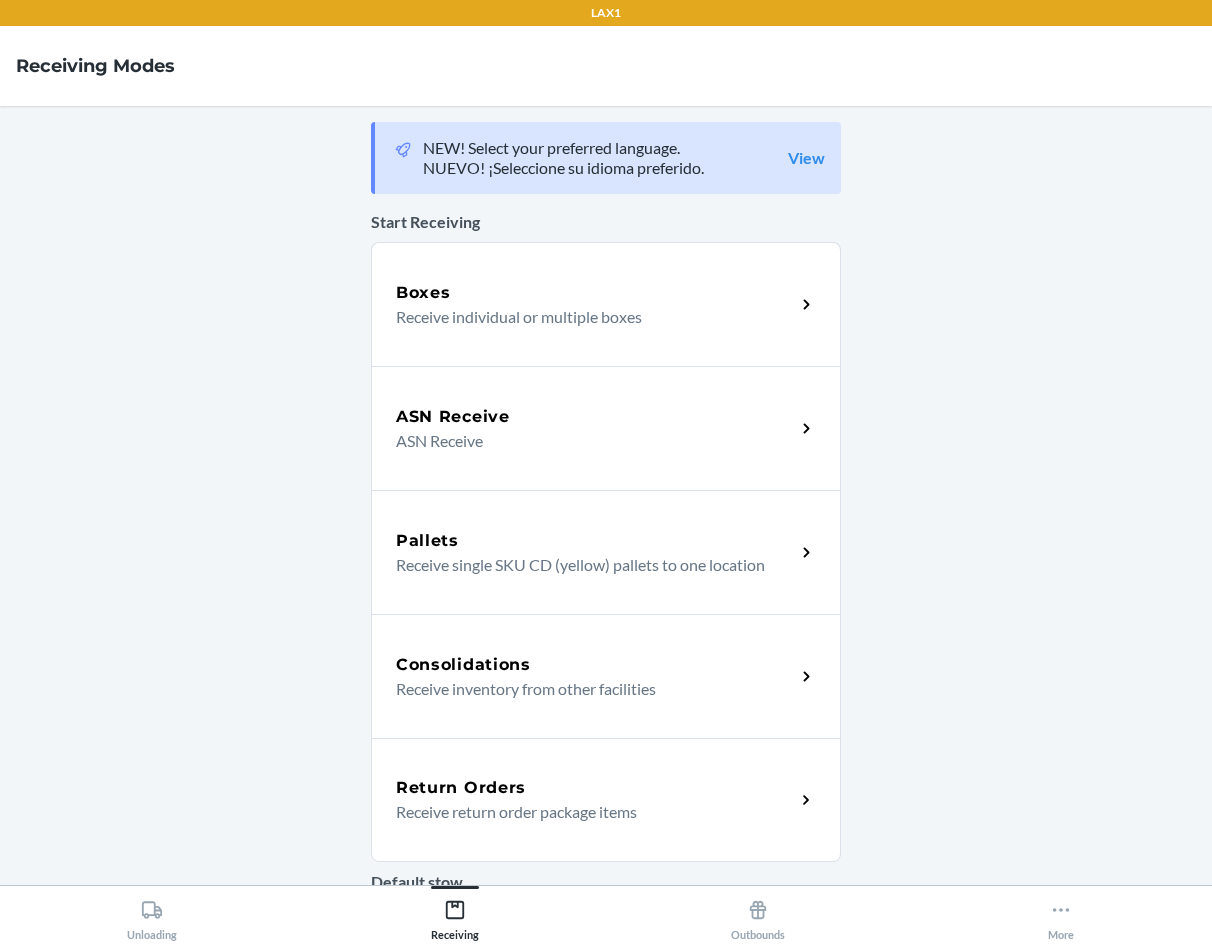 click on "Return Orders" at bounding box center (461, 788) 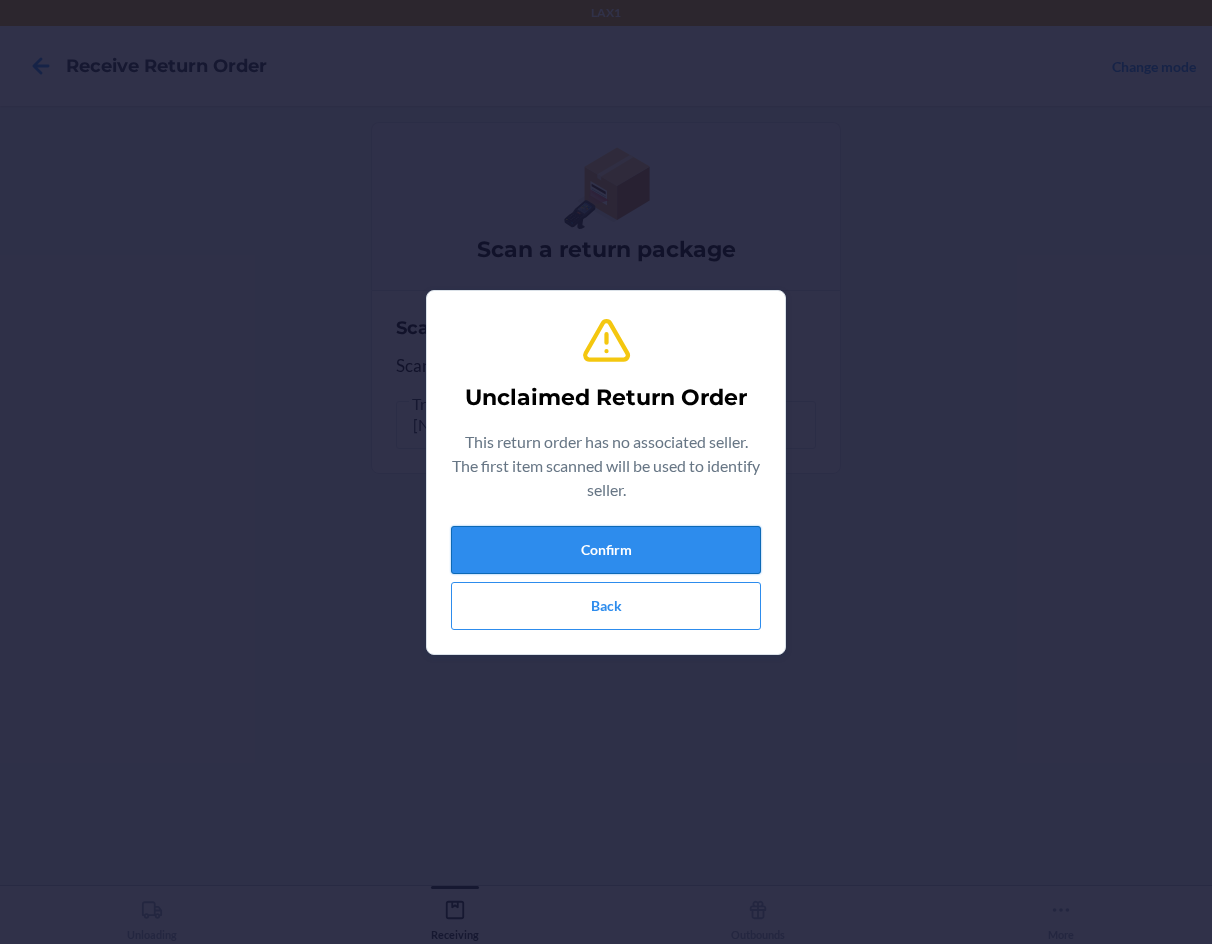 click on "Confirm" at bounding box center (606, 550) 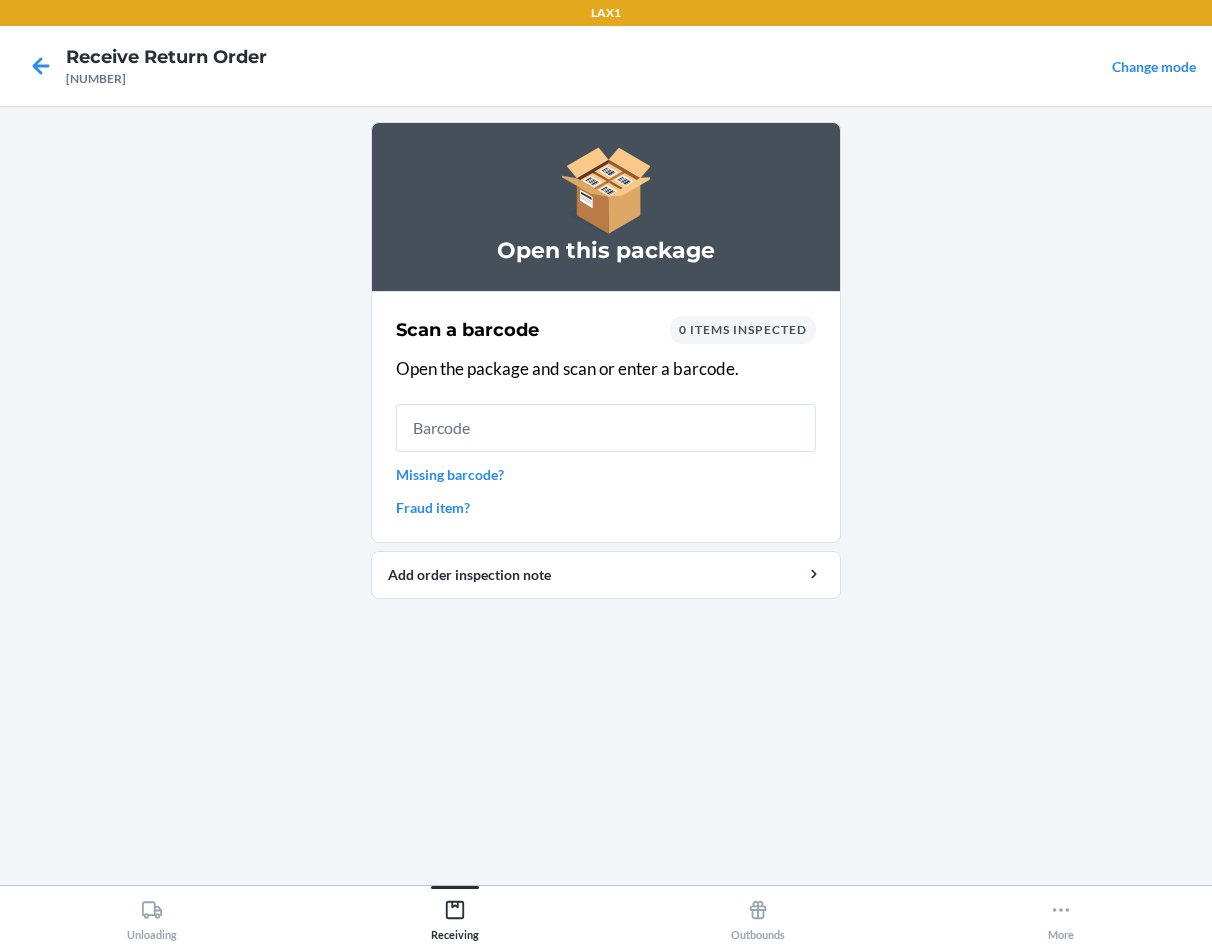 click at bounding box center [606, 428] 